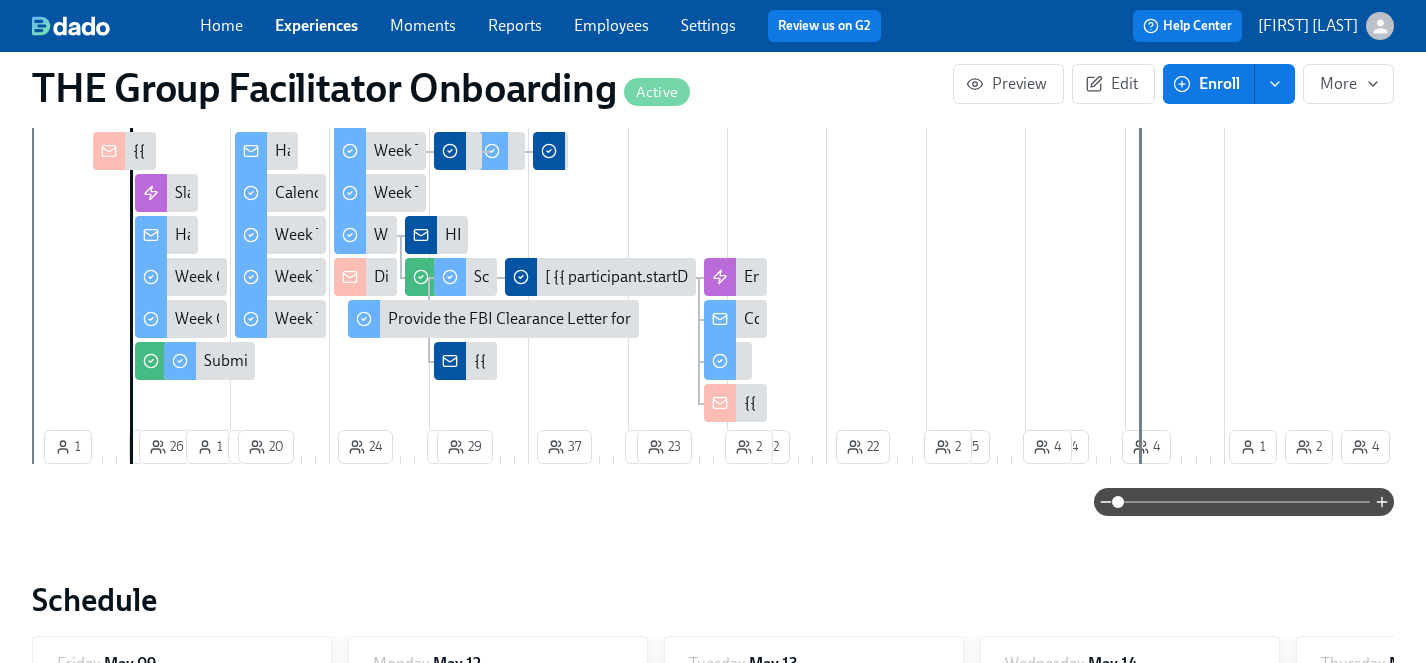 scroll, scrollTop: 682, scrollLeft: 0, axis: vertical 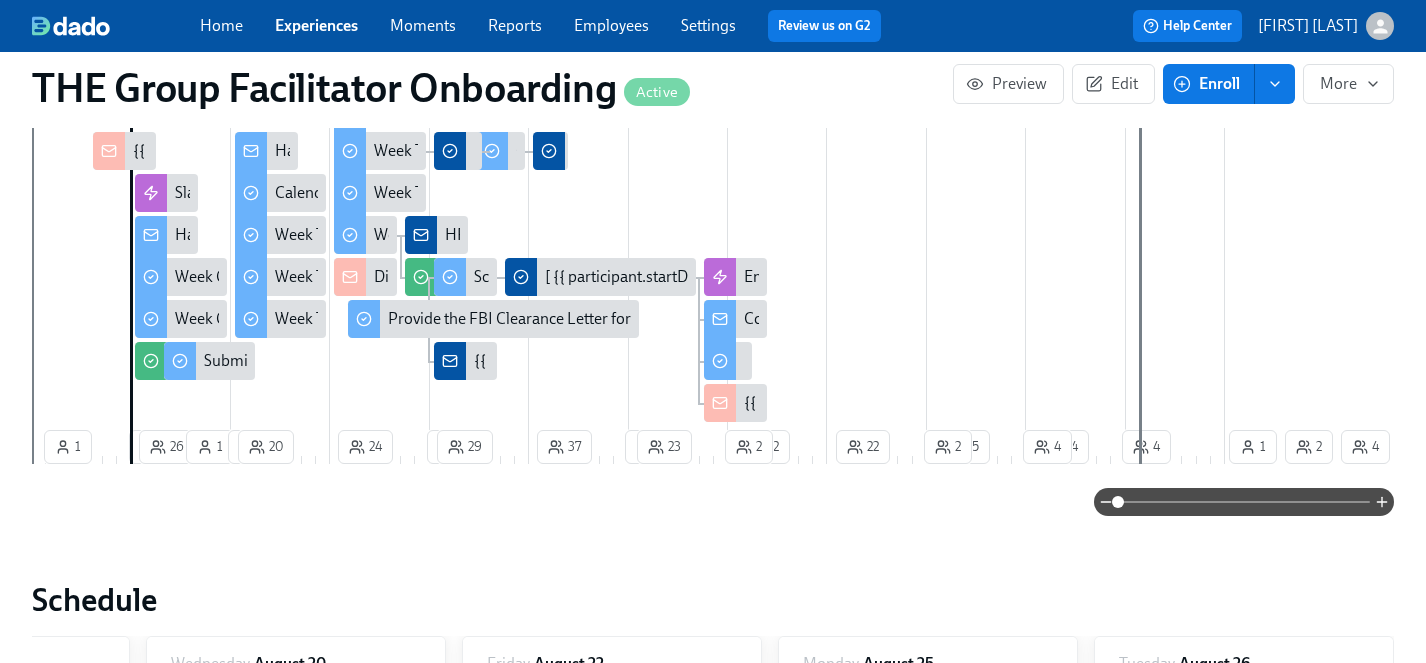 click on "Experiences" at bounding box center [316, 25] 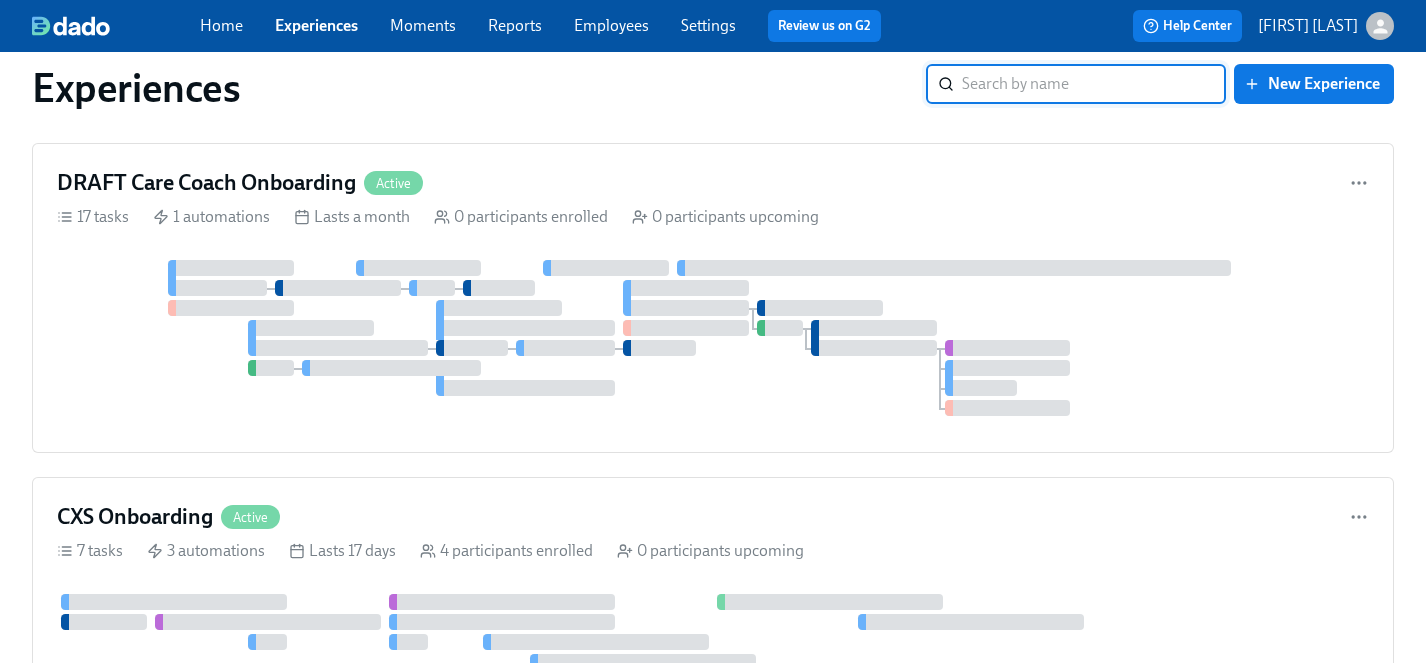 scroll, scrollTop: 0, scrollLeft: 0, axis: both 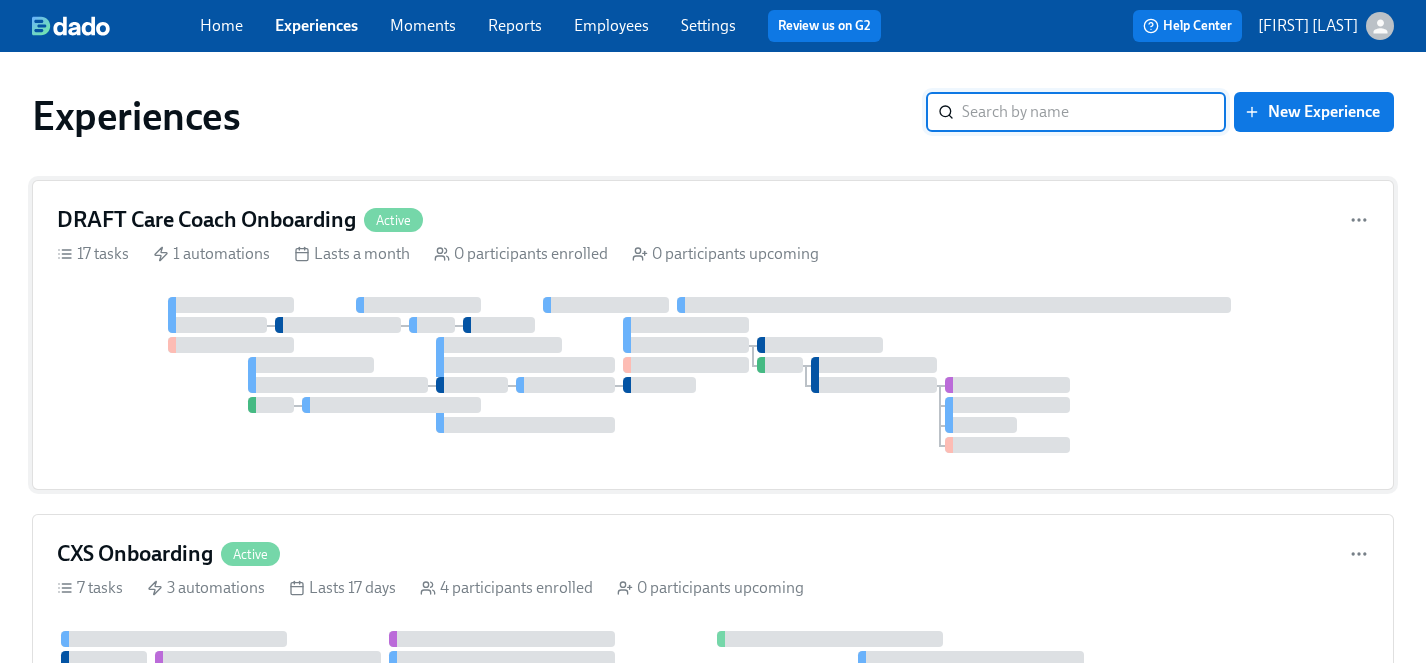 click at bounding box center [713, 375] 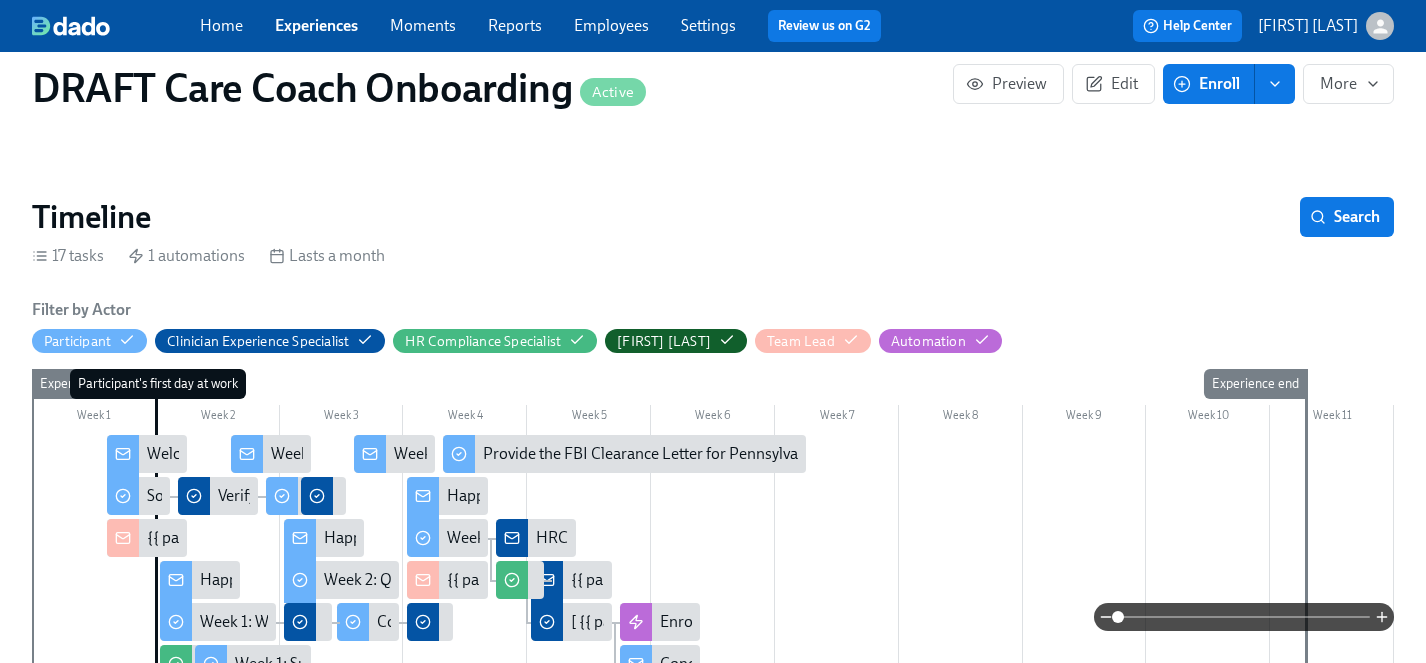 scroll, scrollTop: 81, scrollLeft: 0, axis: vertical 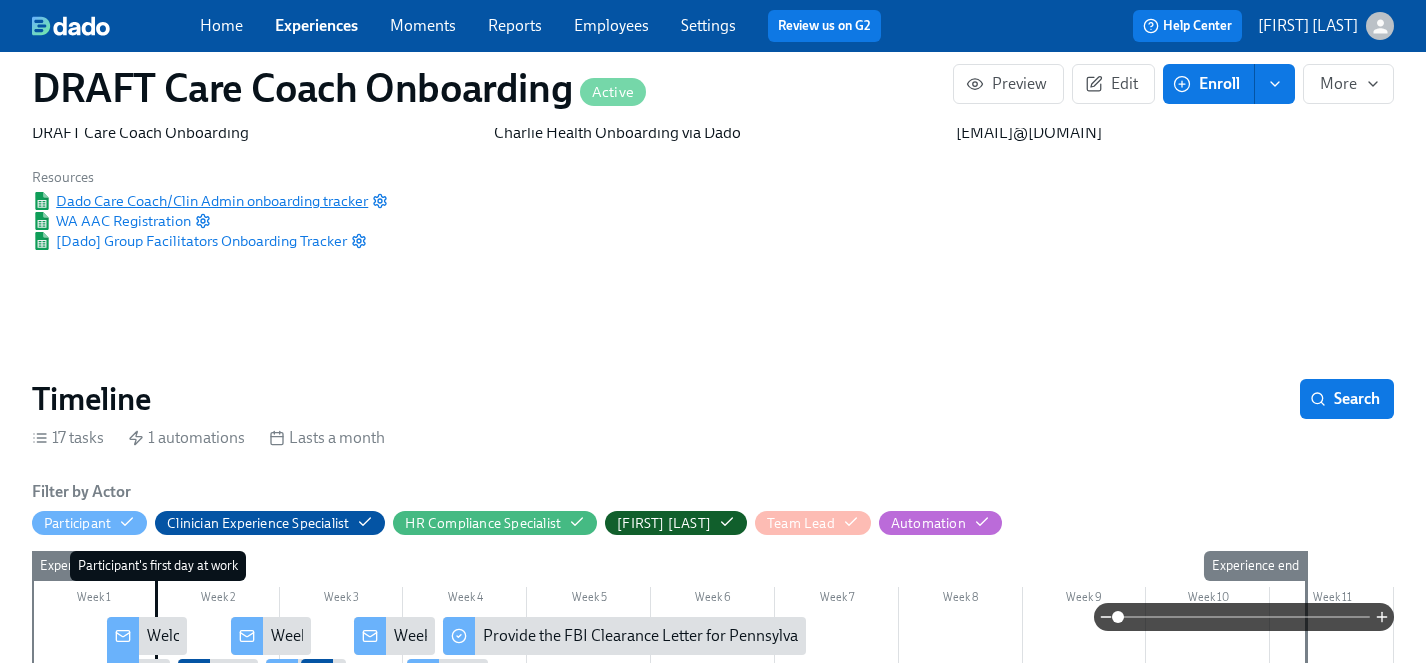 click on "Dado Care Coach/Clin Admin onboarding tracker" at bounding box center [200, 201] 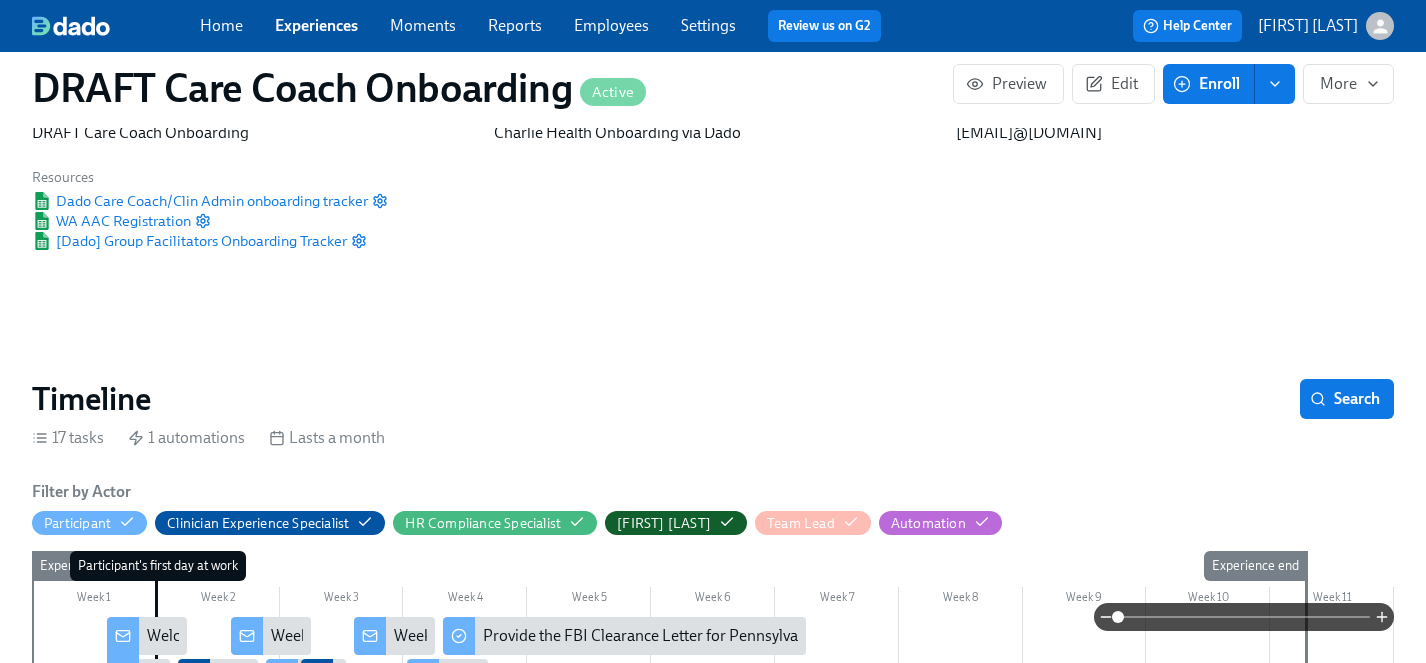 click on "DRAFT Care Coach Onboarding Active Preview Edit Enroll More Public Name DRAFT Care Coach Onboarding Notification Sender Name Charlie Health Onboarding via Dado Reply-to email newhireonboarding@charliehealth.com Resources Dado Care Coach/Clin Admin onboarding tracker WA AAC Registration [Dado] Group Facilitators Onboarding Tracker Timeline Search 17 tasks 1 automations Lasts a month Filter by Actor Participant Clinician Experience Specialist HR Compliance Specialist [FIRST] [LAST] Team Lead Automation Week 1 Week 2 Week 3 Week 4 Week 5 Week 6 Week 7 Week 8 Week 9 Week 10 Week 11 Experience start Participant's first day at work Experience end Welcome to the Charlie Health Team! Software Set-Up Happy First Day! Week 1: Welcome to Charlie Health Tasks! Week 1: Onboarding Recap! Happy Week Two! Week 2: Q+A and Shadowing Week 2: Key Compliance Tasks Week Two Onboarding Recap! Happy Final Week of Onboarding! Week 3: Final Onboarding Tasks Provide the FBI Clearance Letter for Pennsylvania HRC Check Schedule 0" at bounding box center (713, 1142) 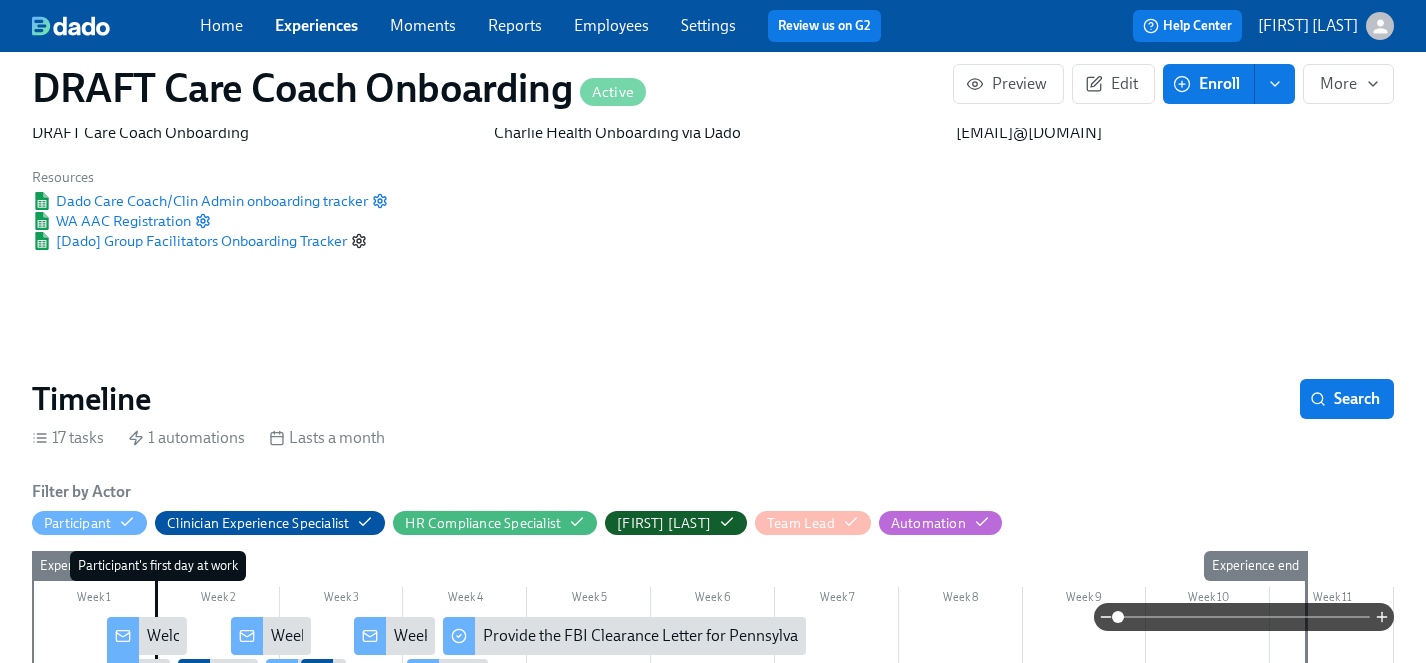 click 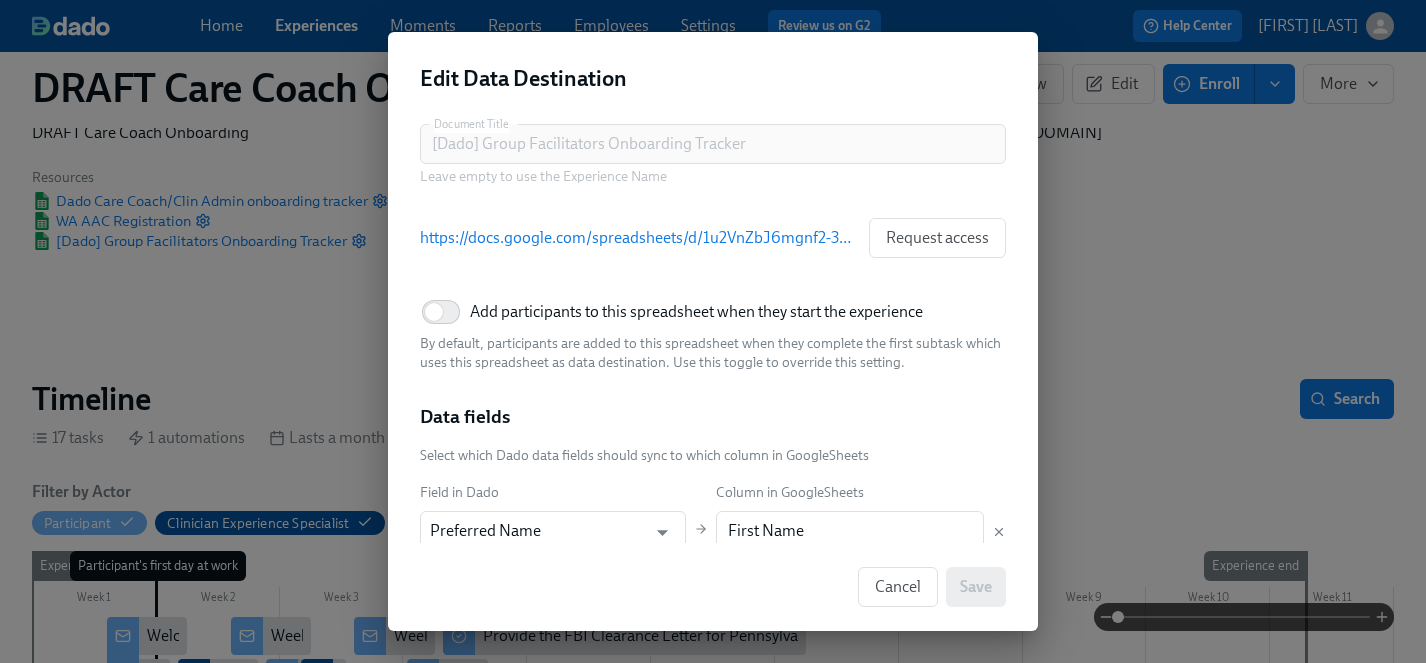 scroll, scrollTop: 0, scrollLeft: 0, axis: both 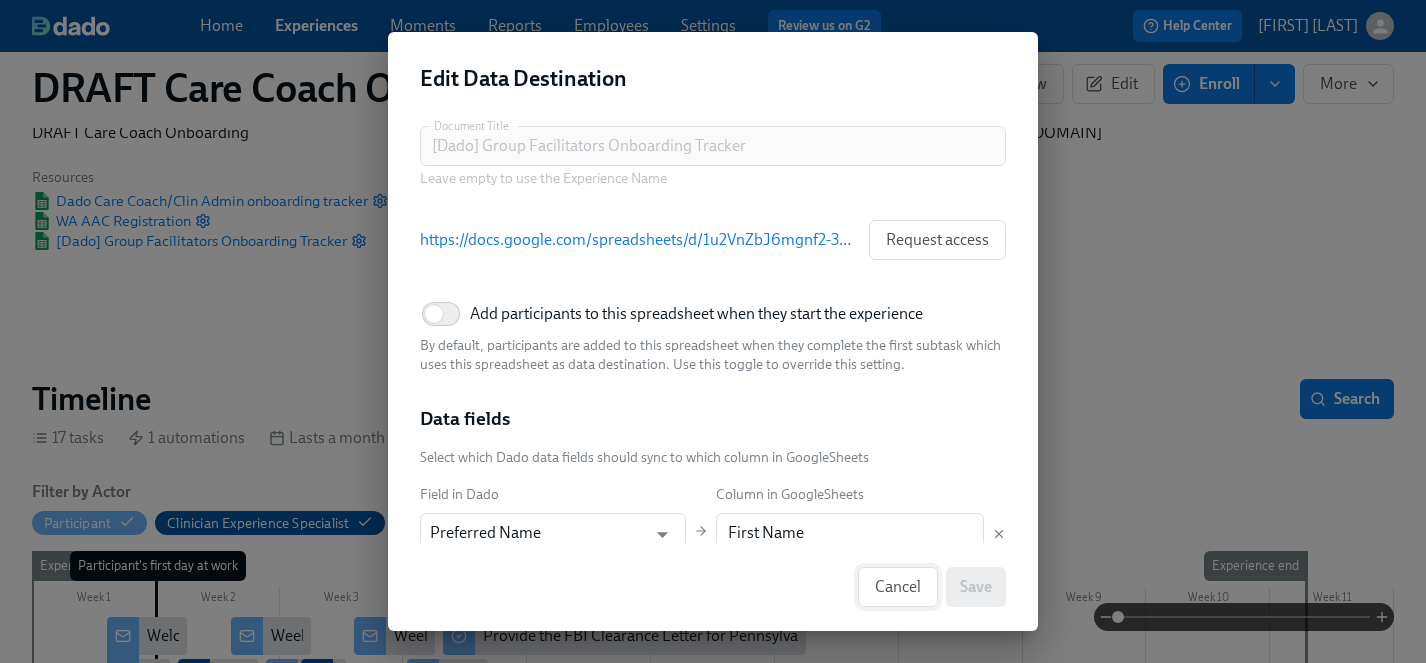 click on "Cancel" at bounding box center [898, 587] 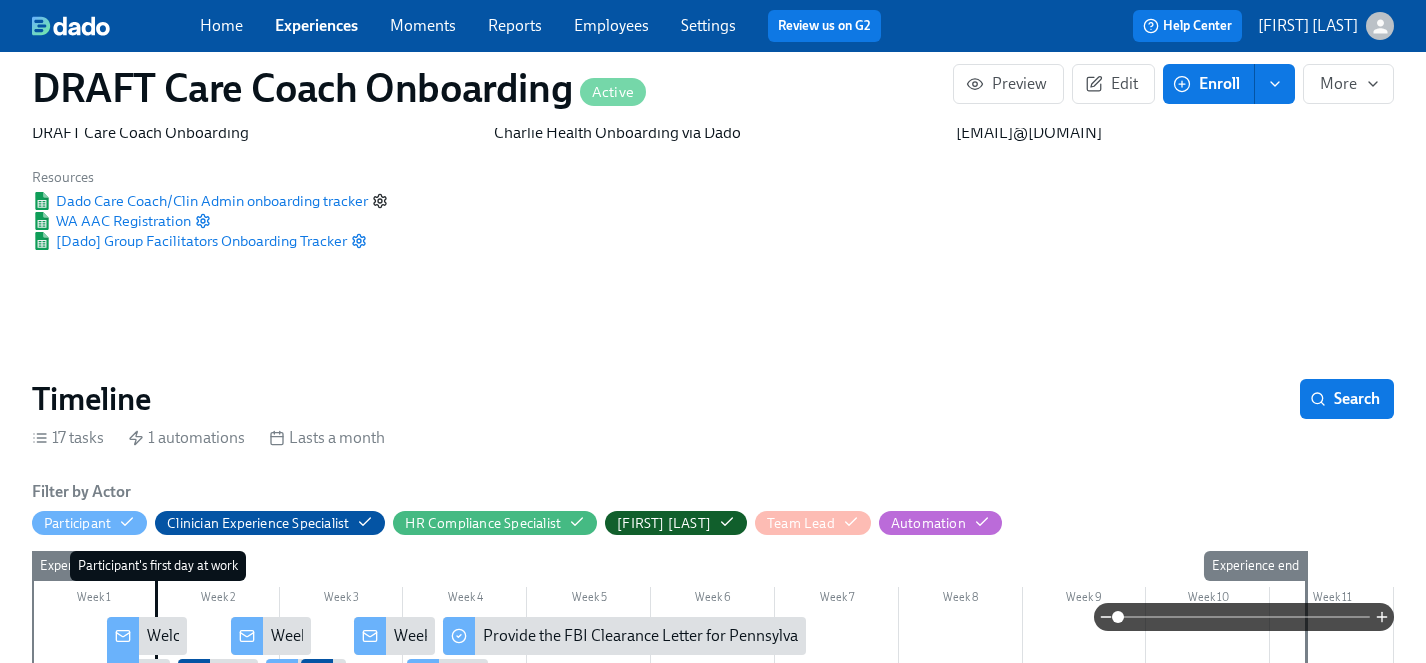 click 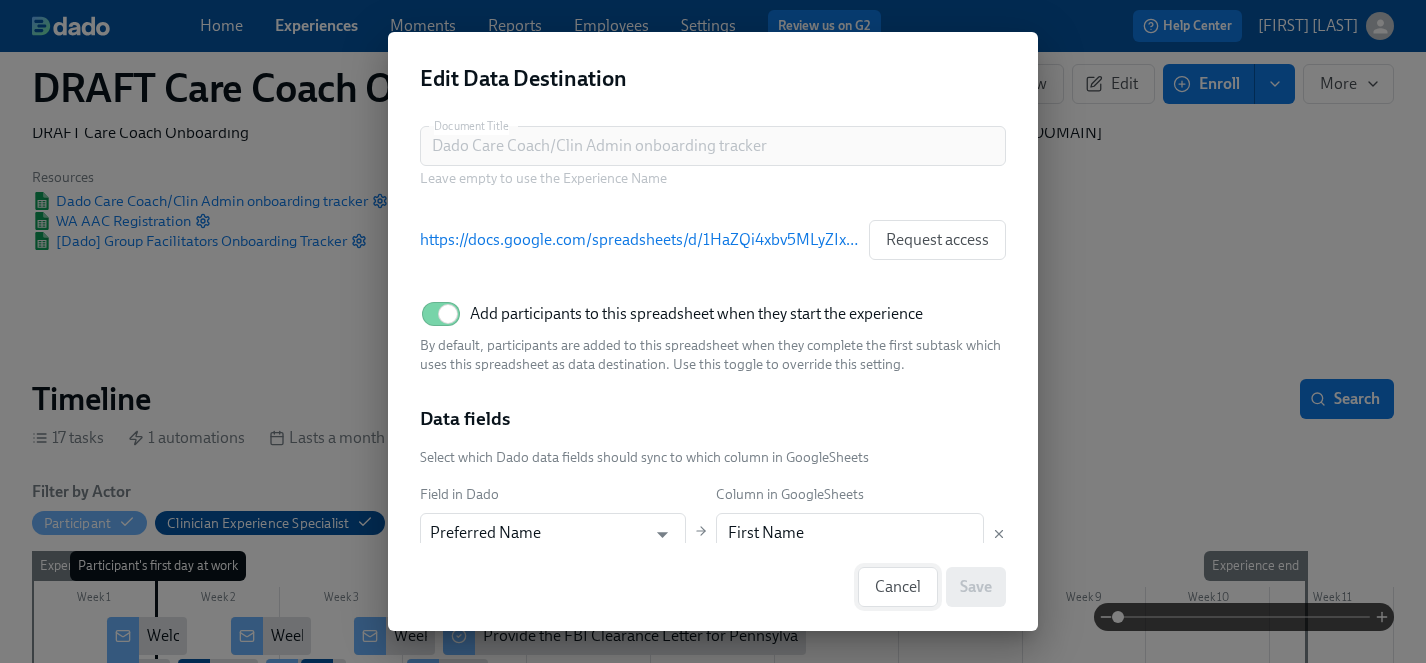click on "Cancel" at bounding box center (898, 587) 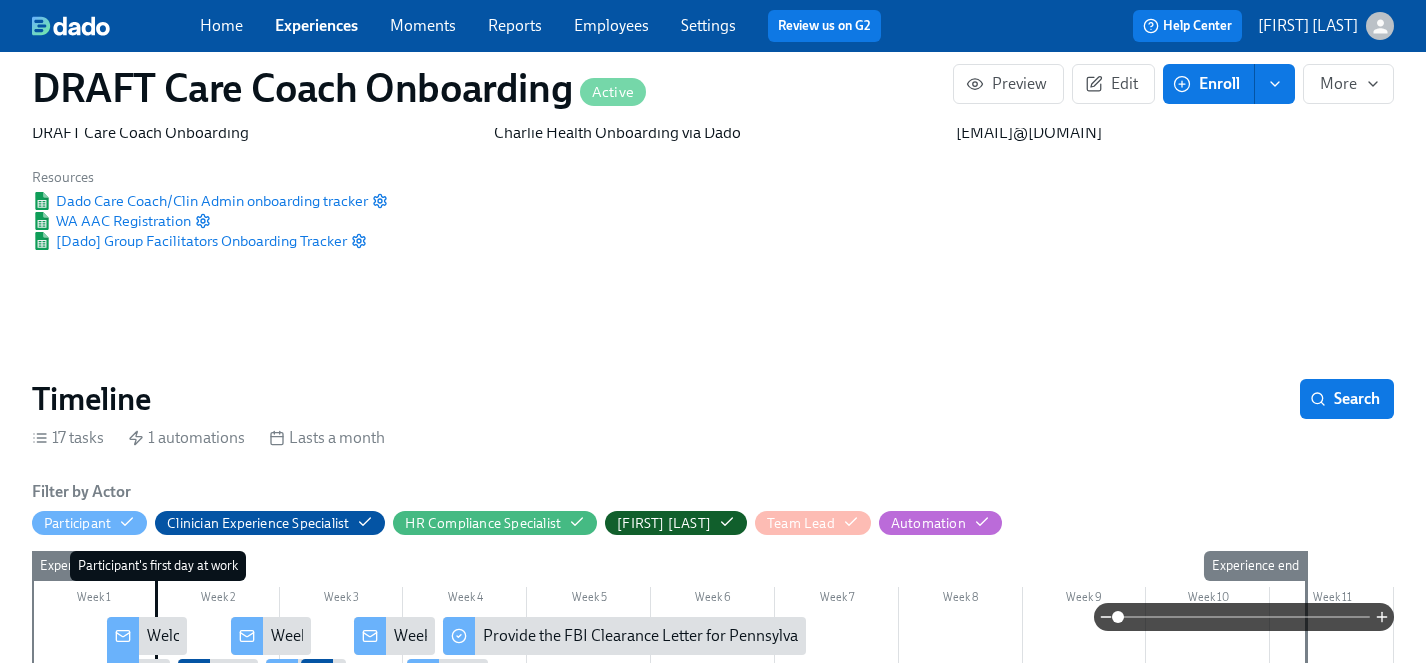 click on "DRAFT Care Coach Onboarding Active Preview Edit Enroll More Public Name DRAFT Care Coach Onboarding Notification Sender Name Charlie Health Onboarding via Dado Reply-to email newhireonboarding@charliehealth.com Resources Dado Care Coach/Clin Admin onboarding tracker WA AAC Registration [Dado] Group Facilitators Onboarding Tracker Timeline Search 17 tasks 1 automations Lasts a month Filter by Actor Participant Clinician Experience Specialist HR Compliance Specialist [FIRST] [LAST] Team Lead Automation Week 1 Week 2 Week 3 Week 4 Week 5 Week 6 Week 7 Week 8 Week 9 Week 10 Week 11 Experience start Participant's first day at work Experience end Welcome to the Charlie Health Team! Software Set-Up Happy First Day! Week 1: Welcome to Charlie Health Tasks! Week 1: Onboarding Recap! Happy Week Two! Week 2: Q+A and Shadowing Week 2: Key Compliance Tasks Week Two Onboarding Recap! Happy Final Week of Onboarding! Week 3: Final Onboarding Tasks Provide the FBI Clearance Letter for Pennsylvania HRC Check Schedule 0" at bounding box center [713, 1142] 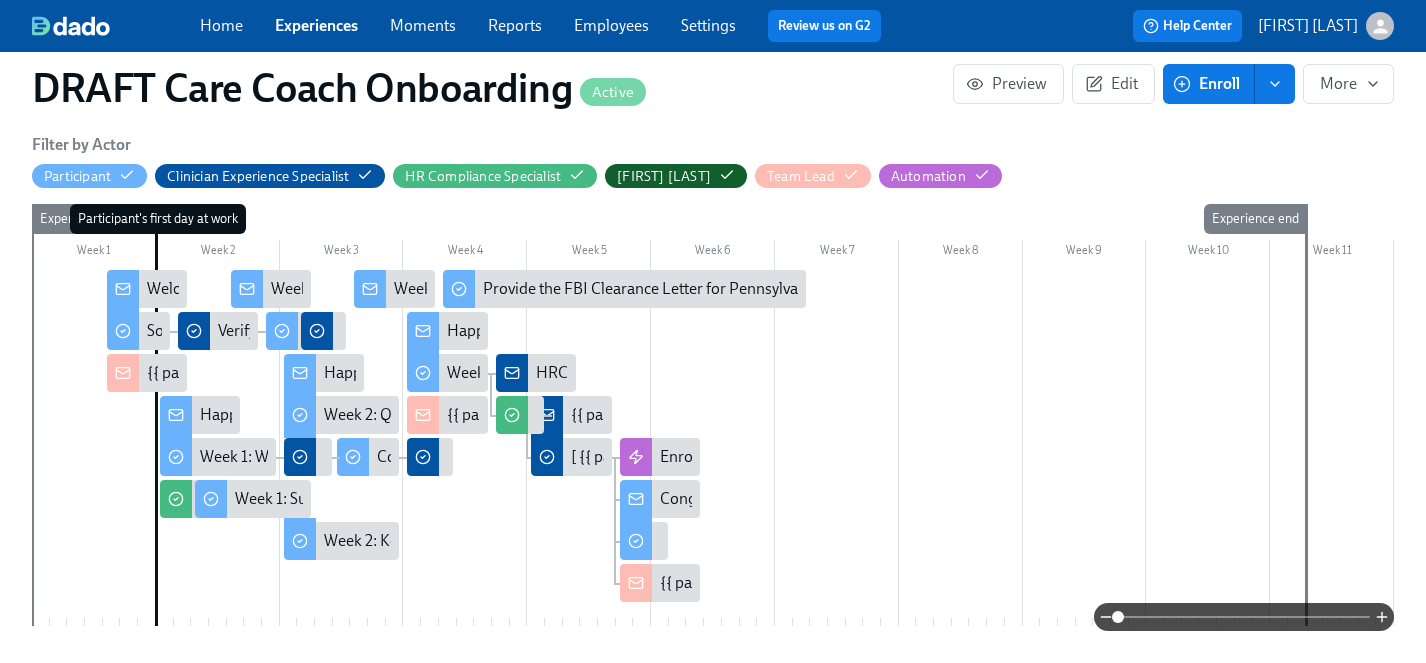 scroll, scrollTop: 435, scrollLeft: 0, axis: vertical 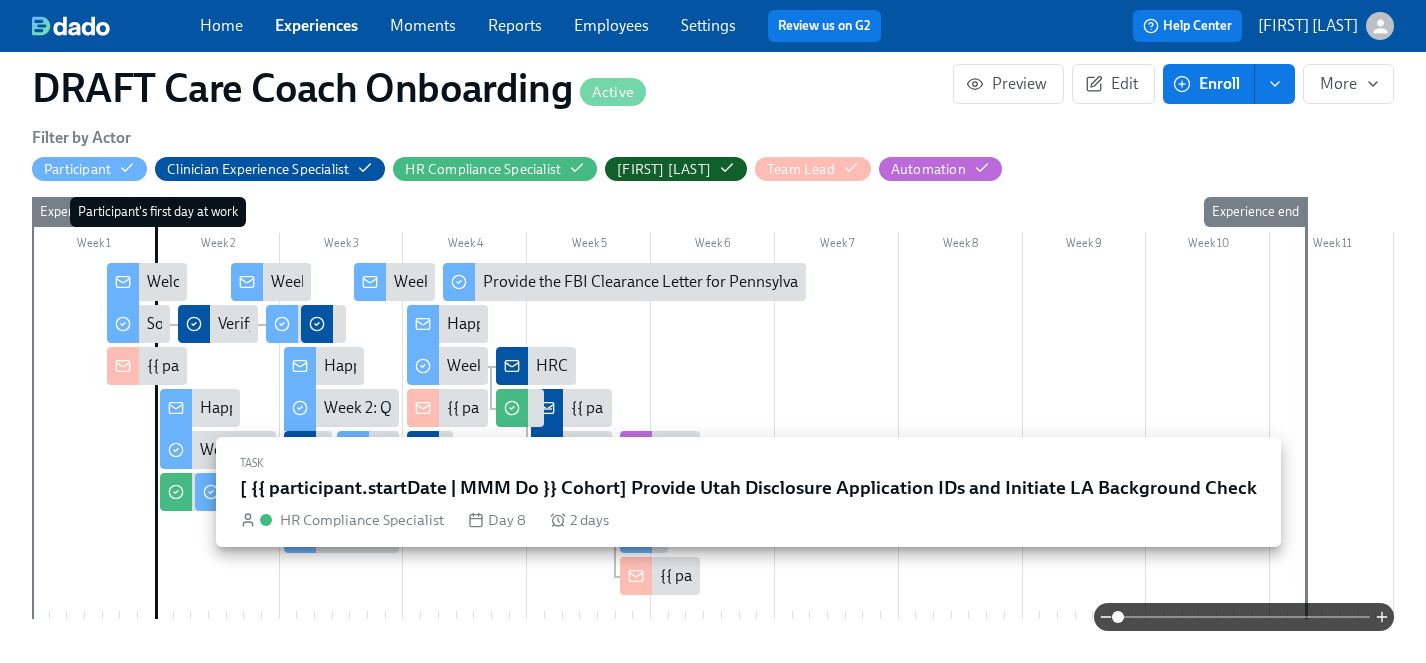 click 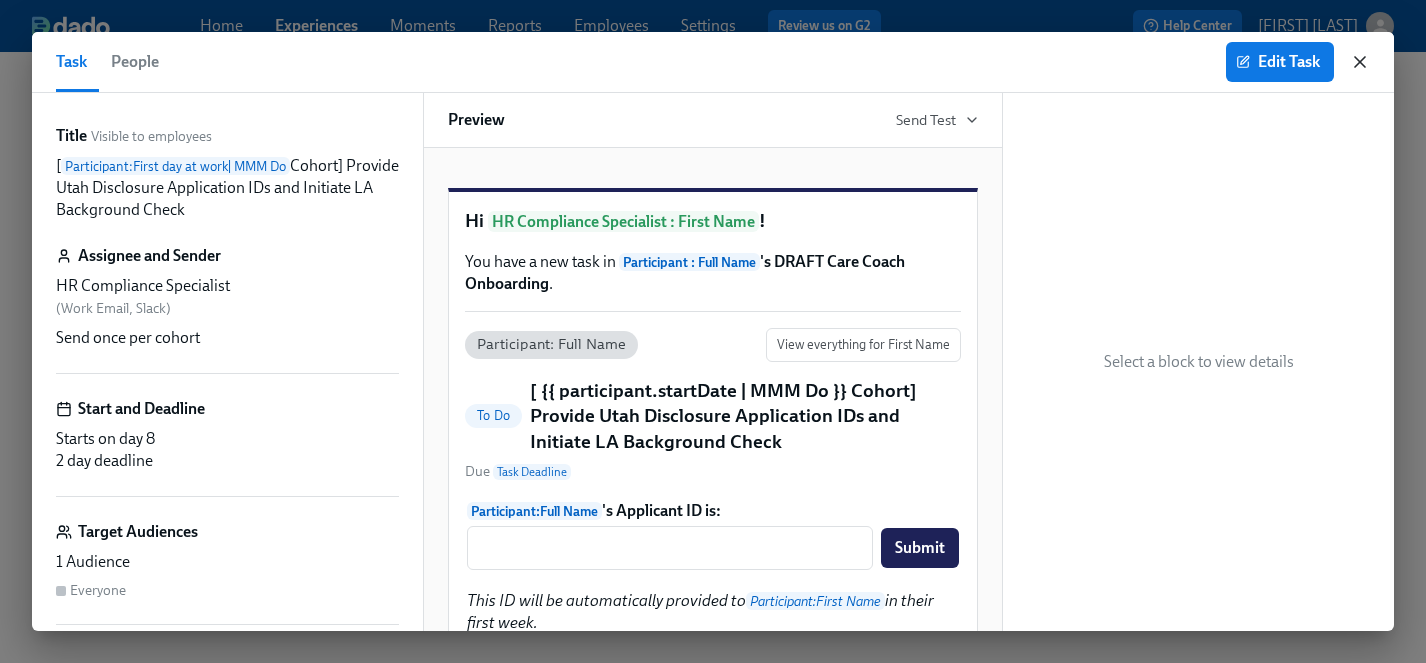 click 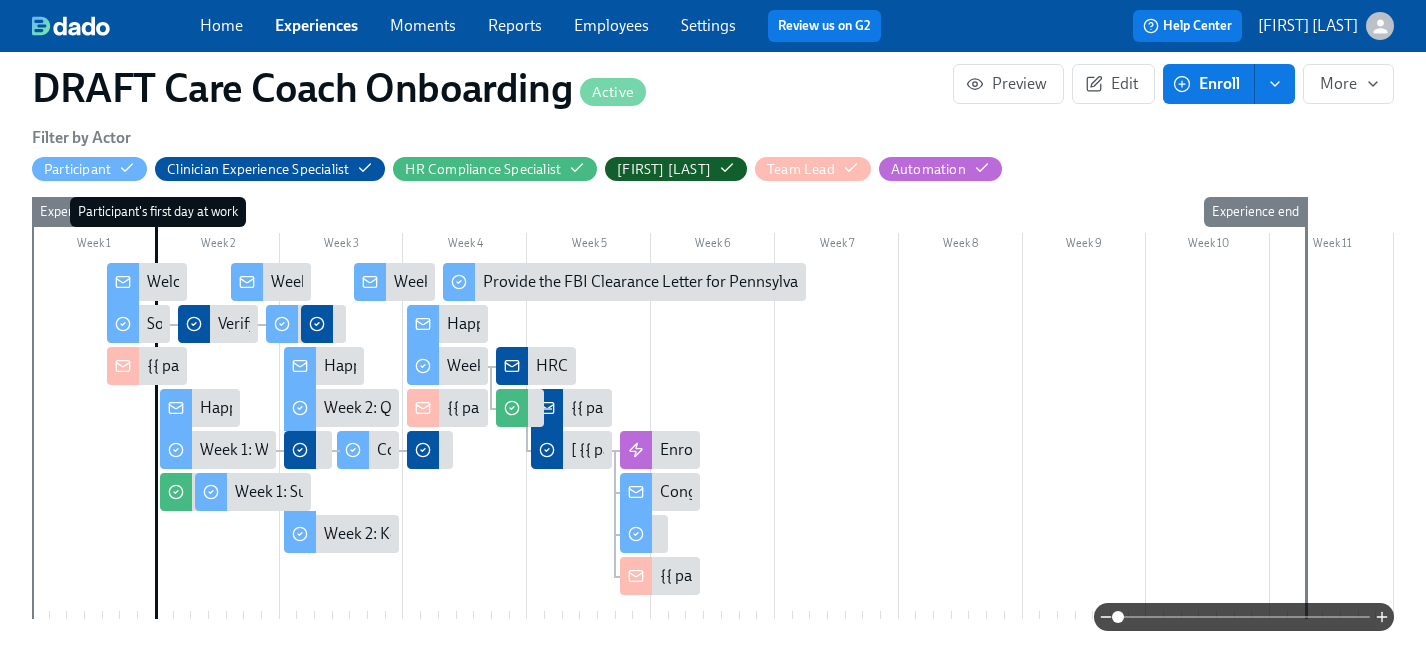 click on "Enroll" at bounding box center (1208, 84) 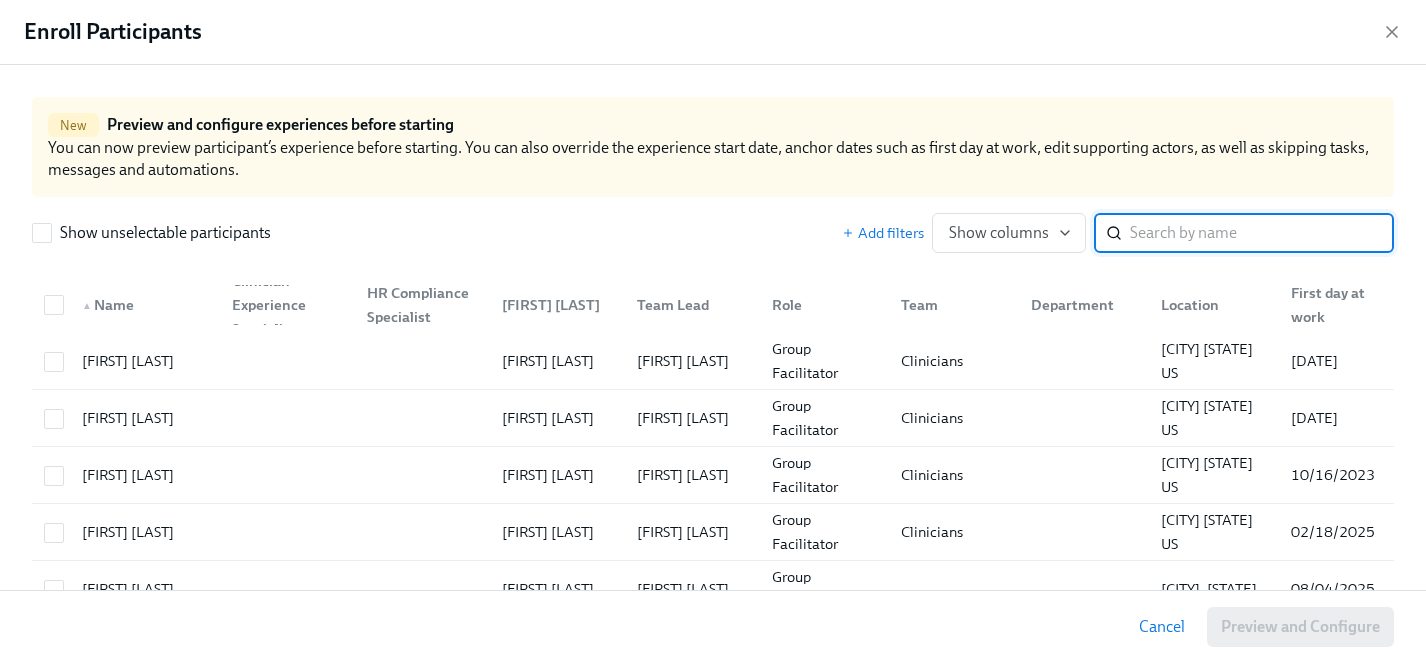 click at bounding box center [1262, 233] 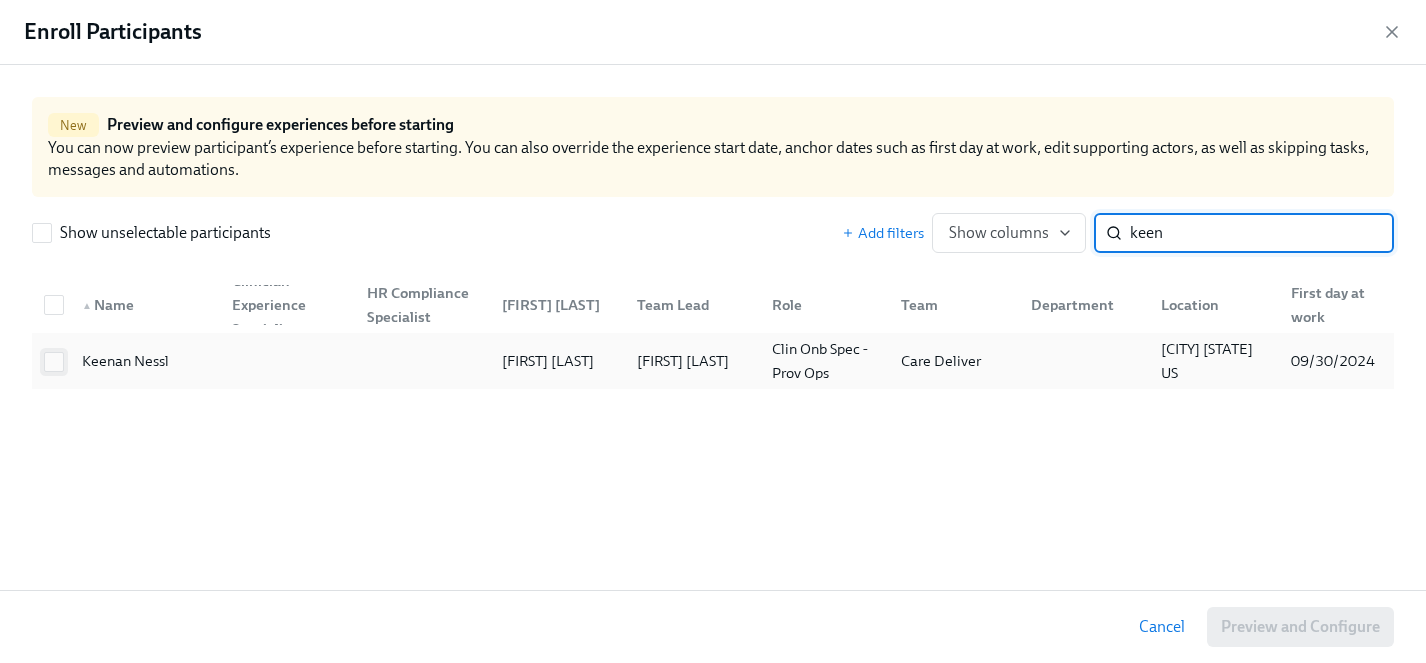 type on "keen" 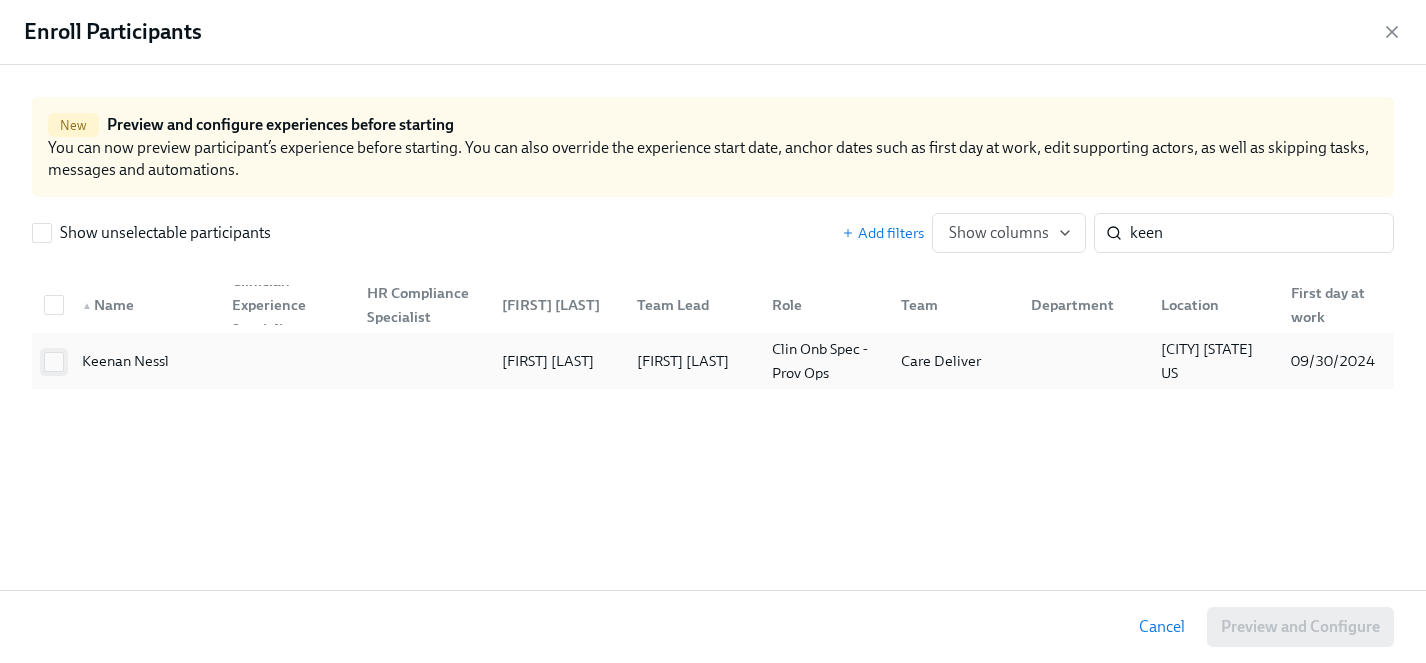click at bounding box center [54, 362] 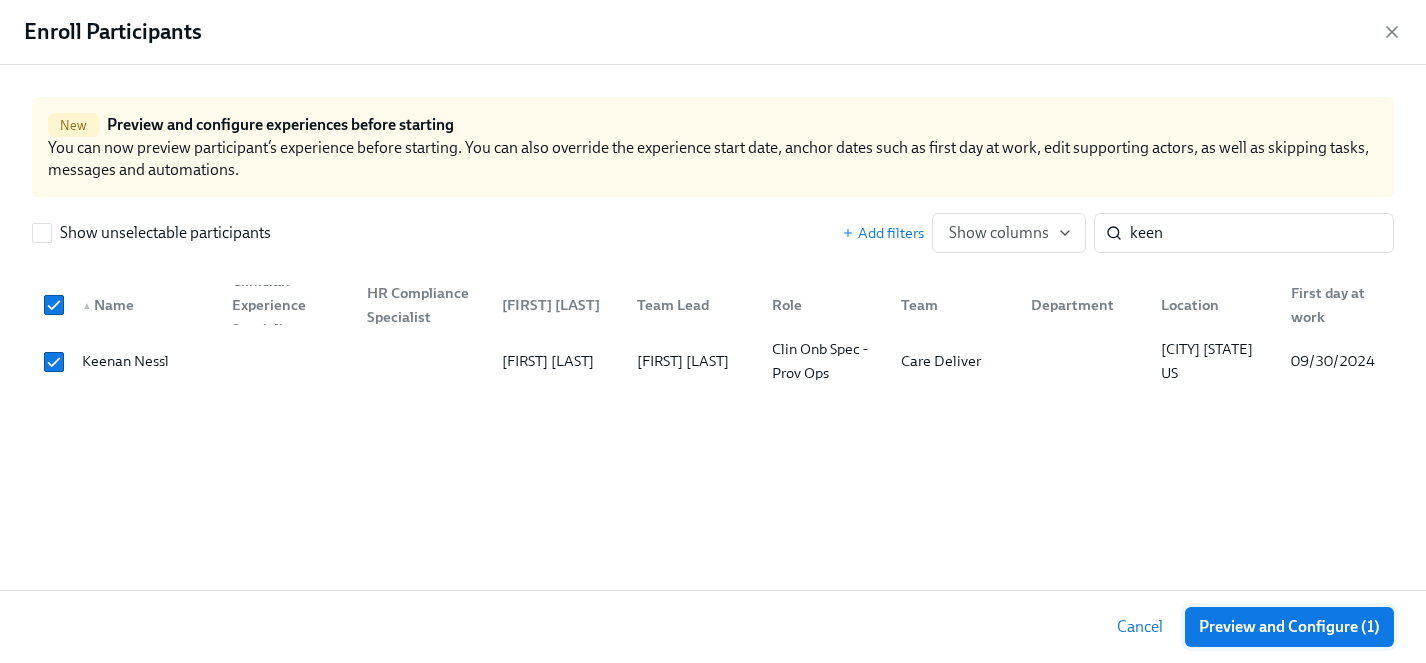 click on "Preview and Configure (1)" at bounding box center (1289, 627) 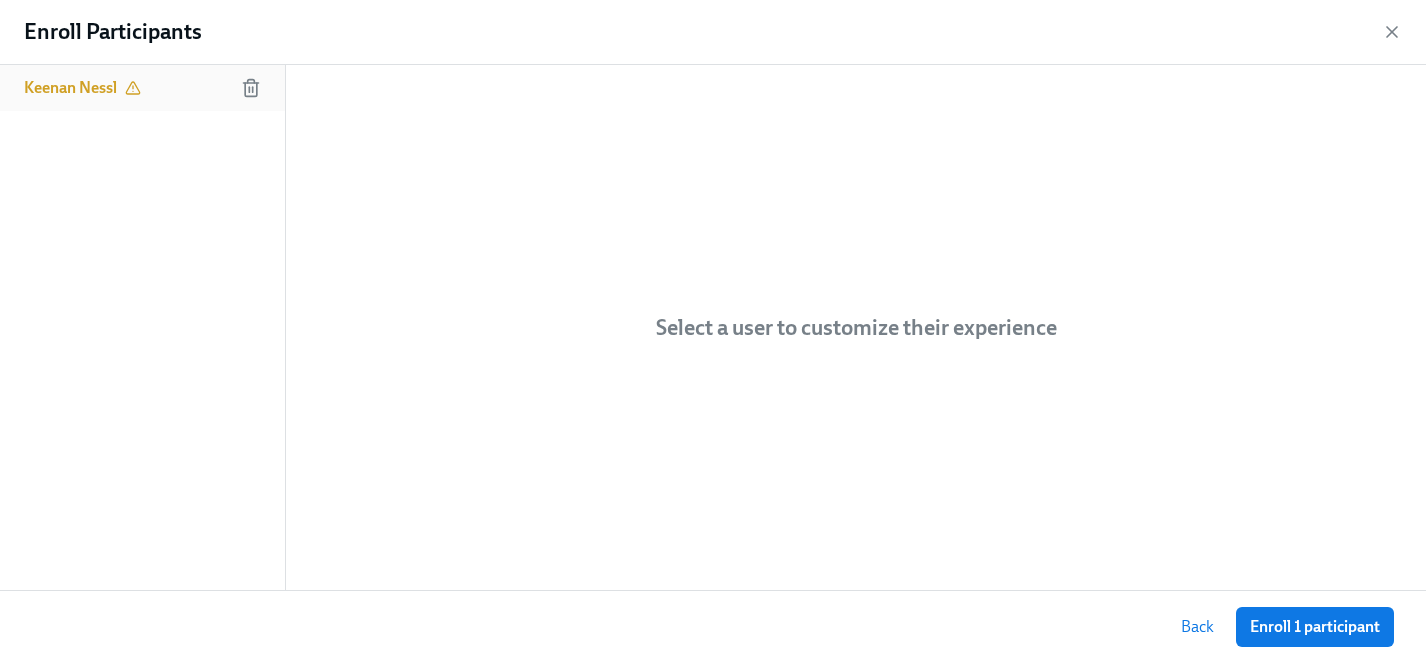 click on "Keenan Nessl" at bounding box center [70, 88] 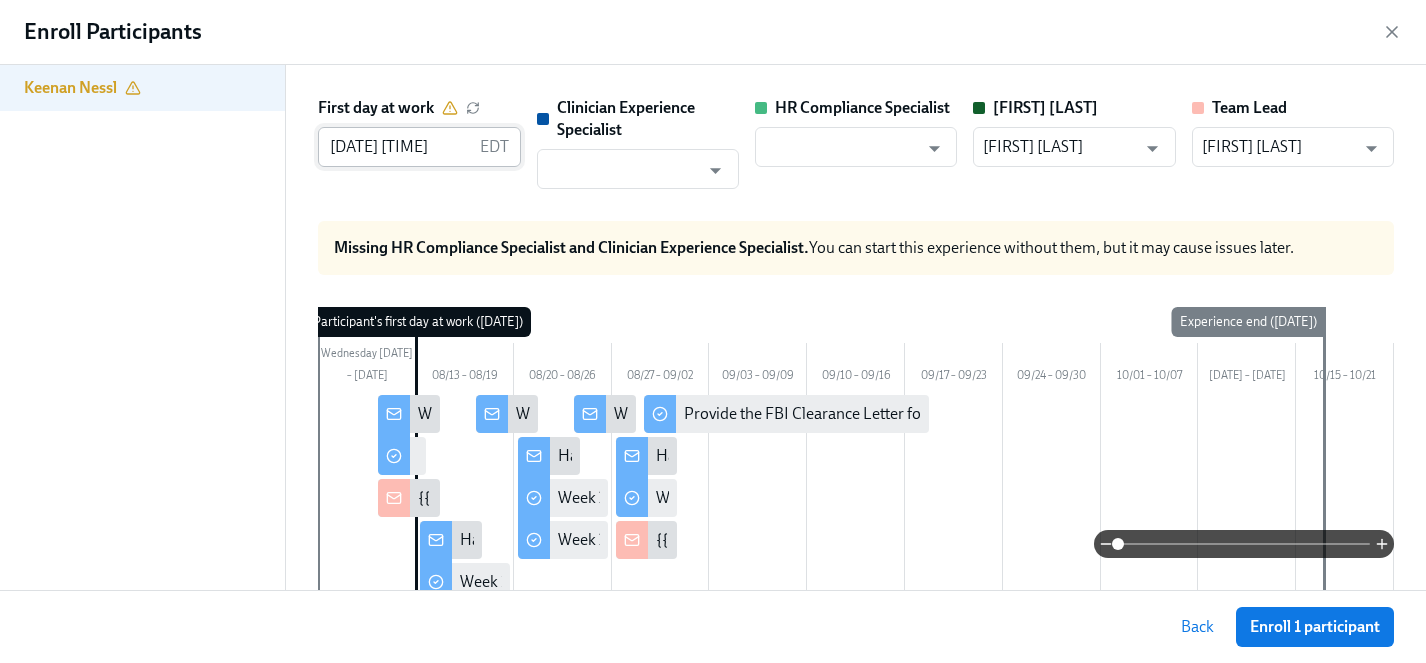 click on "[DATE] [TIME]" at bounding box center (394, 147) 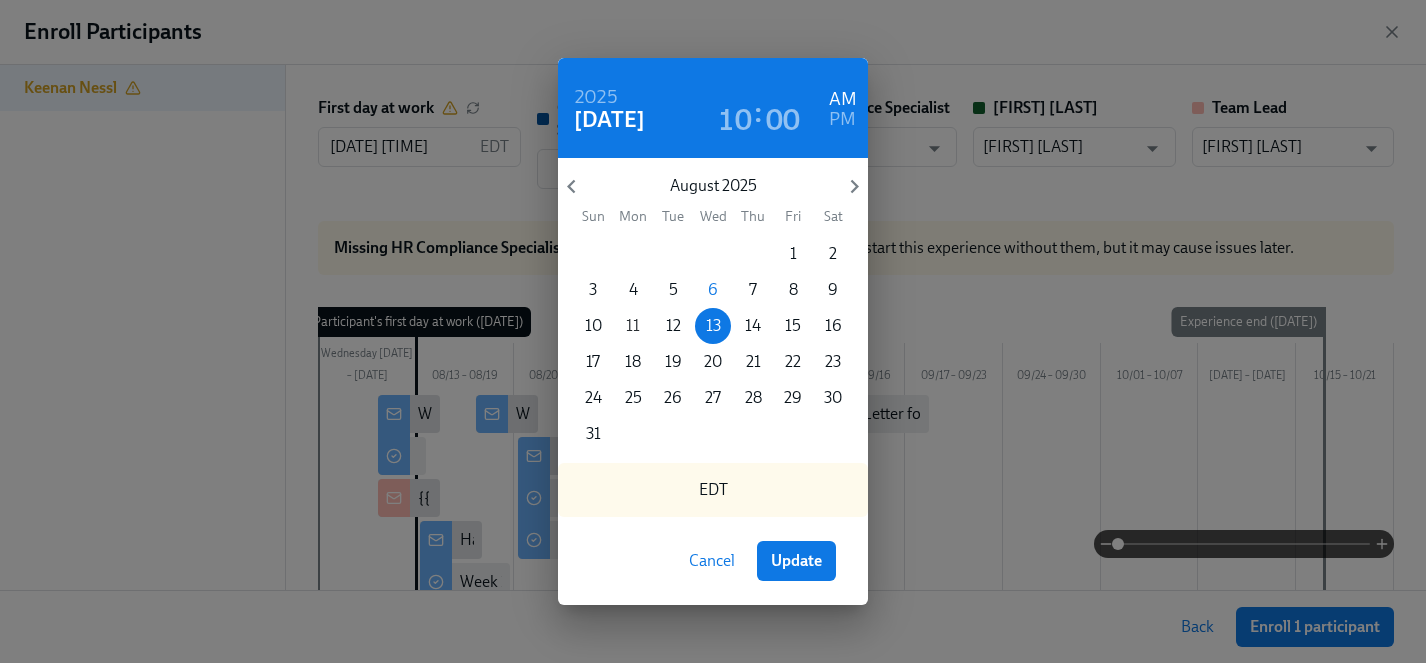 click on "11" at bounding box center [633, 326] 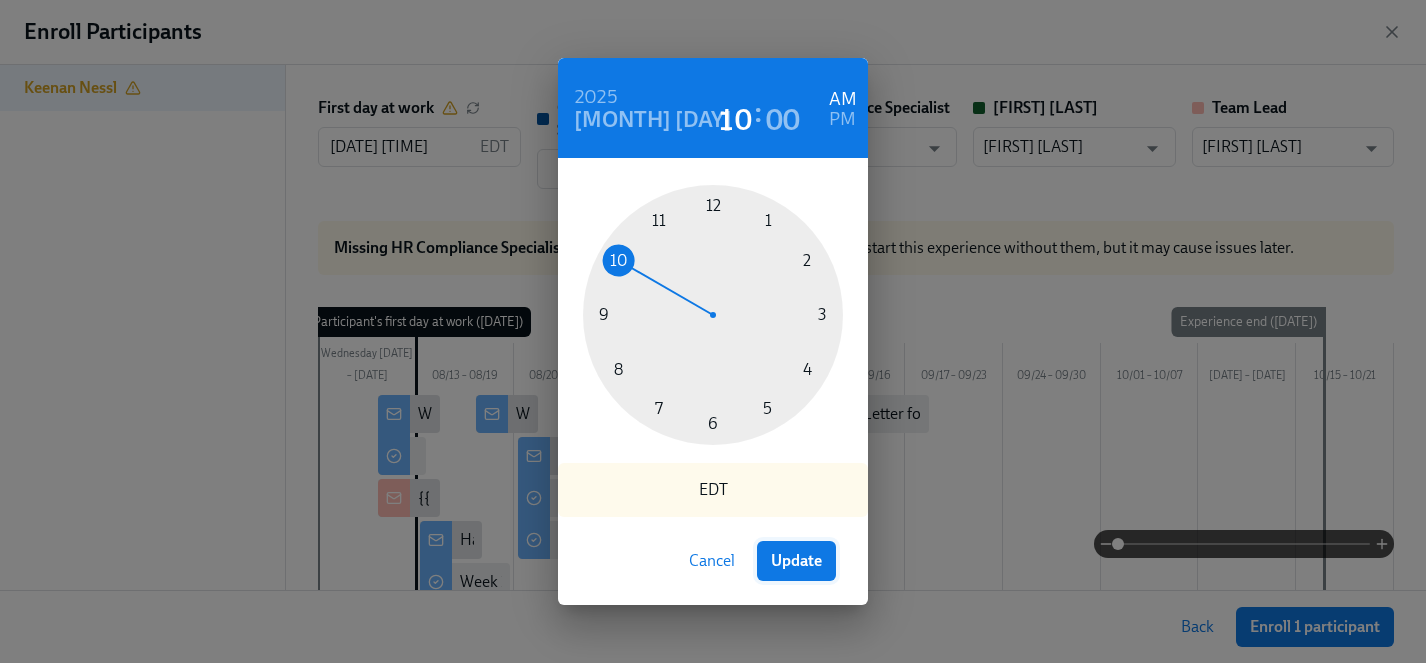 click on "Update" at bounding box center [796, 561] 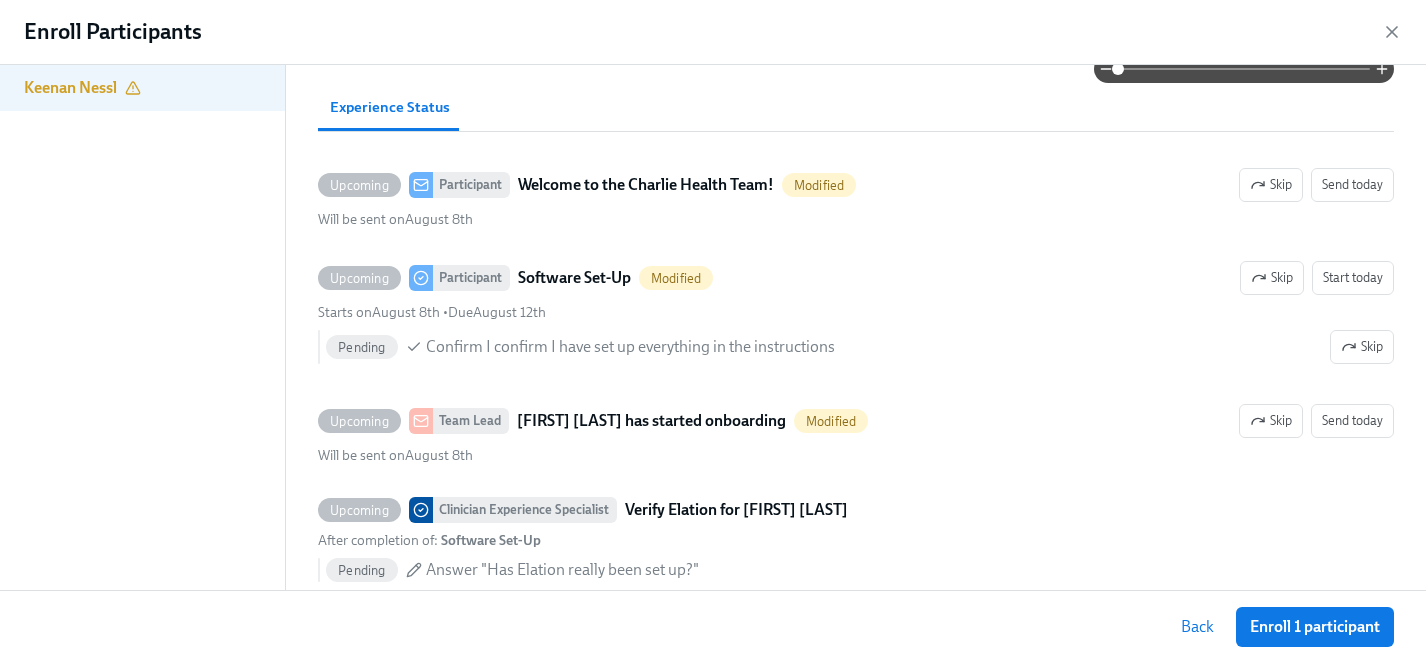scroll, scrollTop: 575, scrollLeft: 0, axis: vertical 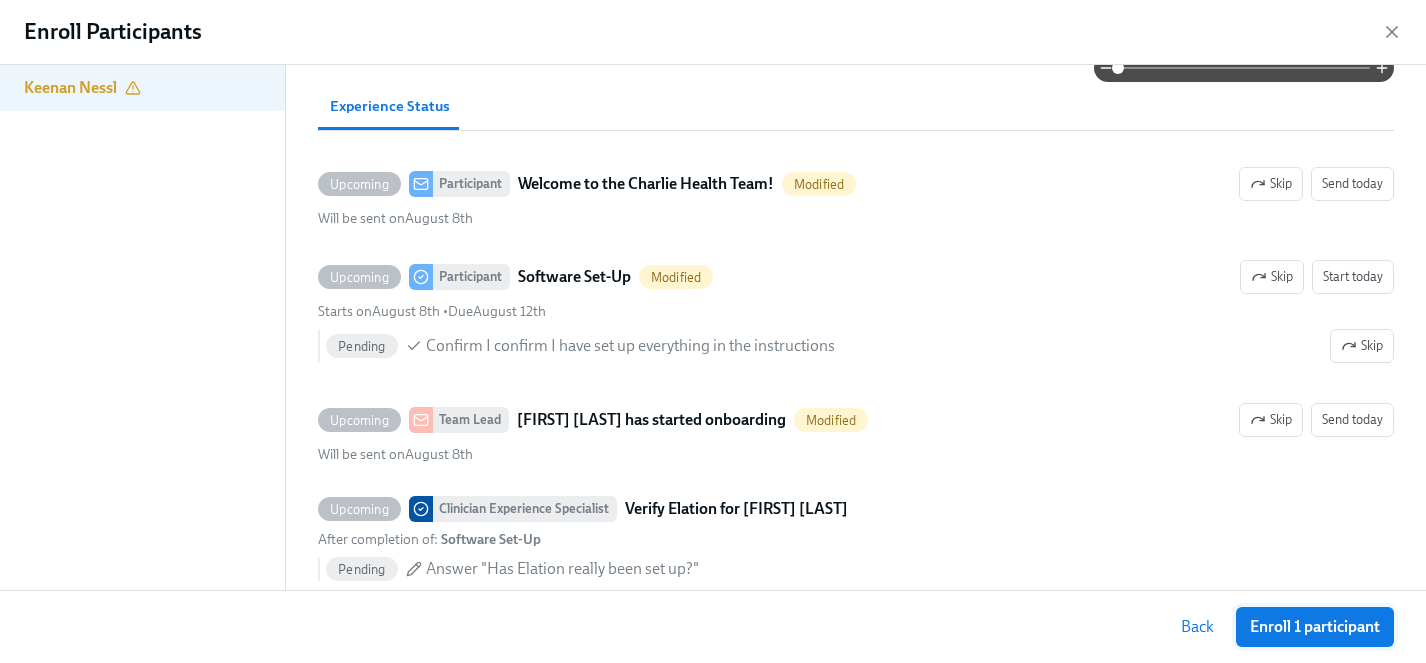 click on "Enroll 1 participant" at bounding box center [1315, 627] 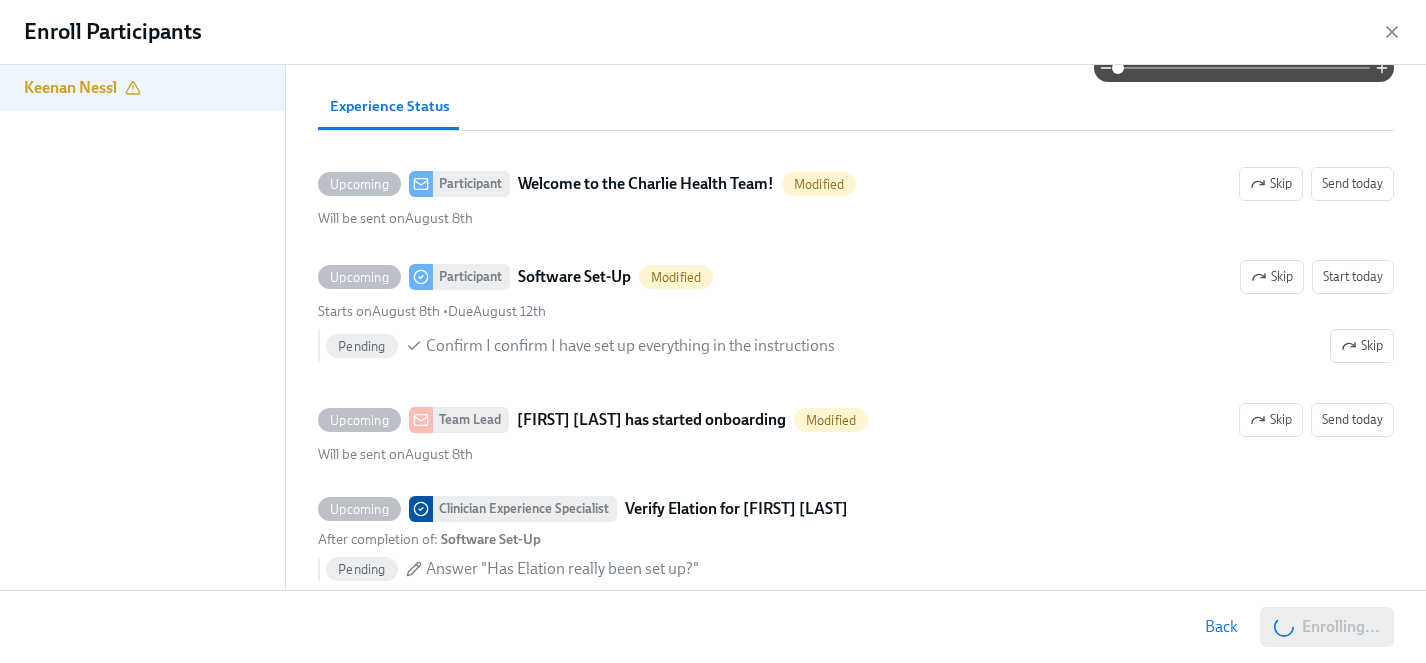 scroll, scrollTop: 487, scrollLeft: 0, axis: vertical 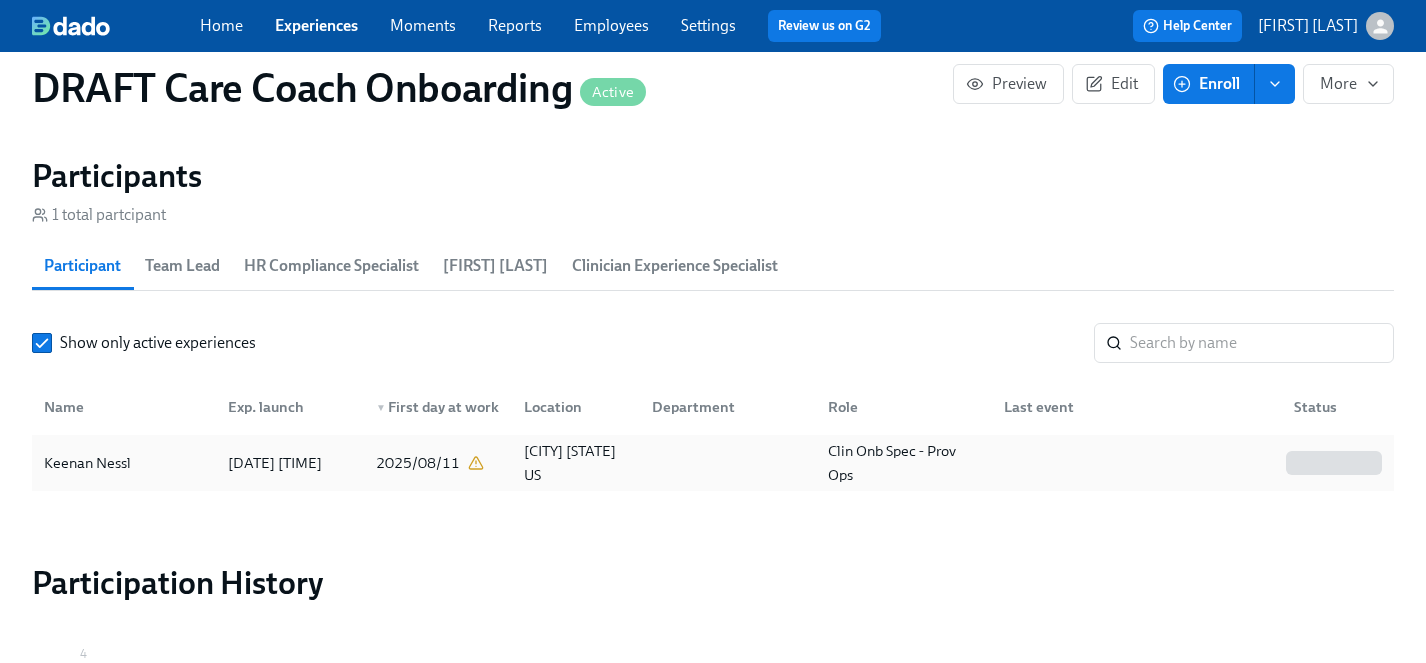 click on "Keenan Nessl" at bounding box center (87, 463) 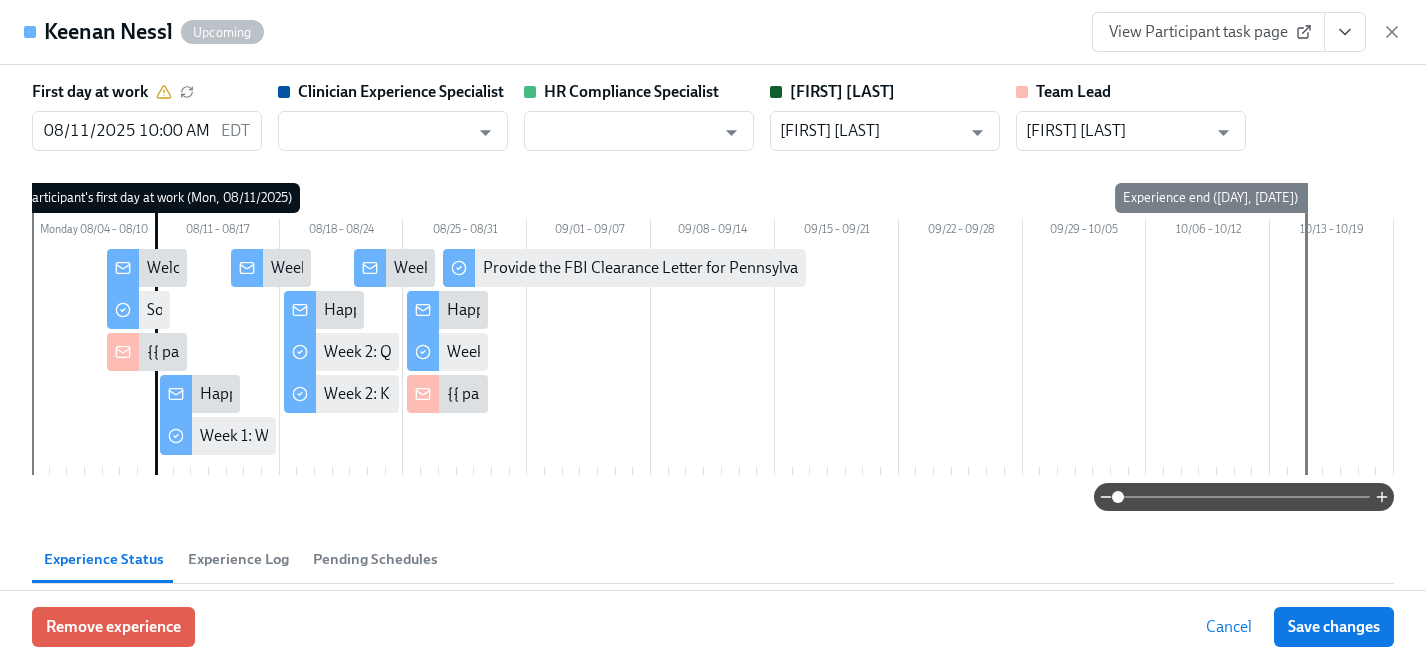 click on "View Participant task page" at bounding box center (1208, 32) 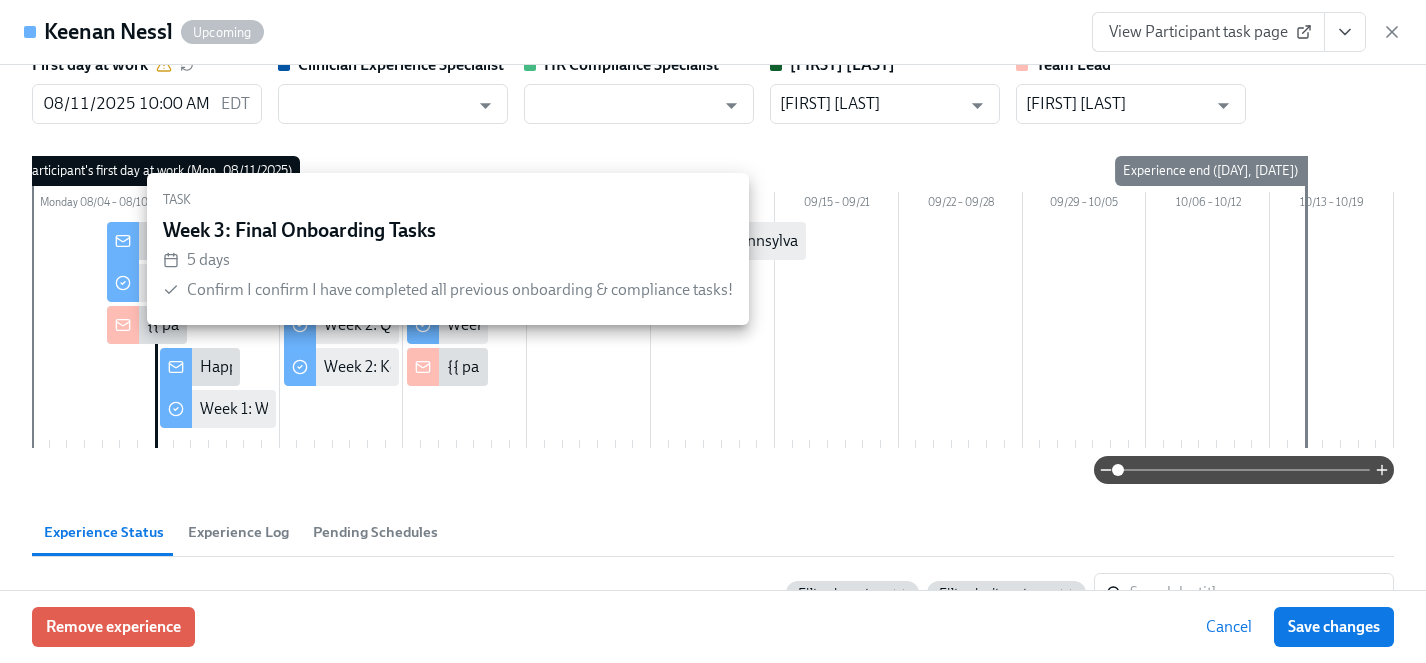 scroll, scrollTop: 0, scrollLeft: 0, axis: both 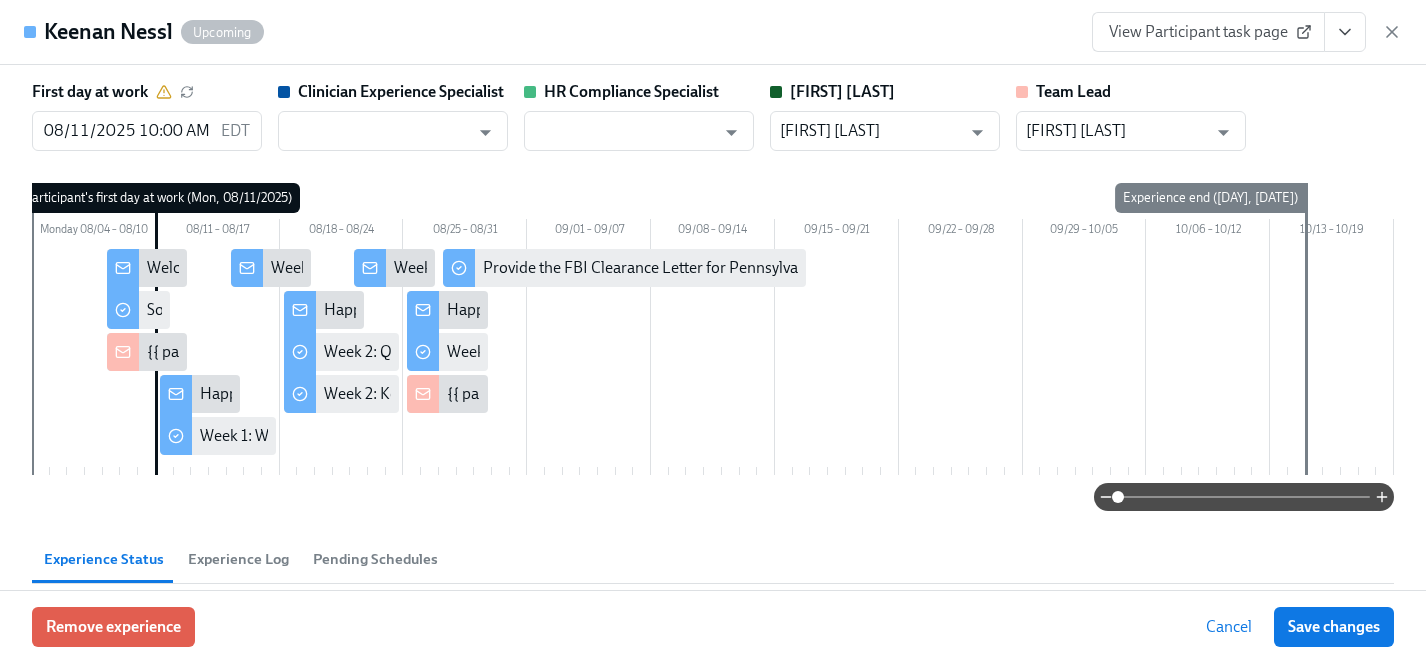 click on "{{ participant.fullName }} is nearly done with onboarding!" at bounding box center (642, 394) 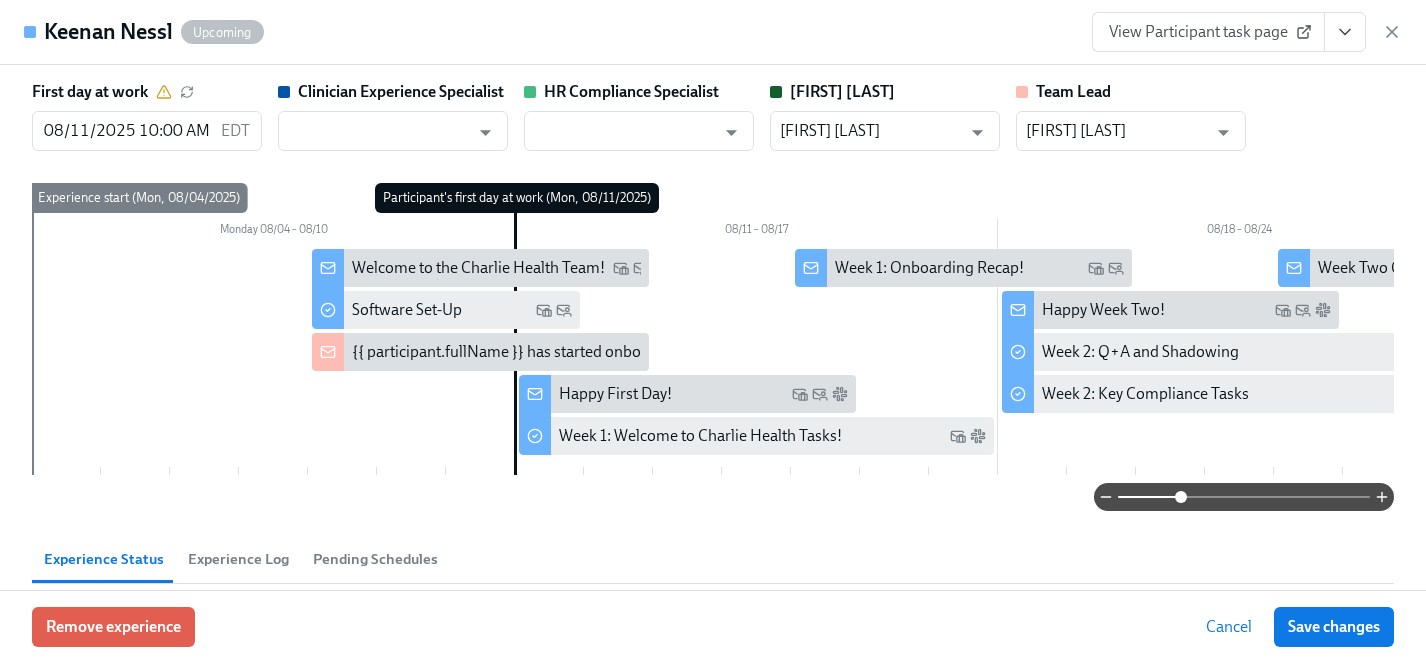 drag, startPoint x: 1118, startPoint y: 498, endPoint x: 1185, endPoint y: 500, distance: 67.02985 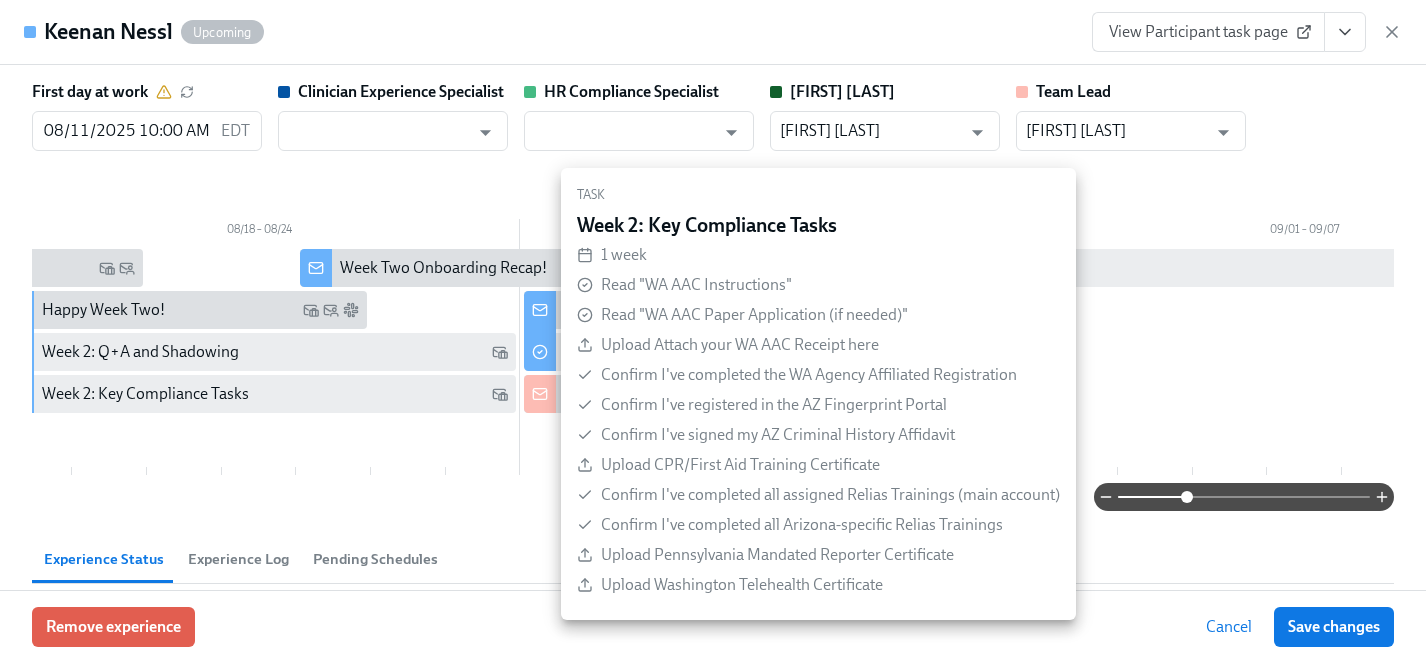 scroll, scrollTop: 0, scrollLeft: 1118, axis: horizontal 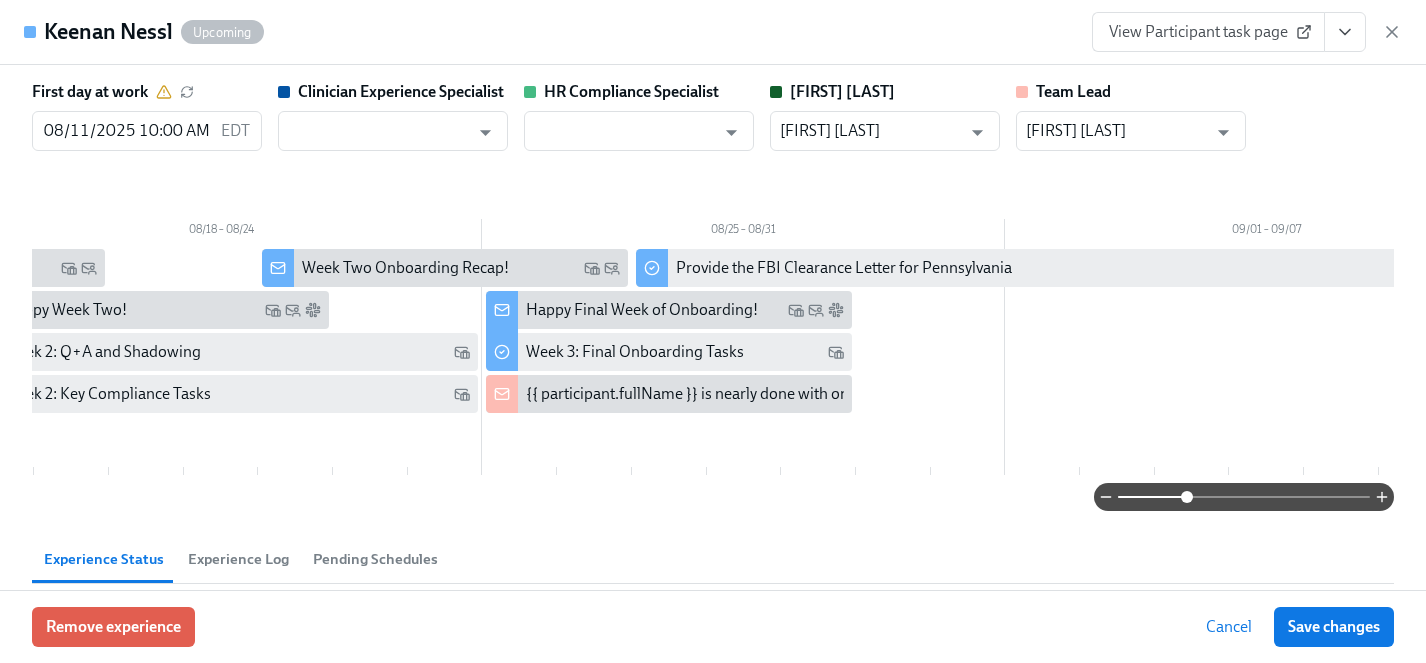 click on "{{ participant.fullName }} is nearly done with onboarding!" at bounding box center (721, 394) 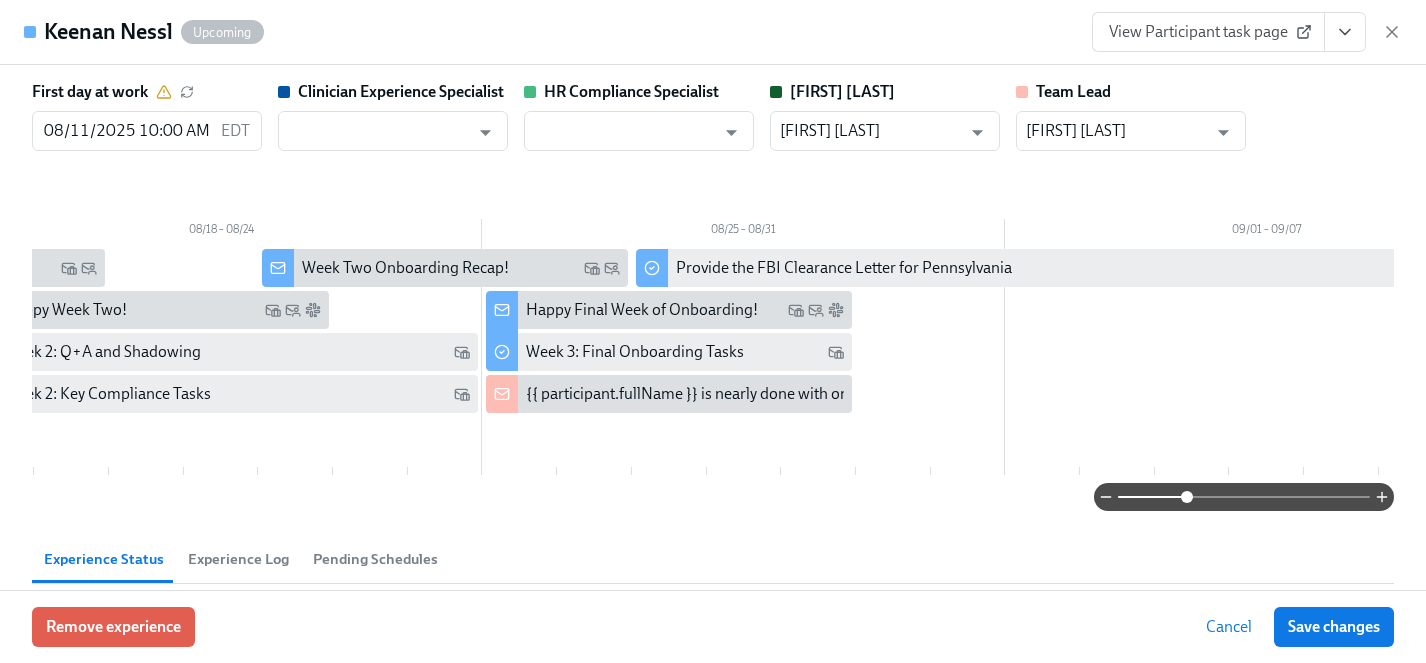 click on "{{ participant.fullName }} is nearly done with onboarding!" at bounding box center (721, 394) 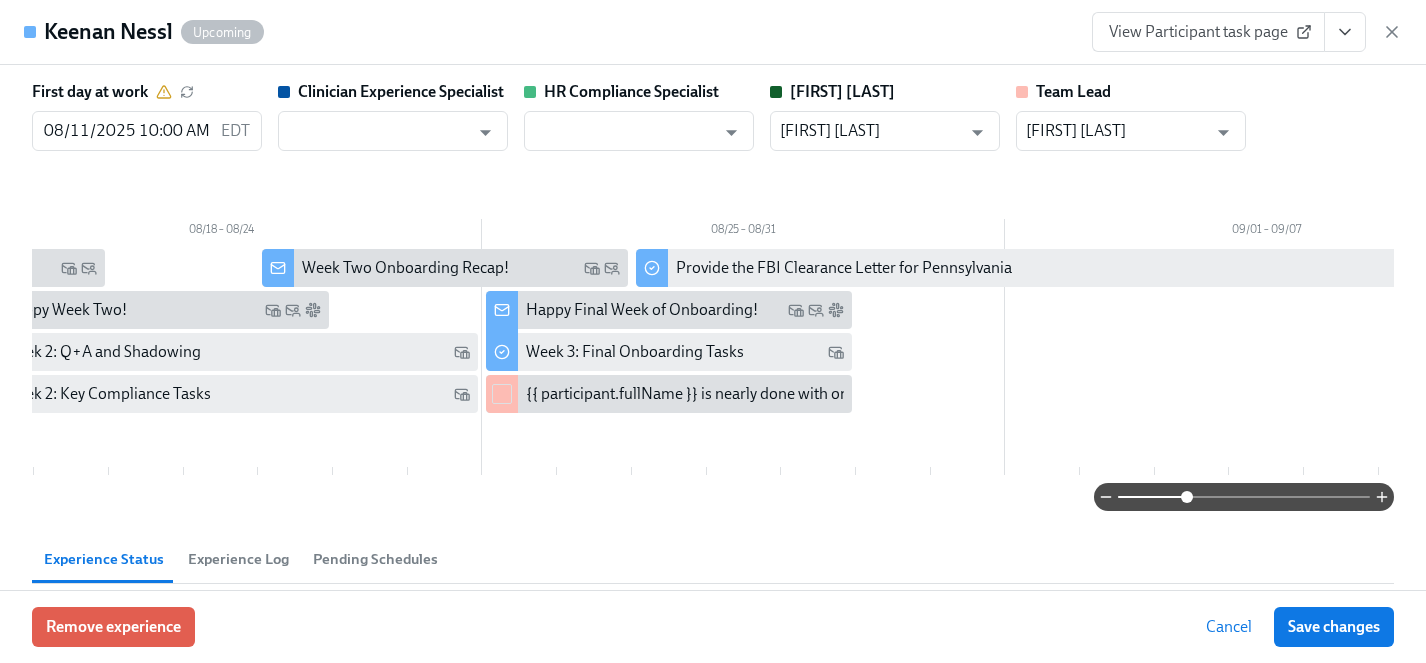click at bounding box center (502, 394) 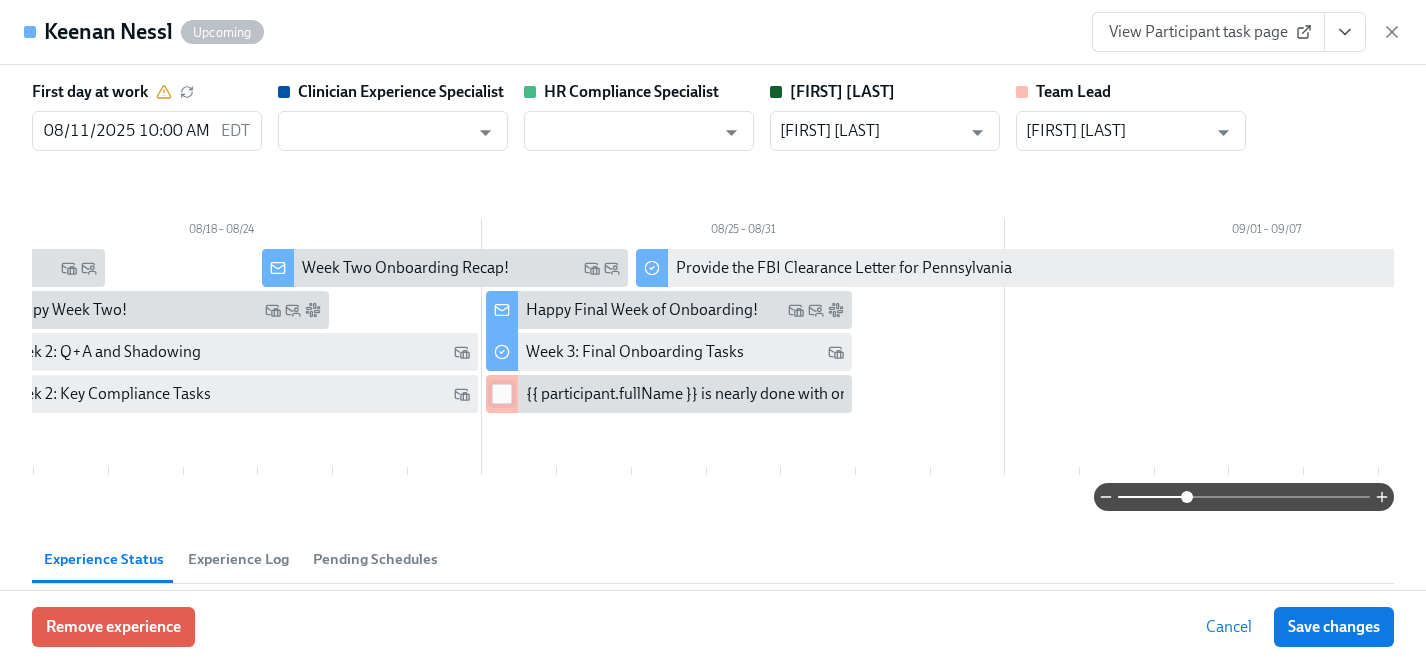 click at bounding box center [502, 394] 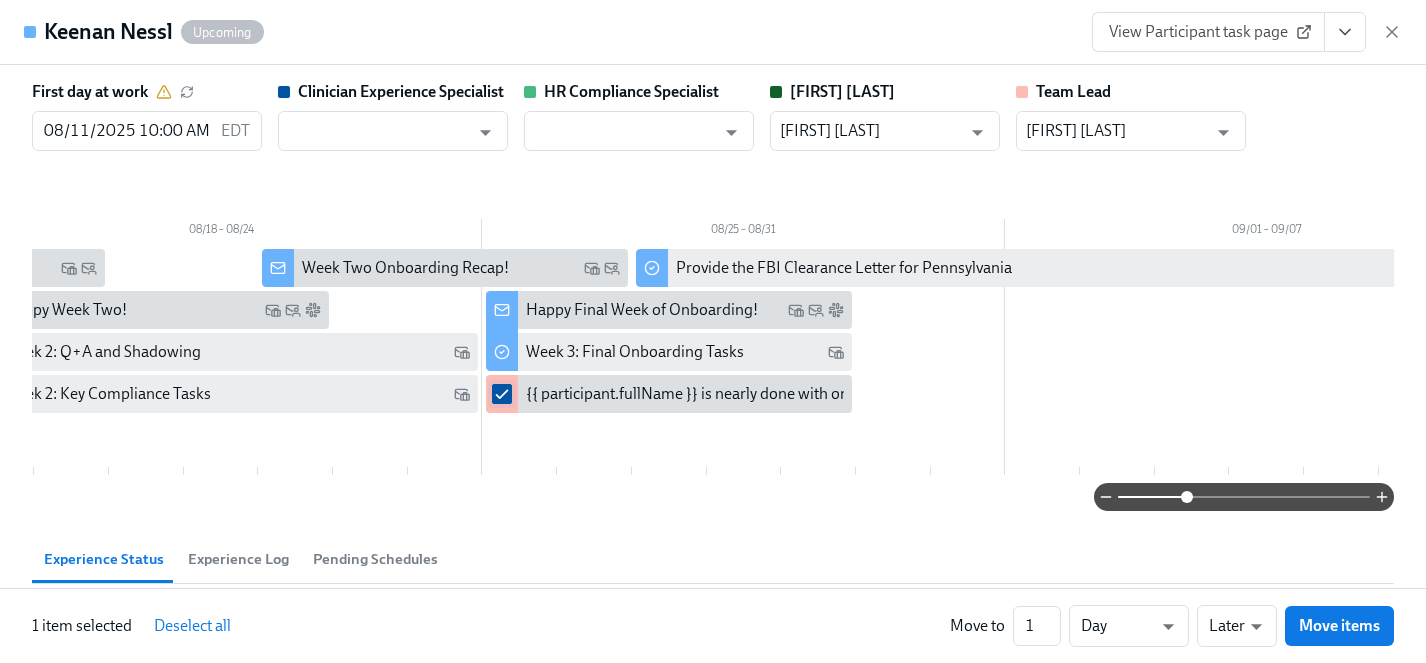 click at bounding box center (502, 394) 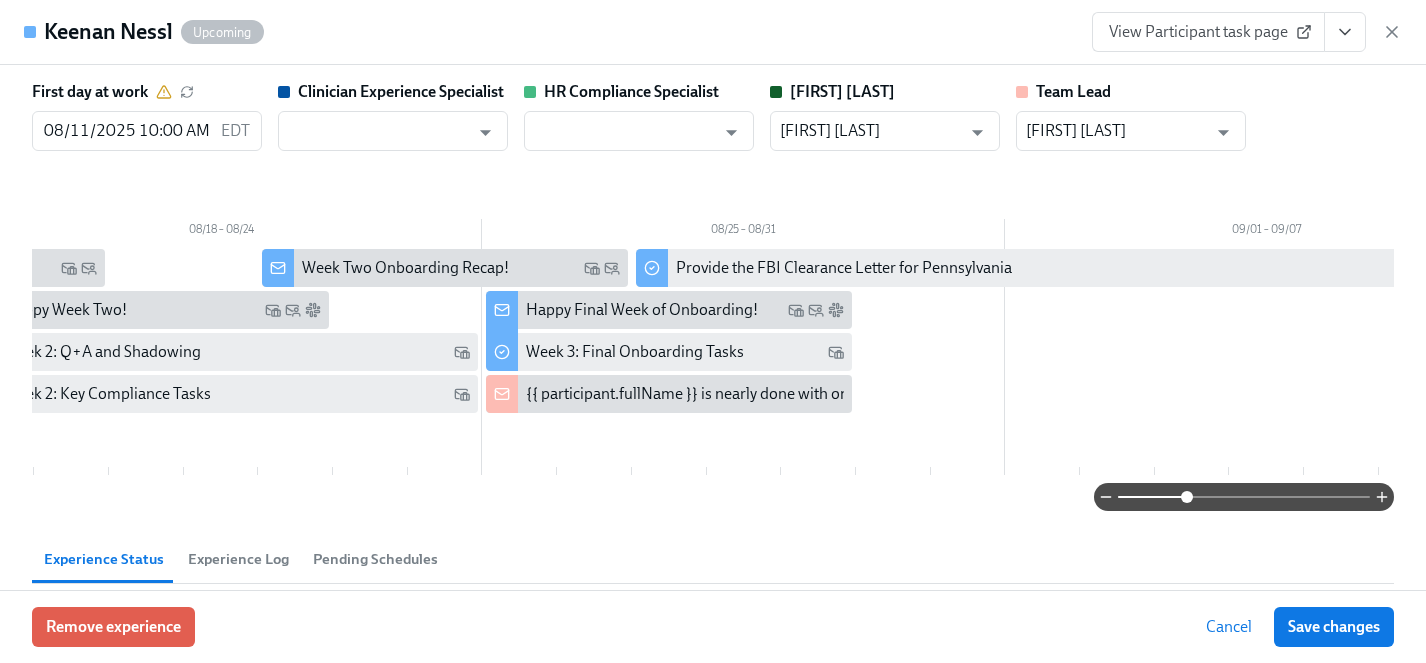 click on "{{ participant.fullName }} is nearly done with onboarding!" at bounding box center (721, 394) 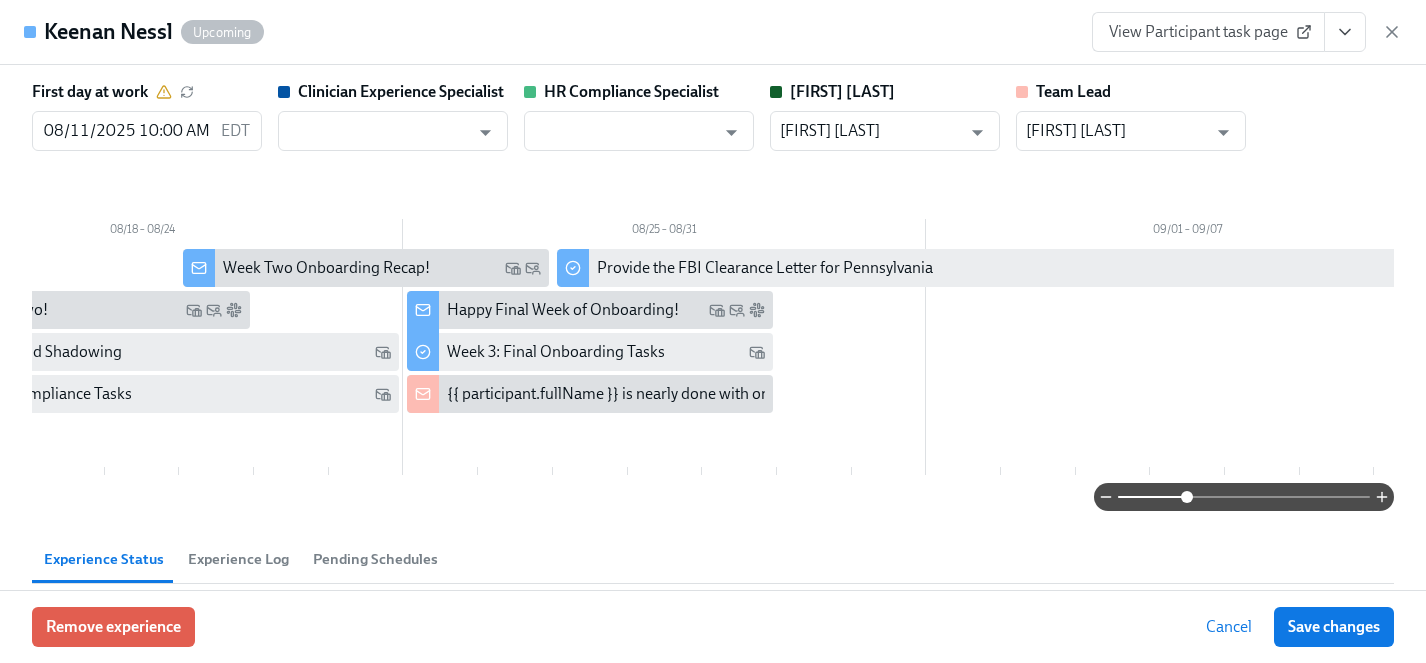 scroll, scrollTop: 0, scrollLeft: 1261, axis: horizontal 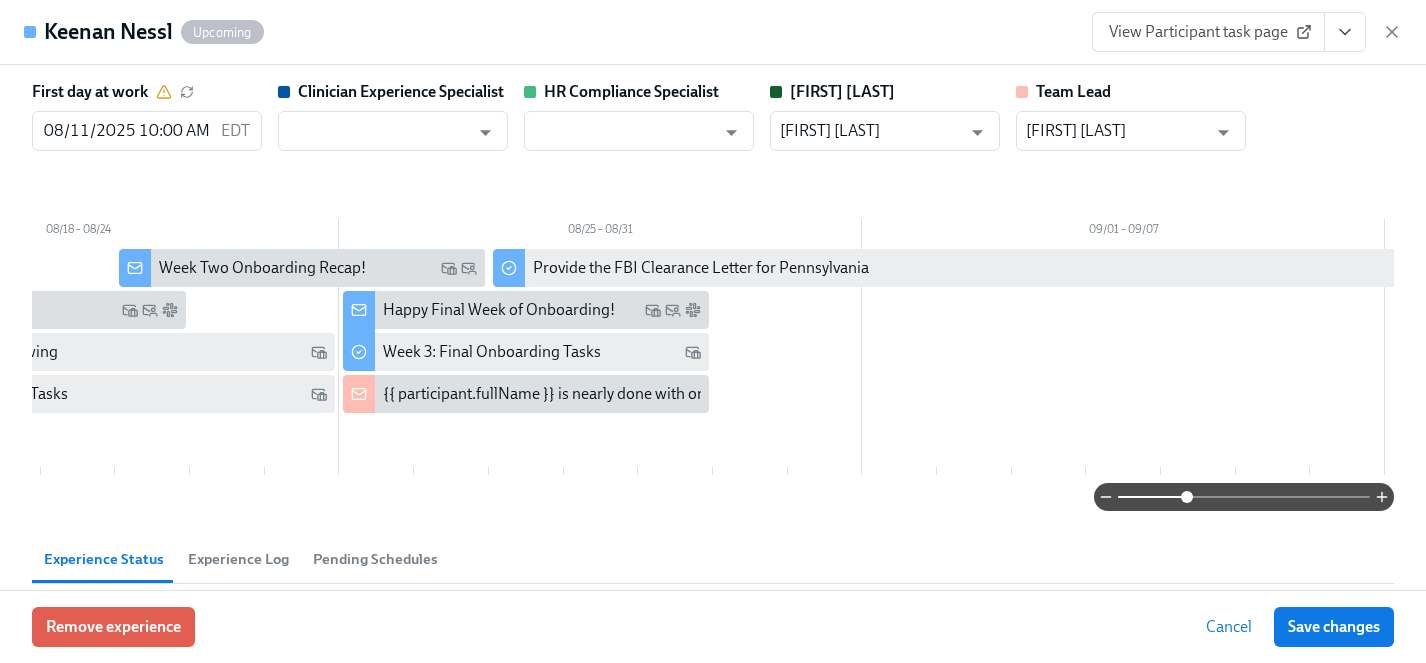 click on "{{ participant.fullName }} is nearly done with onboarding!" at bounding box center [578, 394] 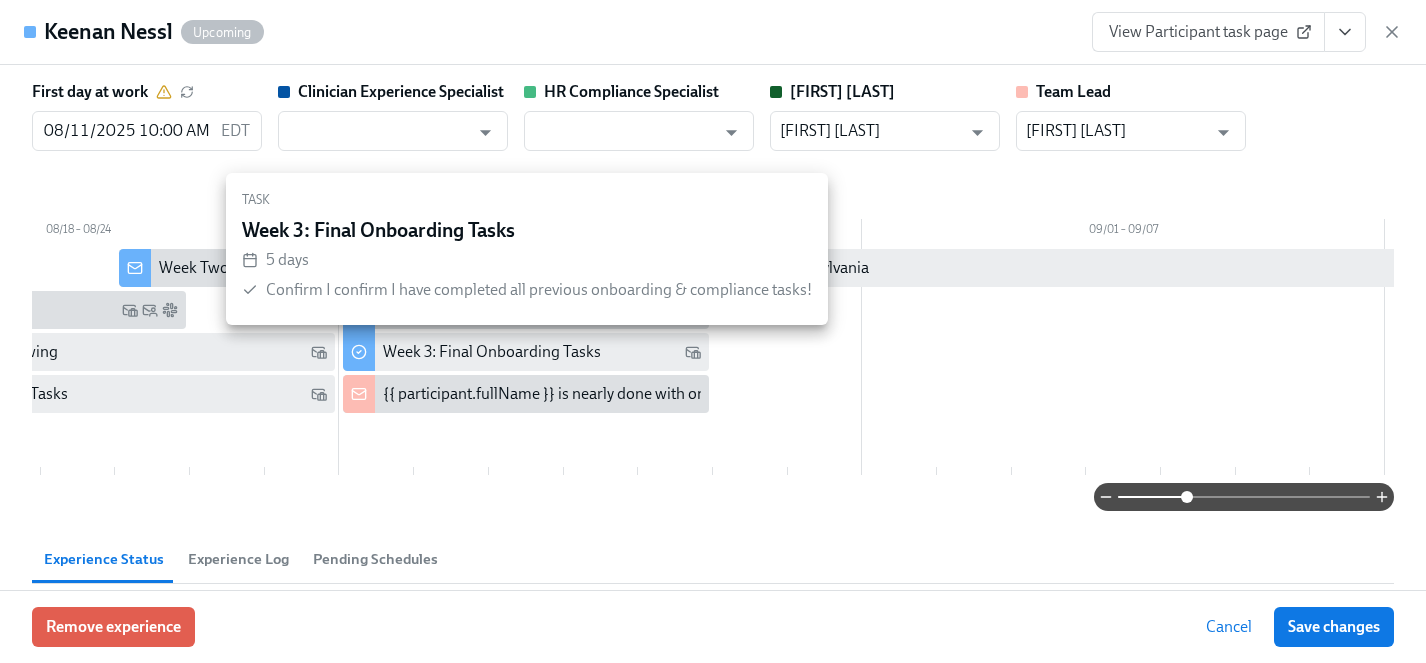 click on "Week 3: Final Onboarding Tasks" at bounding box center (492, 352) 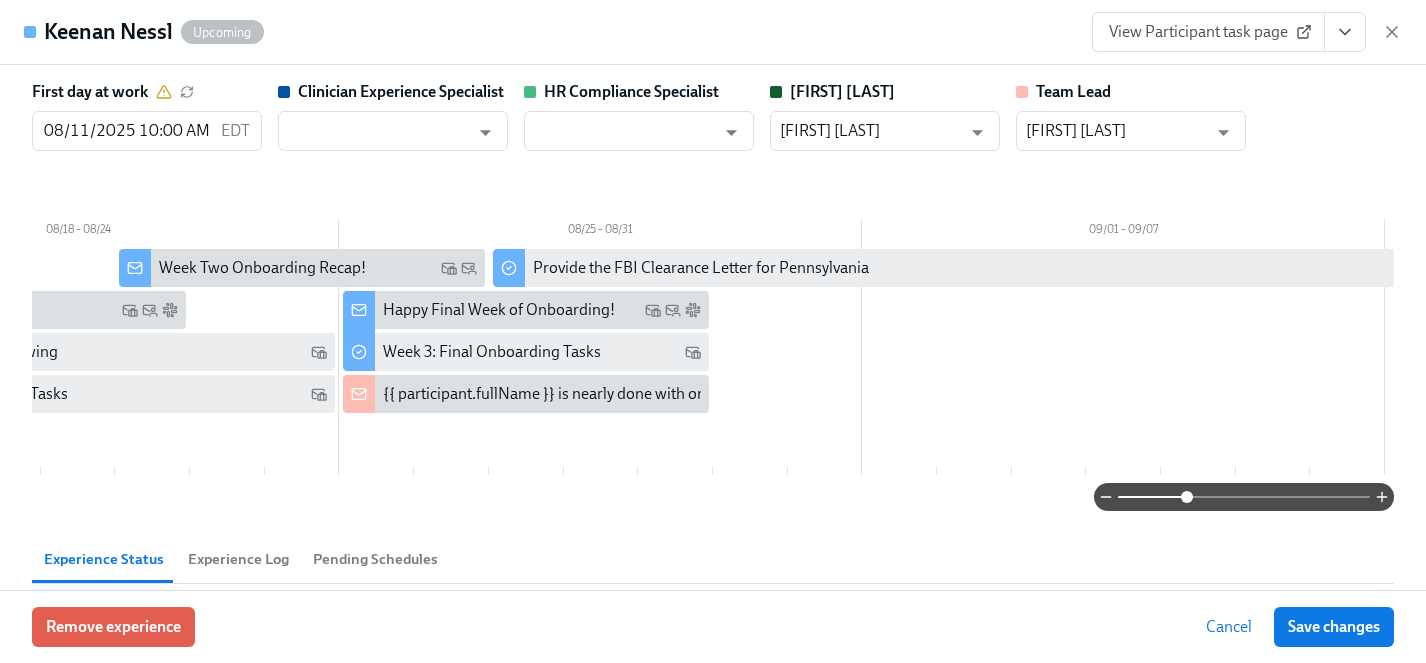 click on "{{ participant.fullName }} is nearly done with onboarding!" at bounding box center [578, 394] 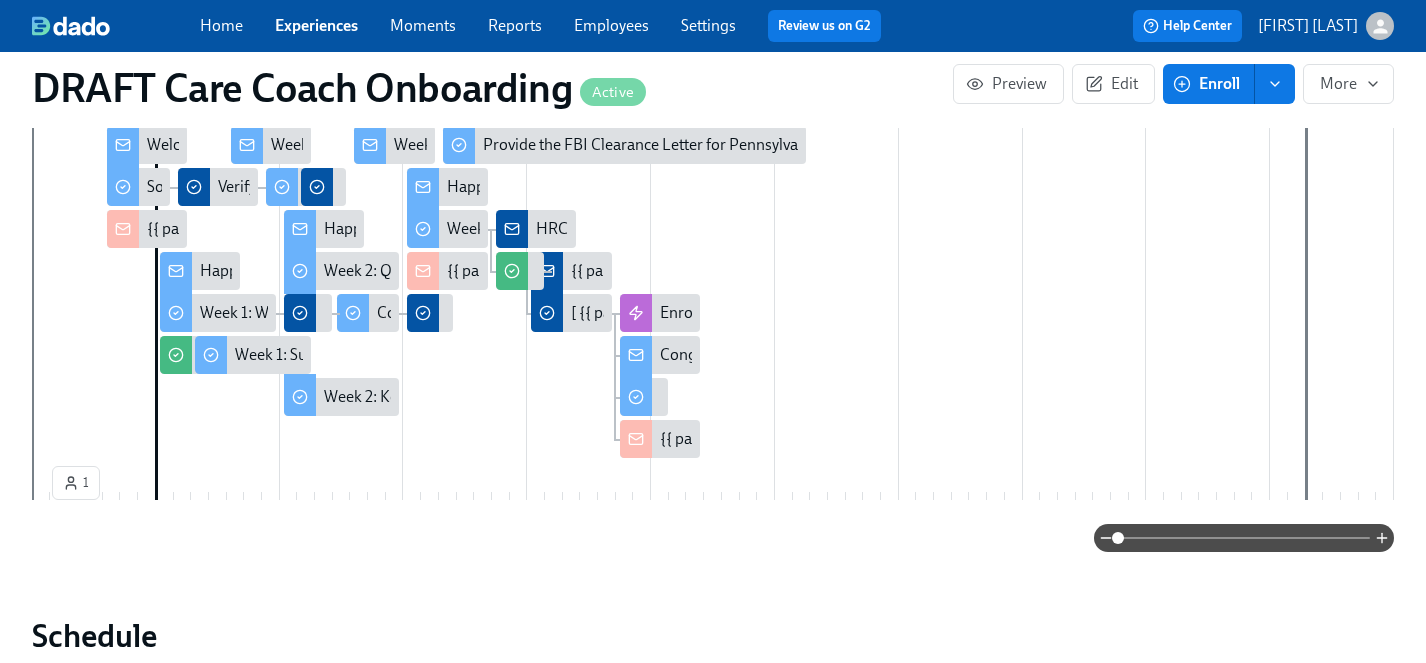scroll, scrollTop: 629, scrollLeft: 0, axis: vertical 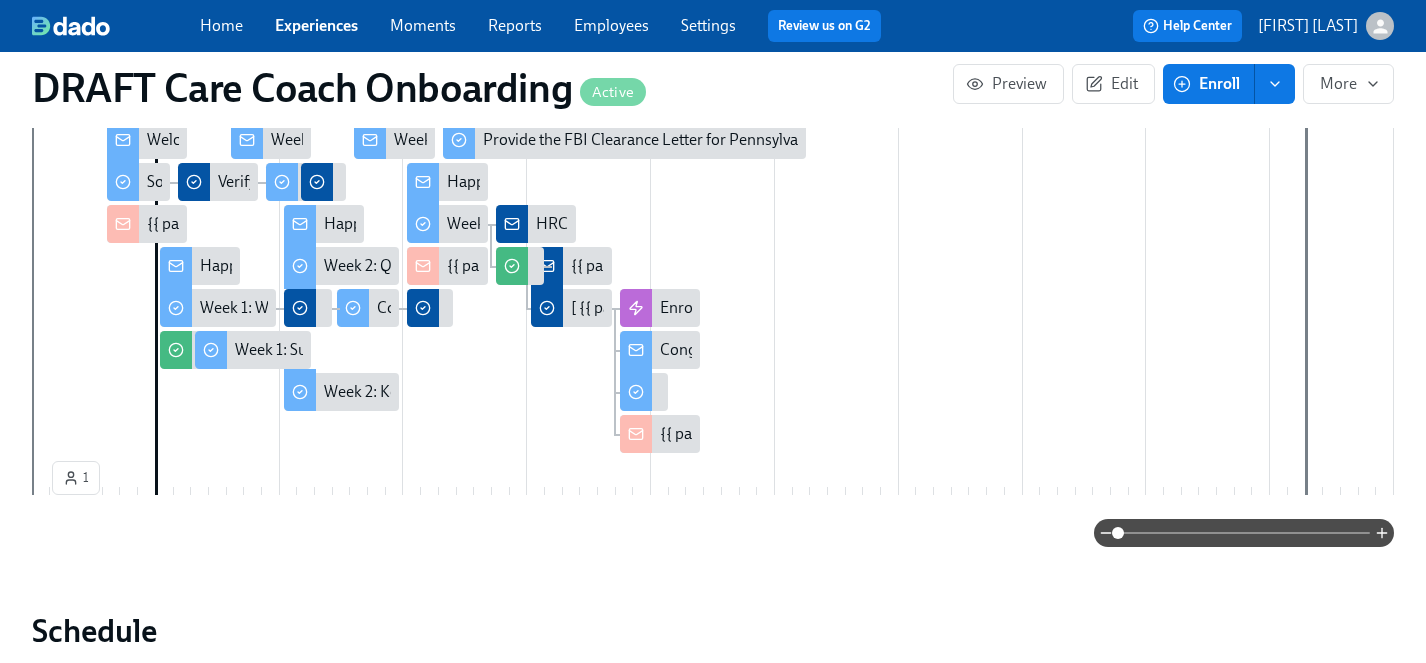 click on "{{ participant.fullName }} passed their onboarding!" at bounding box center [833, 434] 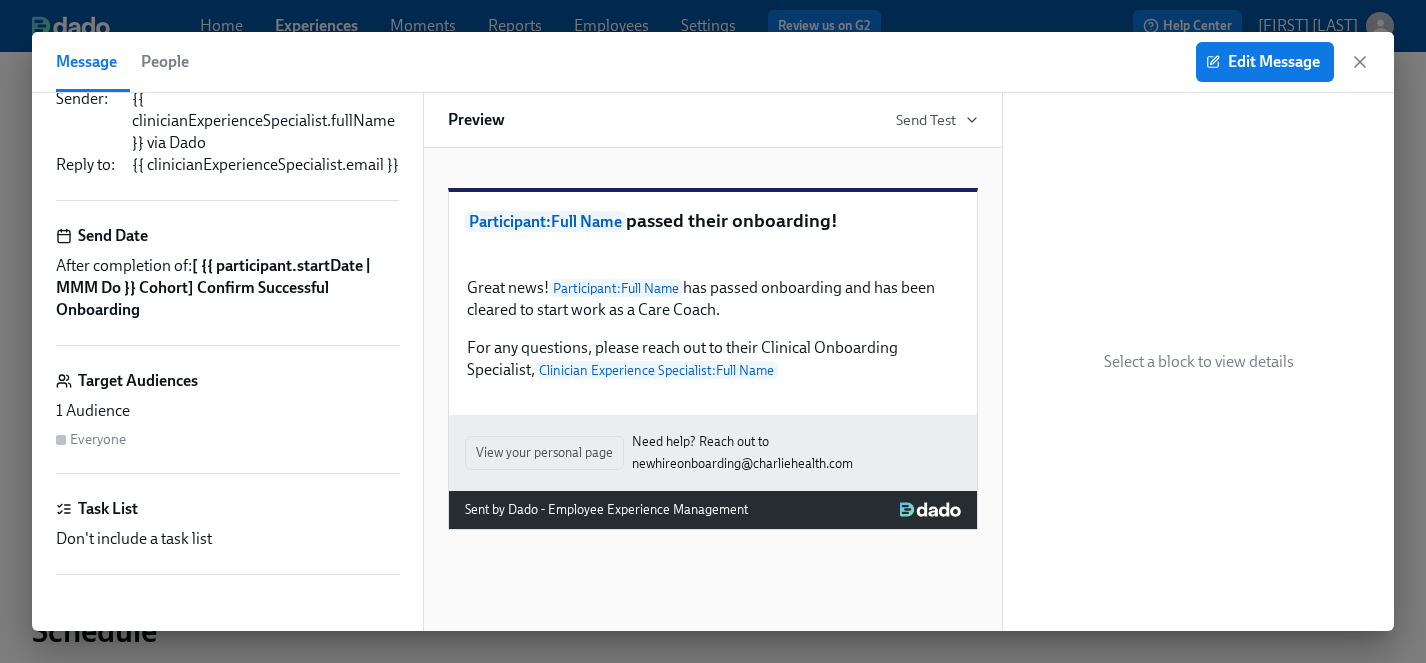 scroll, scrollTop: 0, scrollLeft: 0, axis: both 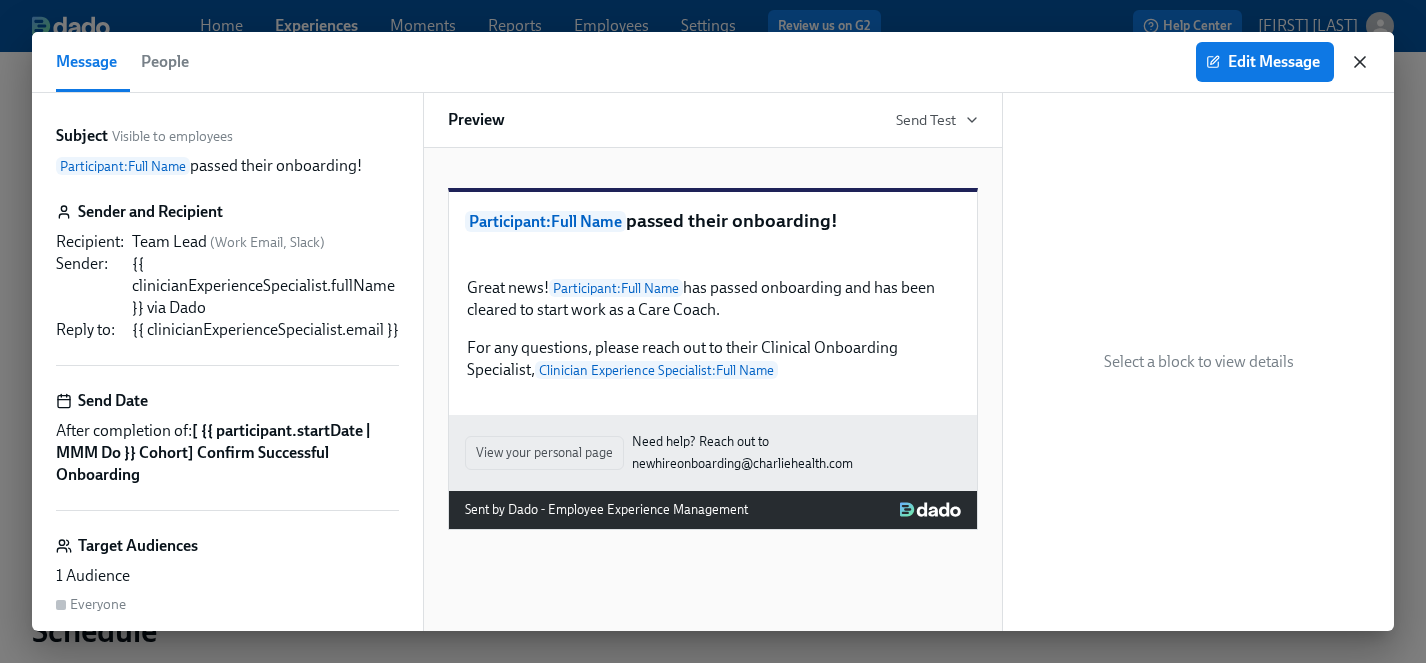 click 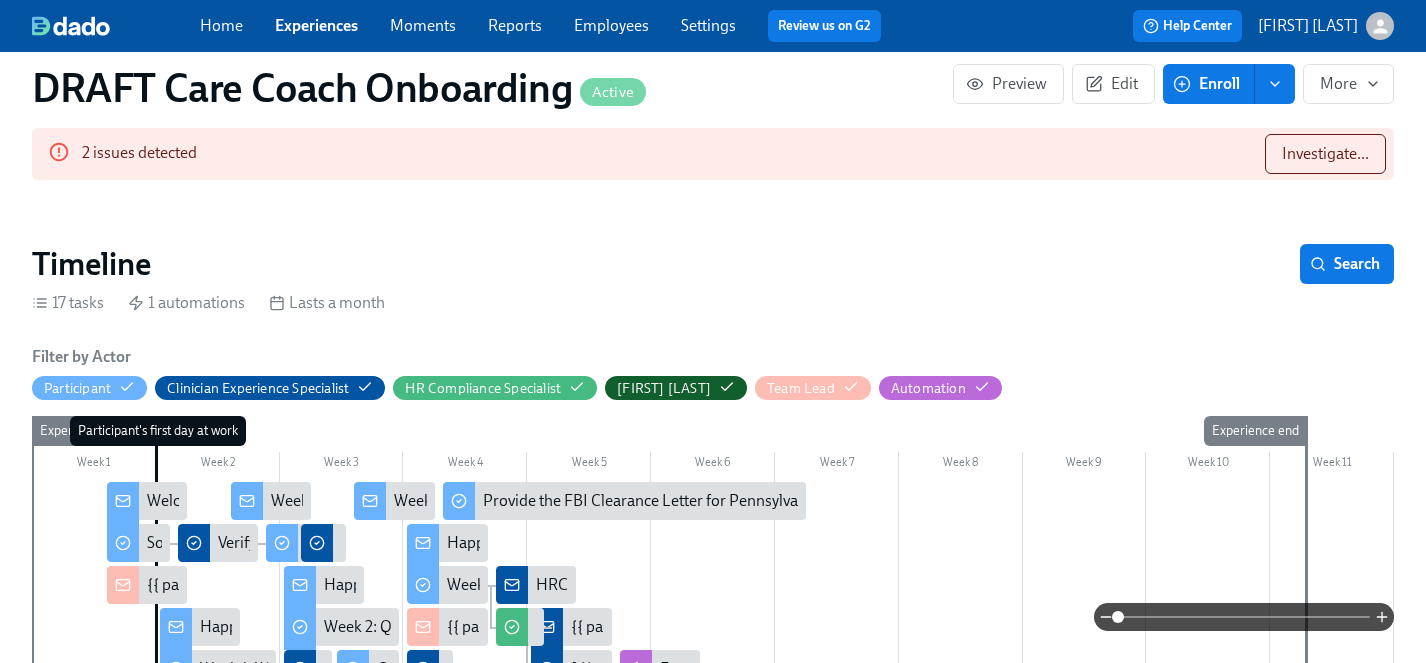 scroll, scrollTop: 0, scrollLeft: 0, axis: both 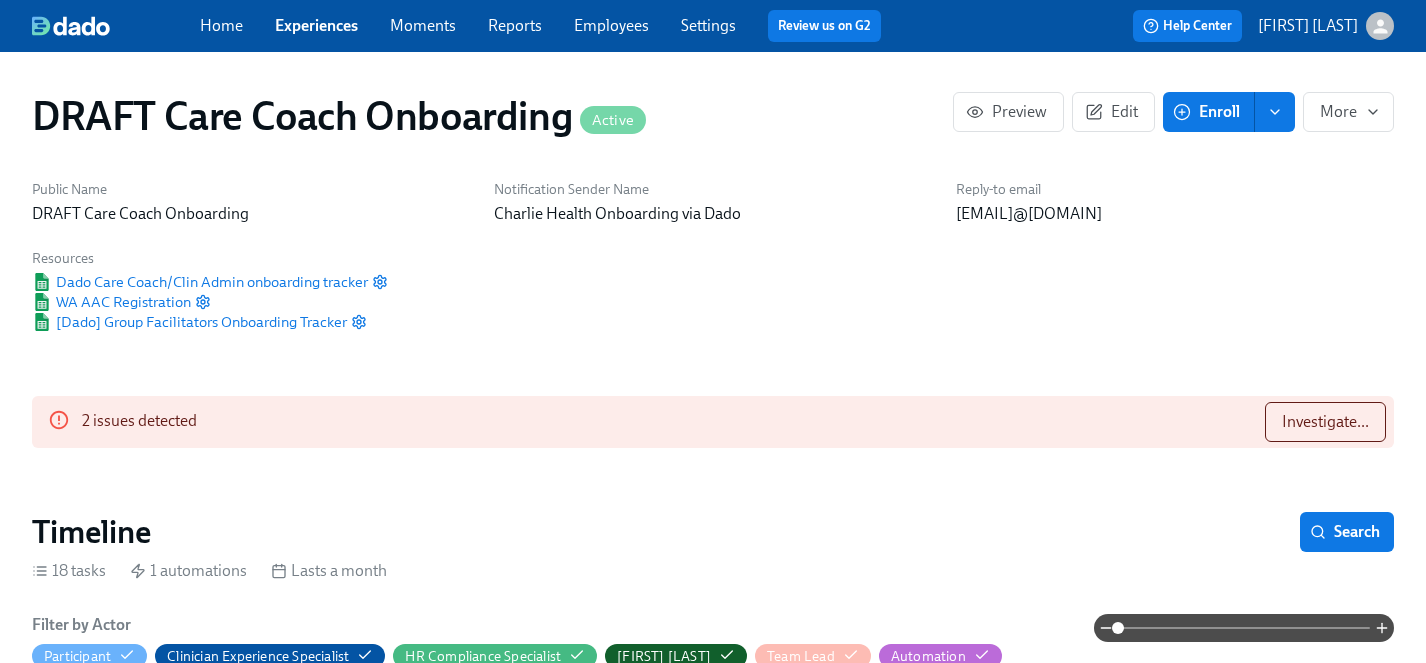 click on "Experiences" at bounding box center [316, 25] 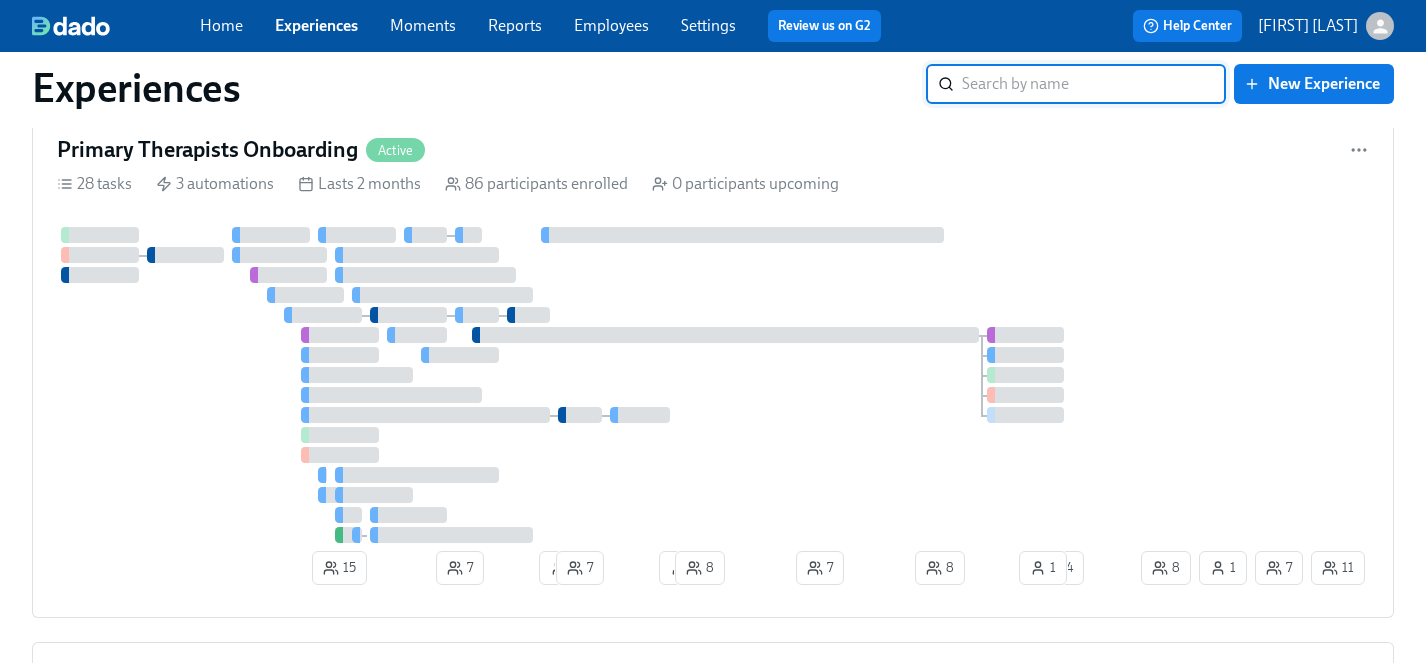 scroll, scrollTop: 2926, scrollLeft: 0, axis: vertical 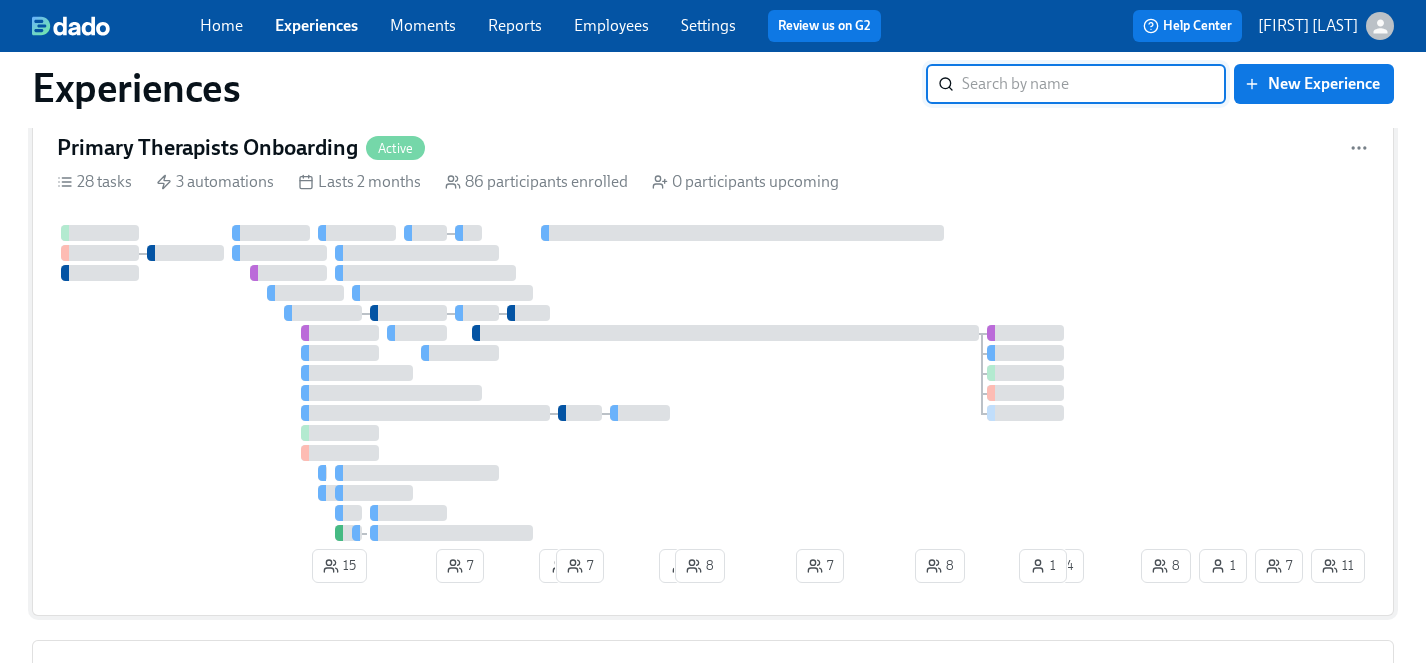 click at bounding box center [597, 383] 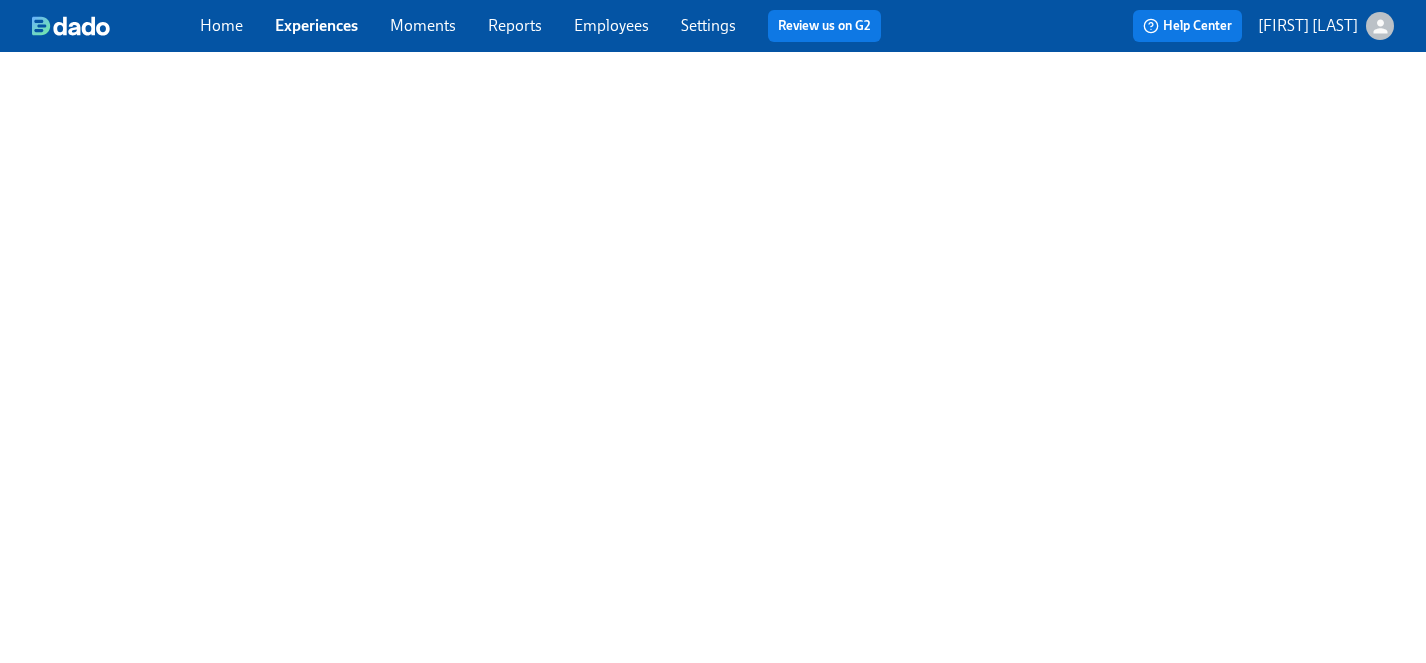 scroll, scrollTop: 0, scrollLeft: 0, axis: both 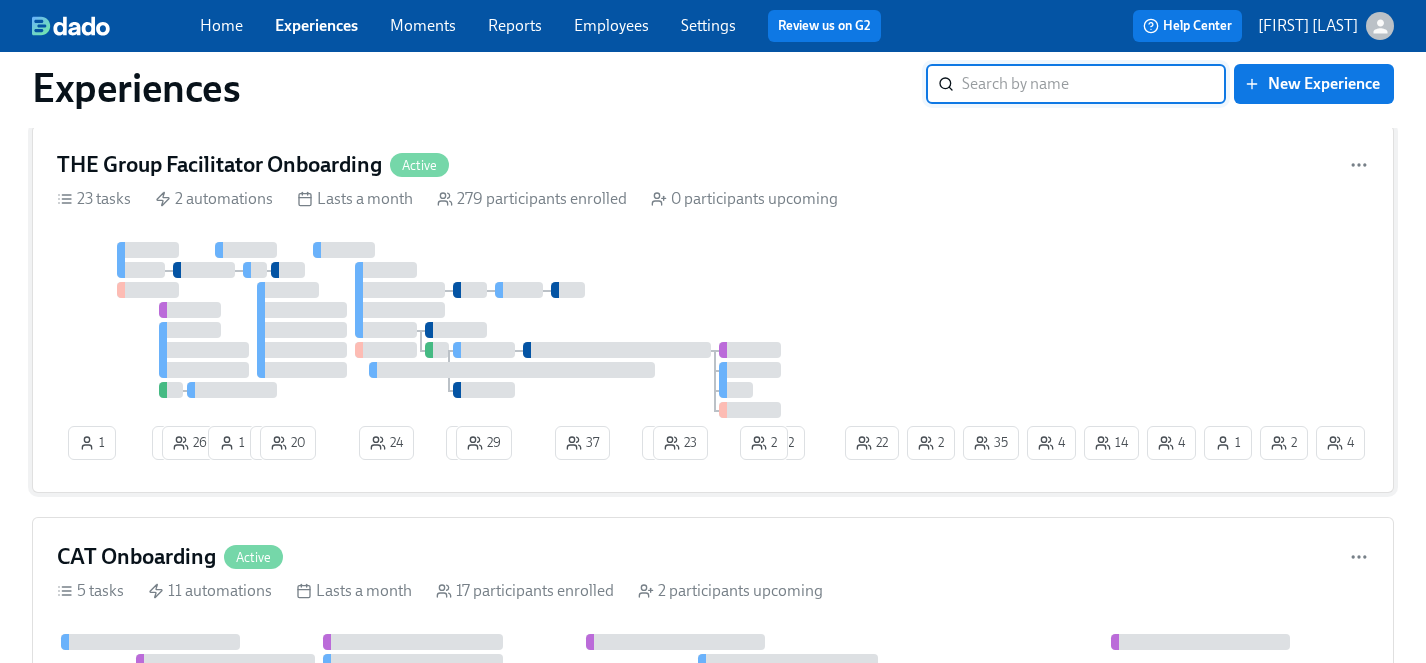 click on "1 1 26 1 1 20 24 1 29 37 3 23 4 4 14 35 4 2 2 22 1 22 2" at bounding box center (713, 355) 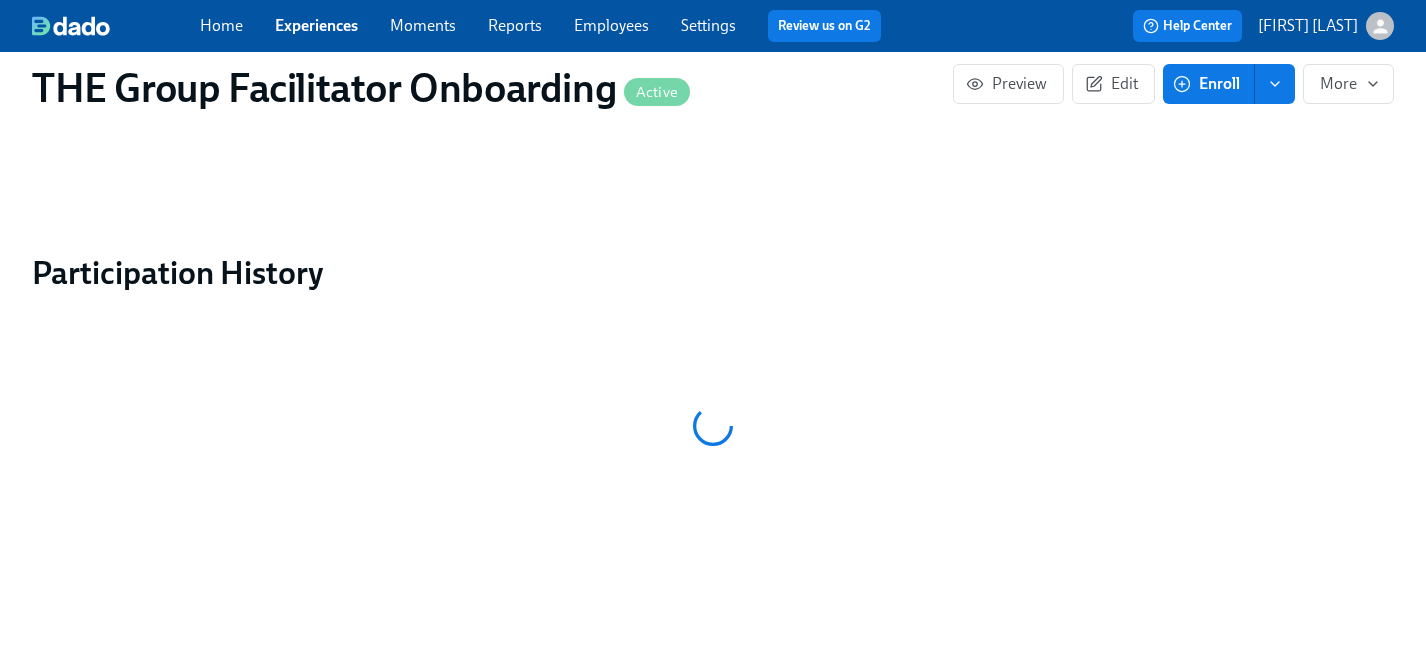 scroll, scrollTop: 0, scrollLeft: 0, axis: both 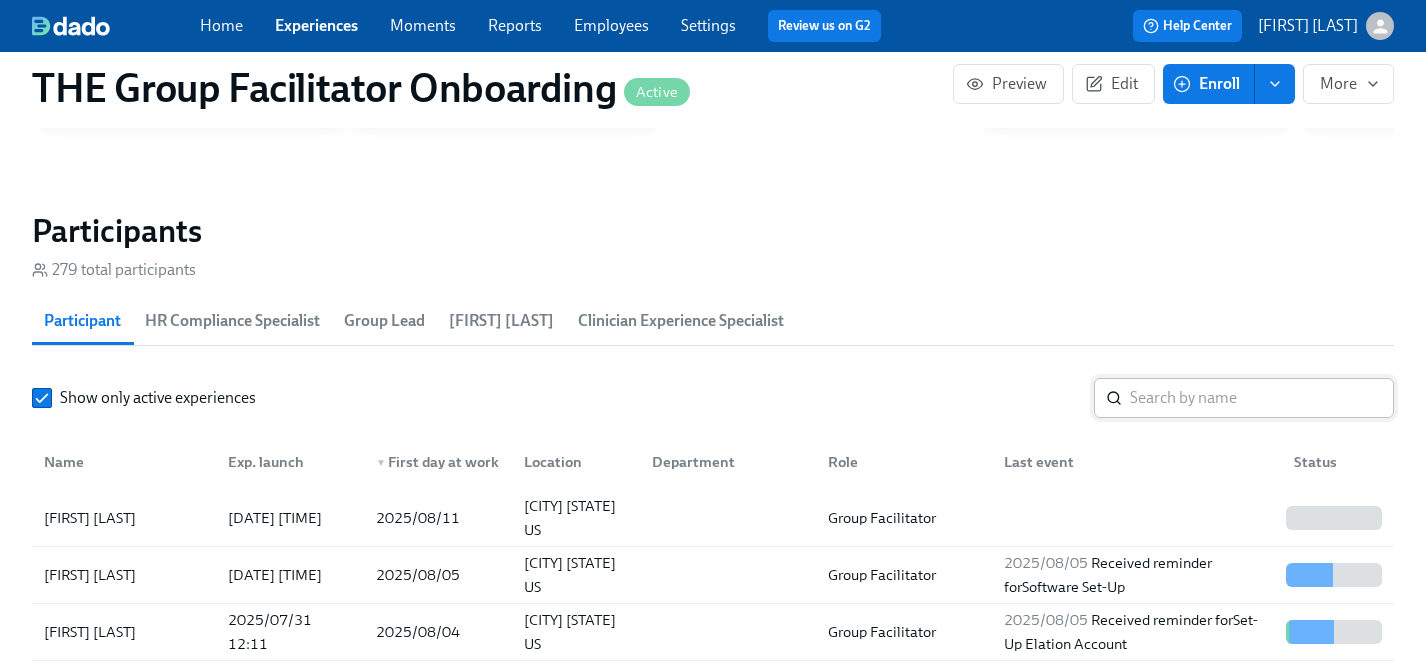 click at bounding box center [1262, 398] 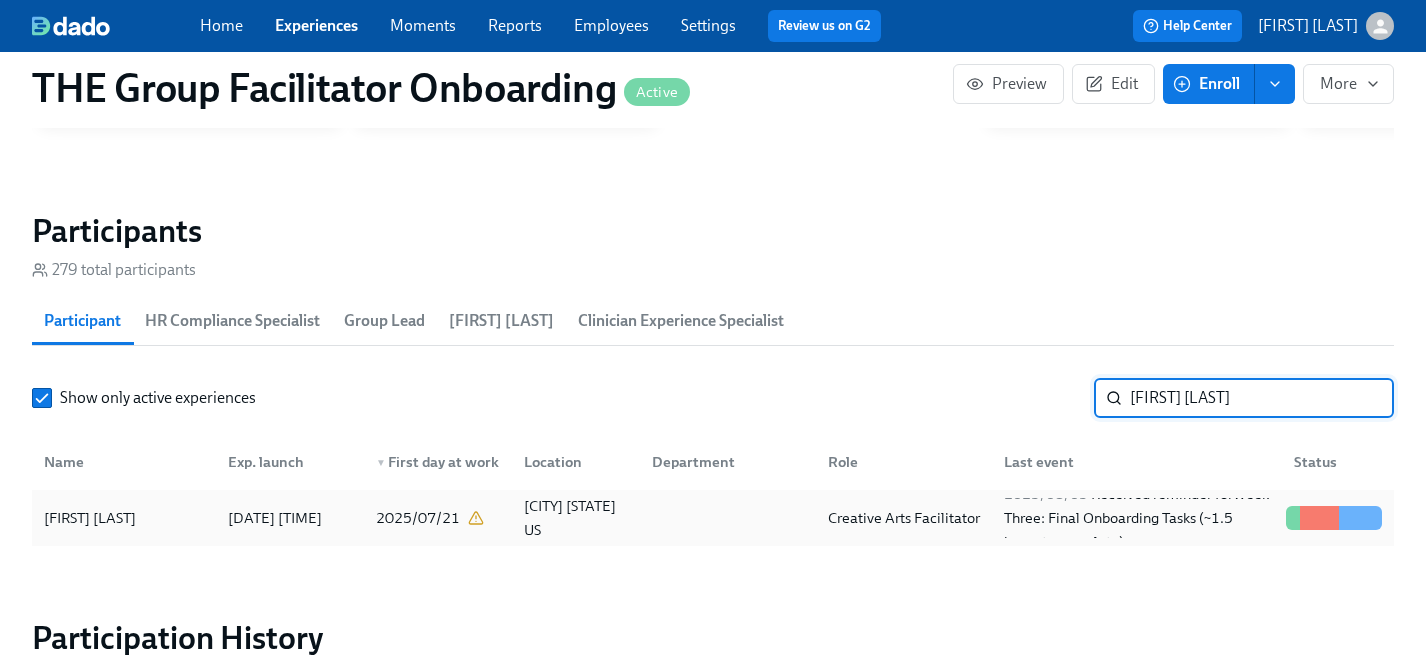 type on "[FIRST] [LAST]" 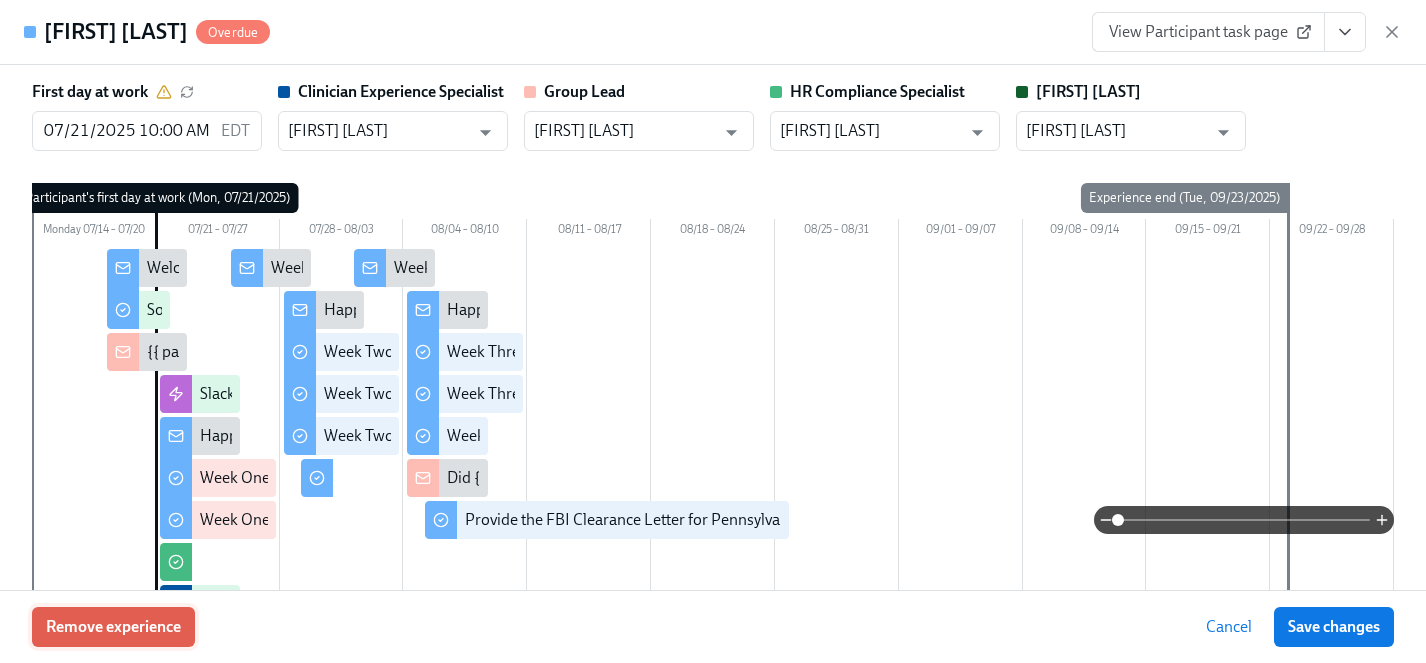 click on "Remove experience" at bounding box center (113, 627) 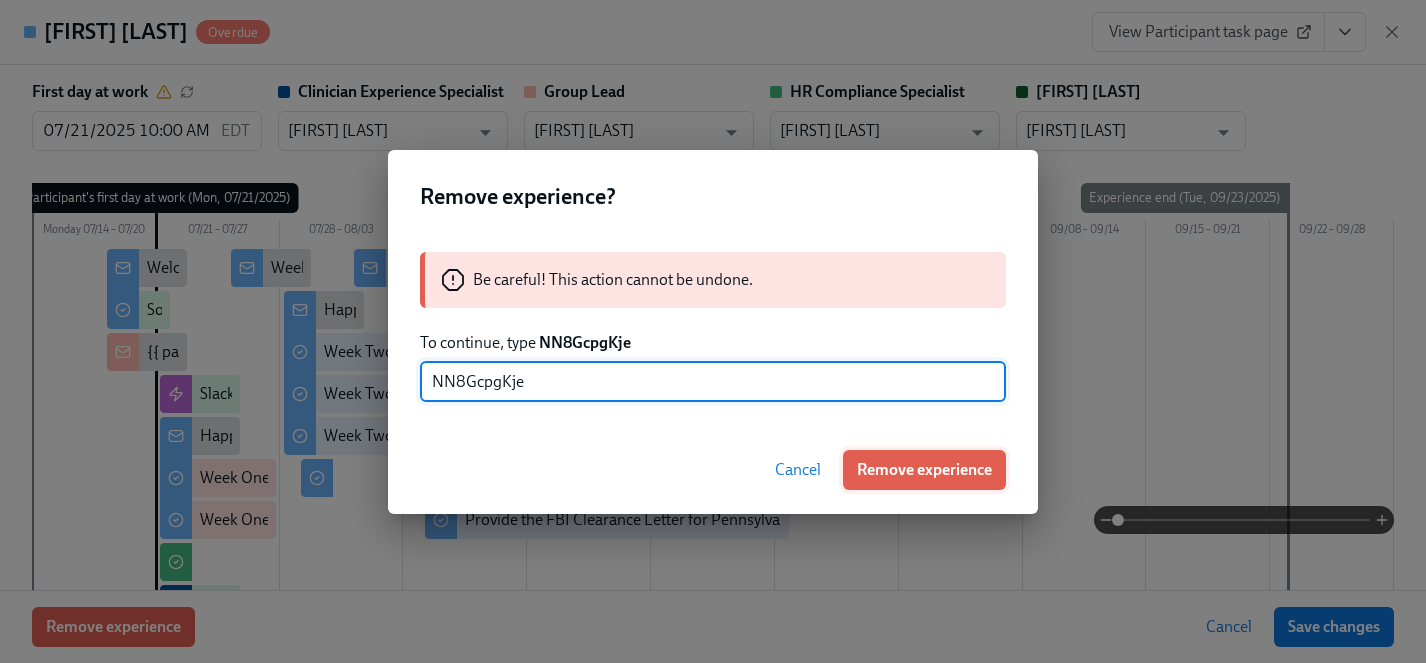 type on "NN8GcpgKje" 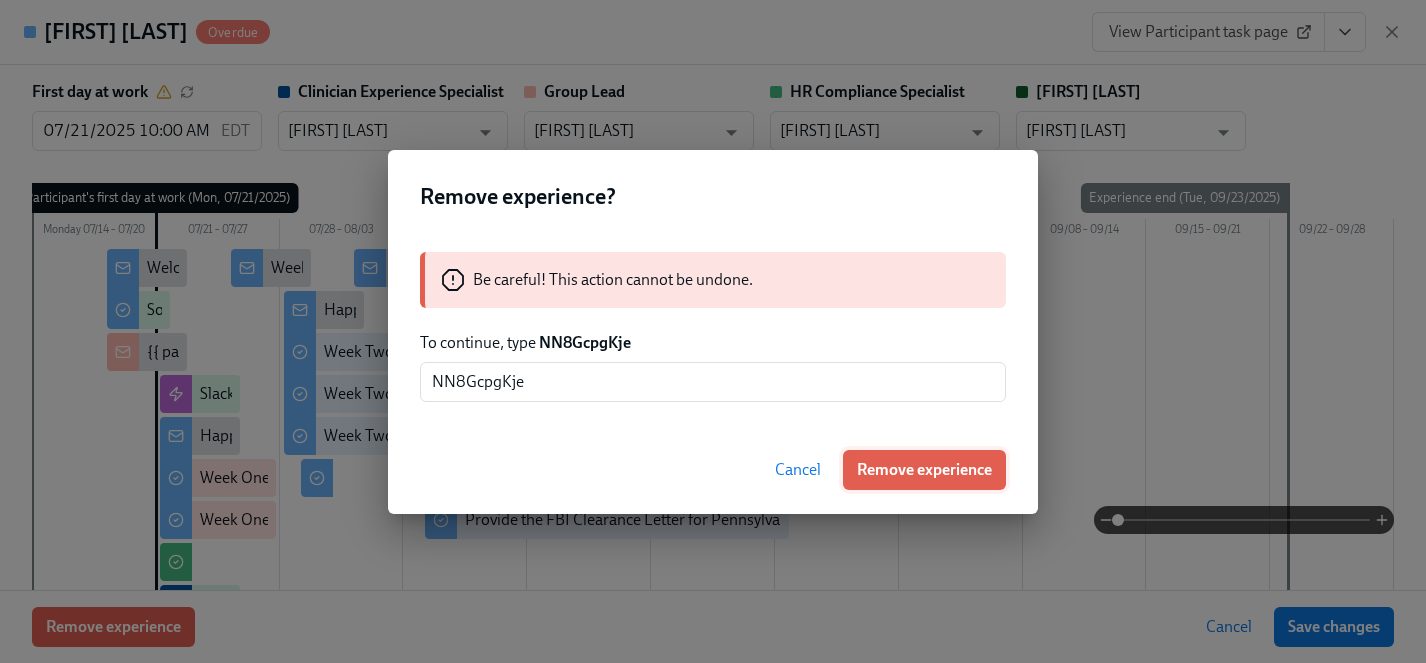 click on "Remove experience" at bounding box center (924, 470) 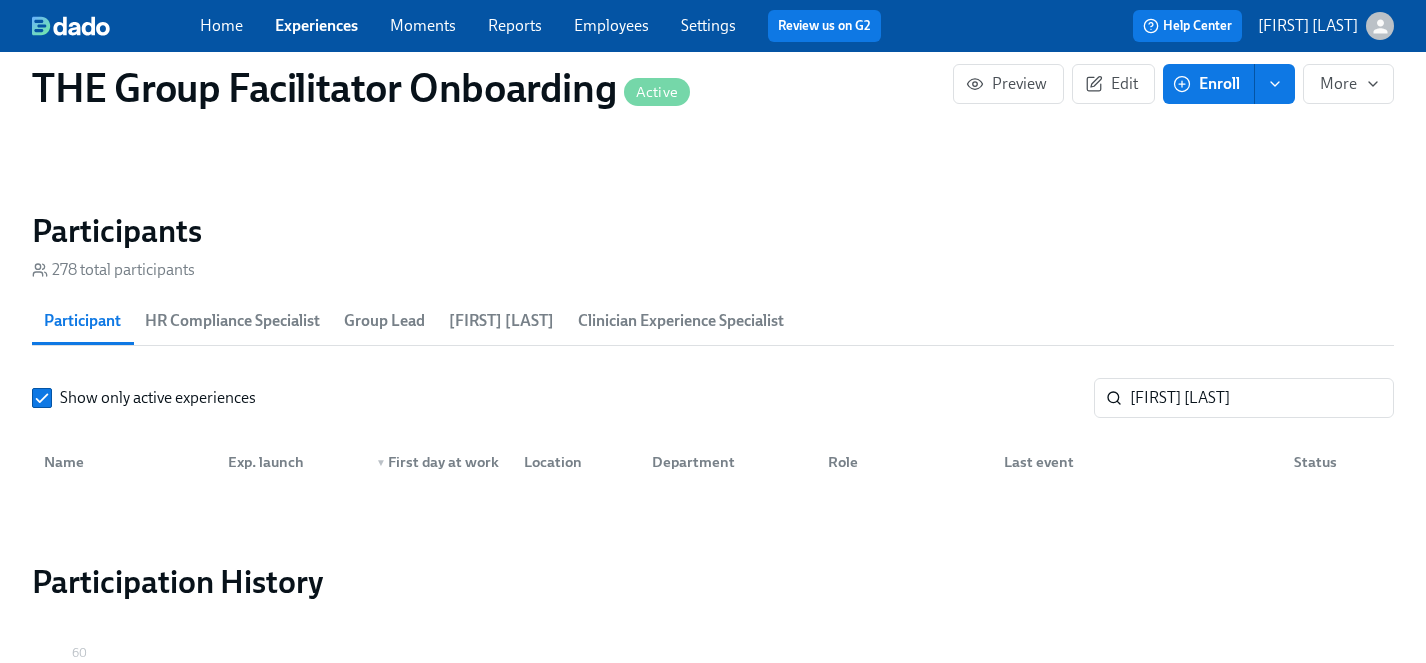 scroll, scrollTop: 0, scrollLeft: 29274, axis: horizontal 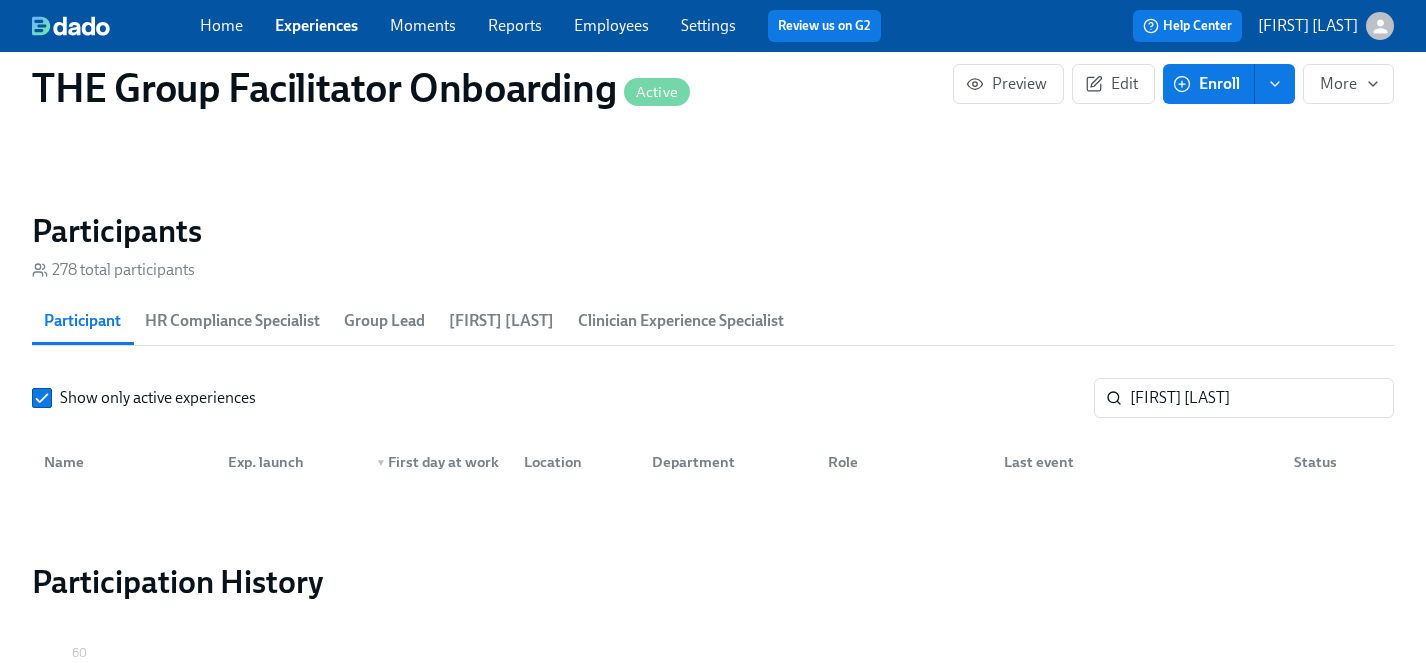 click on "Experiences" at bounding box center (316, 25) 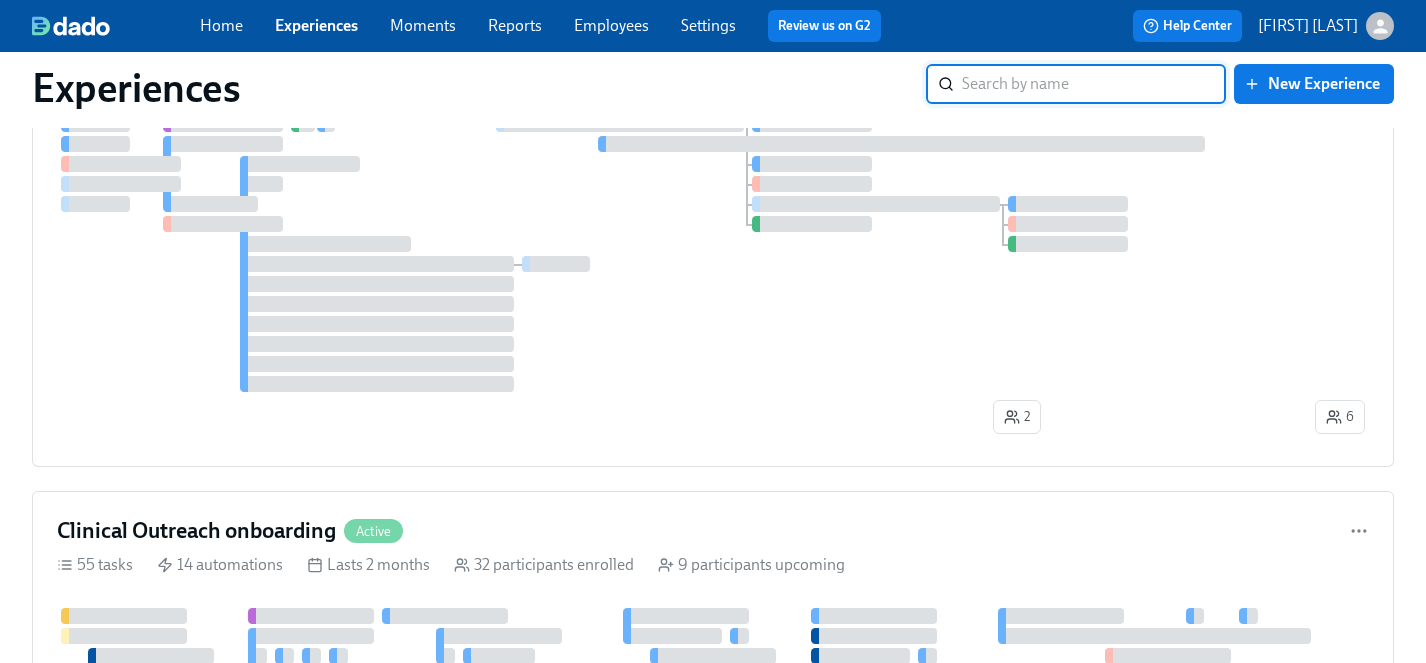 scroll, scrollTop: 0, scrollLeft: 0, axis: both 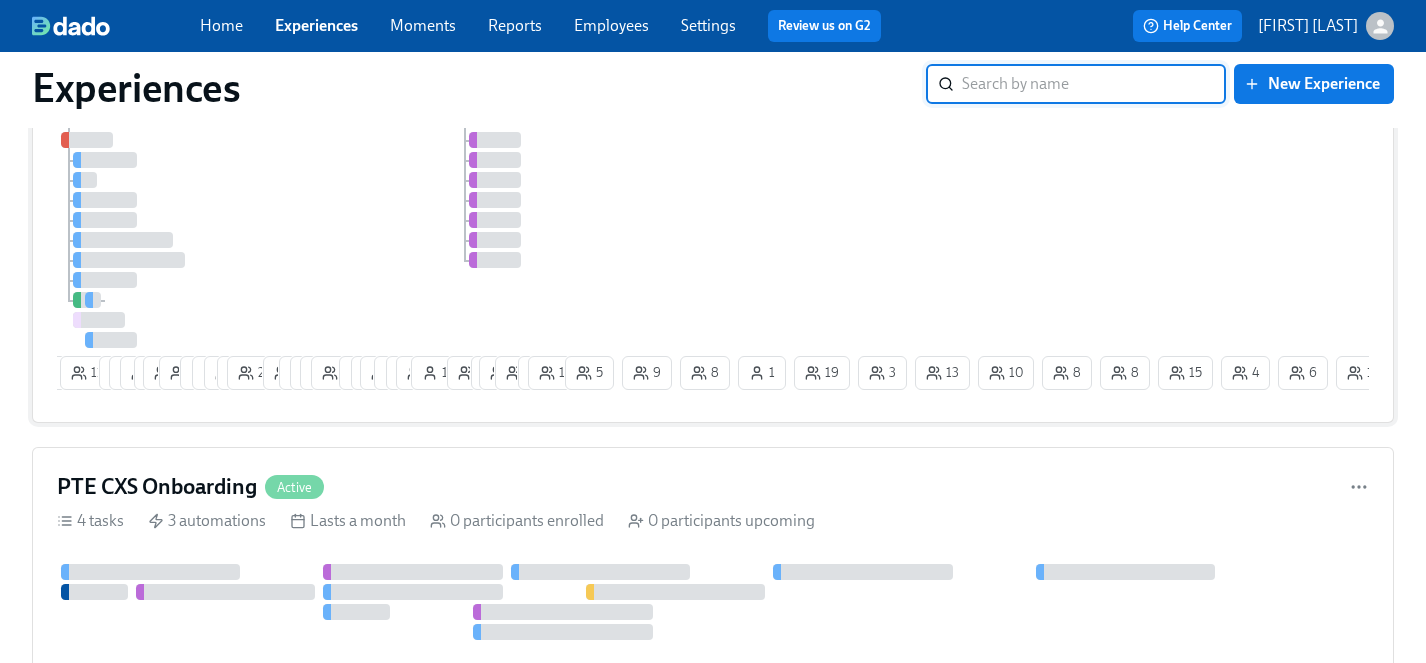 click on "6 6 11 7 17 15 6 26 3 12 11 12 17 26 10 7 6 14 19 1 4 12 9 8 14 1 5 4 26 2 8 11 5 9 8 1 19 3 13 5 2 1 1 2 4 13 6 10 15 1 8 8 2 1 1" at bounding box center (713, 235) 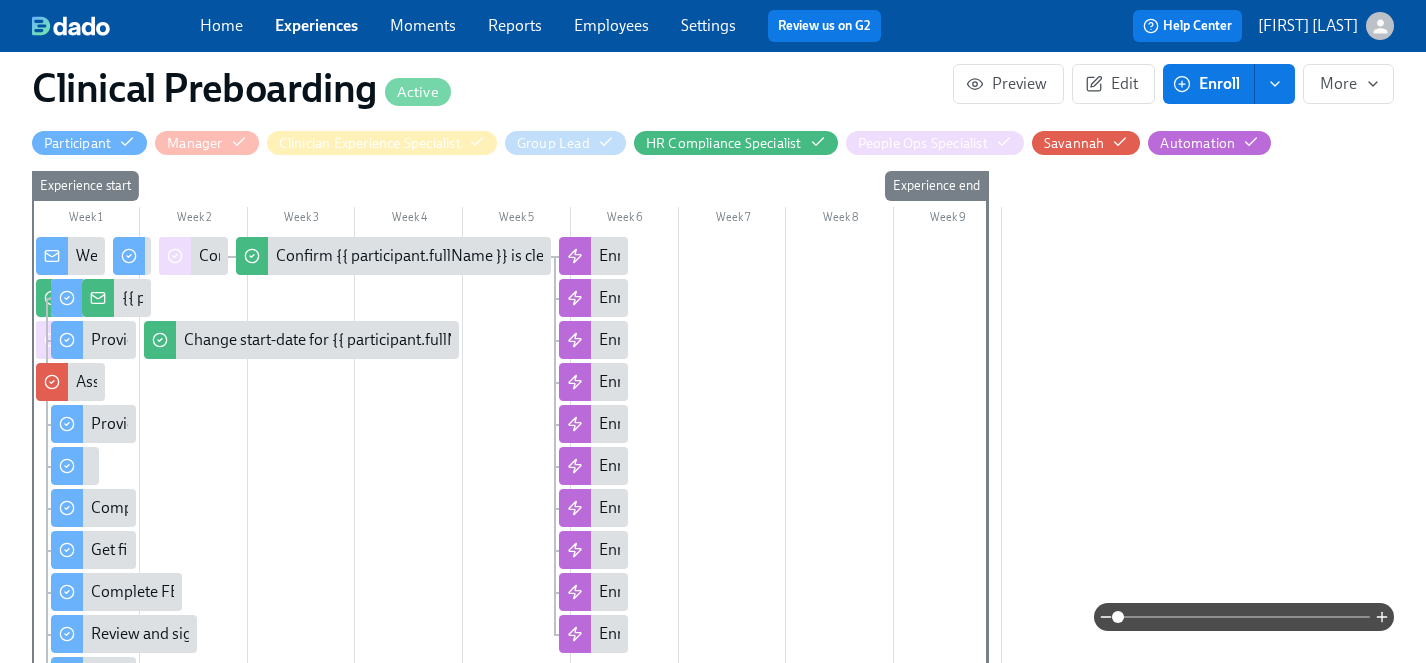 scroll, scrollTop: 0, scrollLeft: 0, axis: both 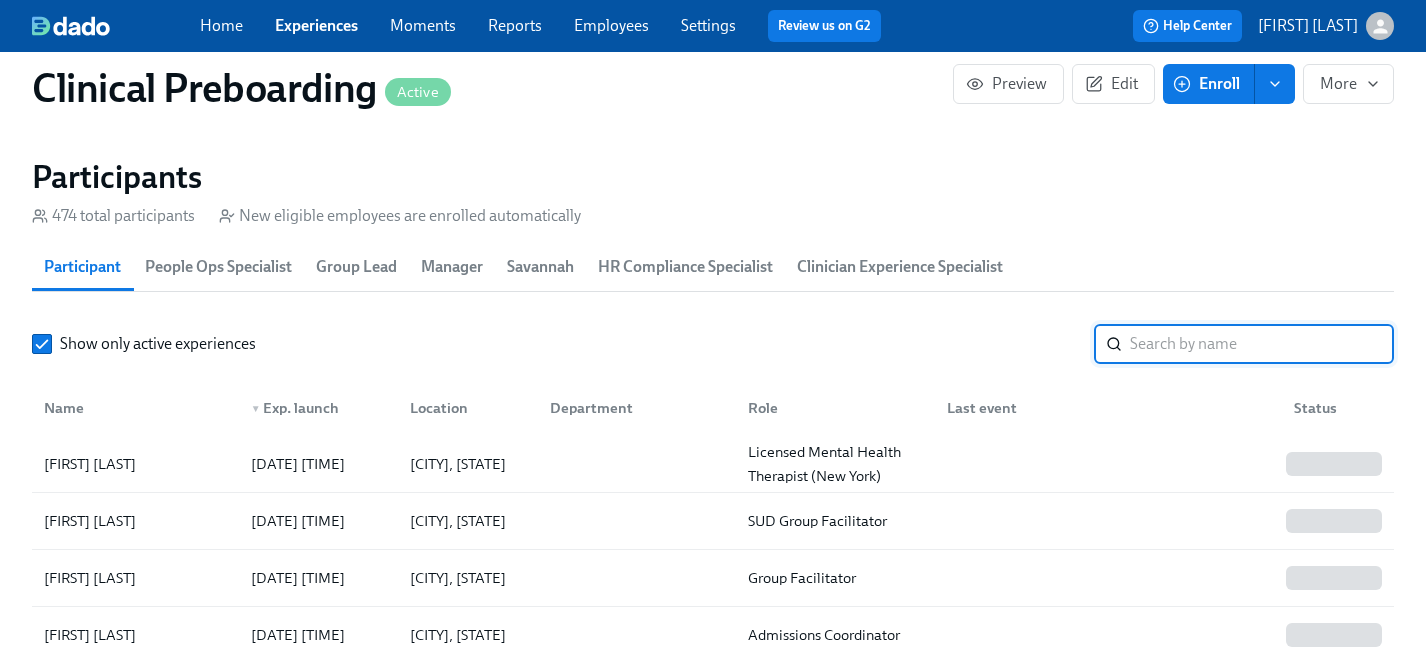 click at bounding box center (1262, 344) 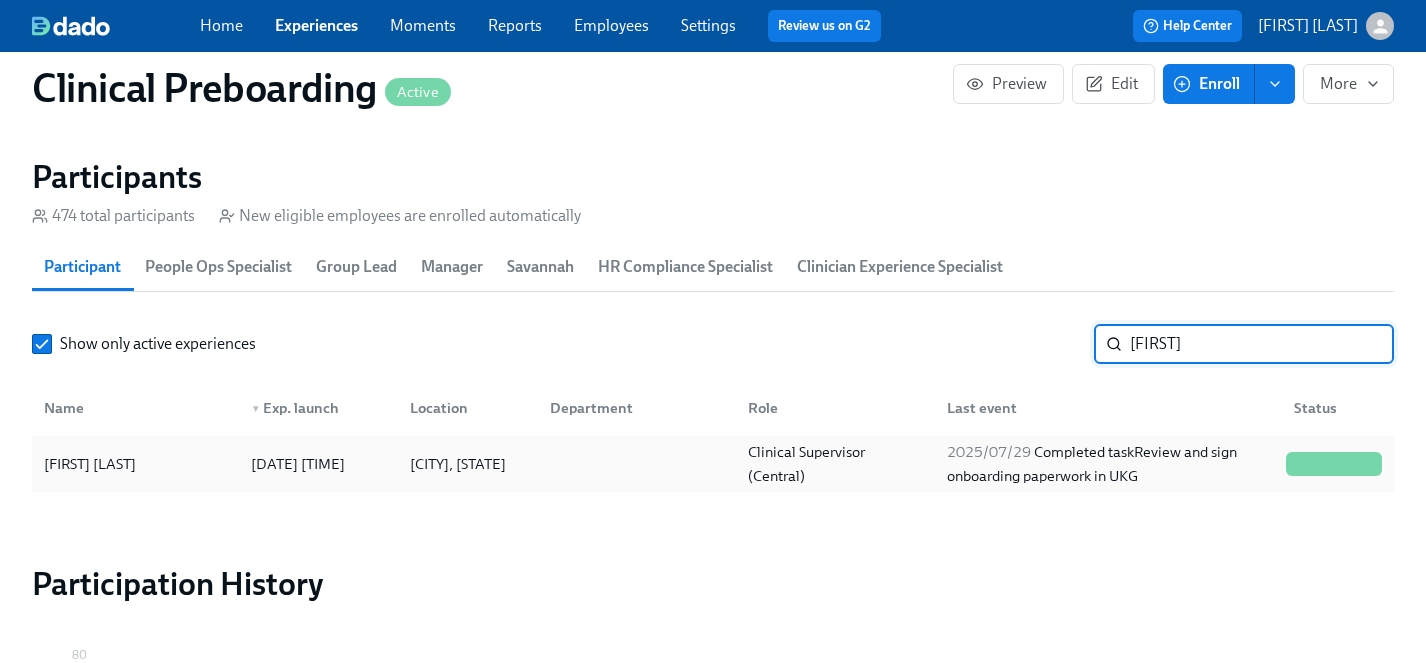 type on "[FIRST]" 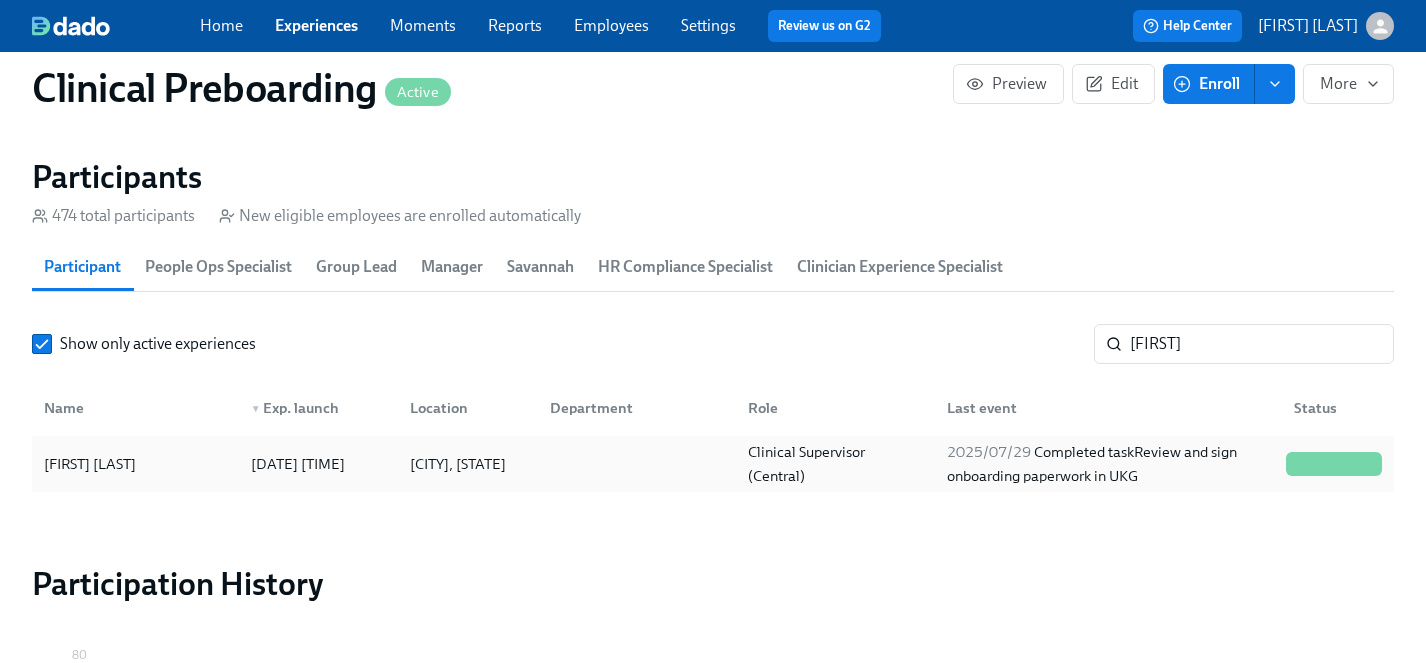 click on "[FIRST] [LAST]" at bounding box center (90, 464) 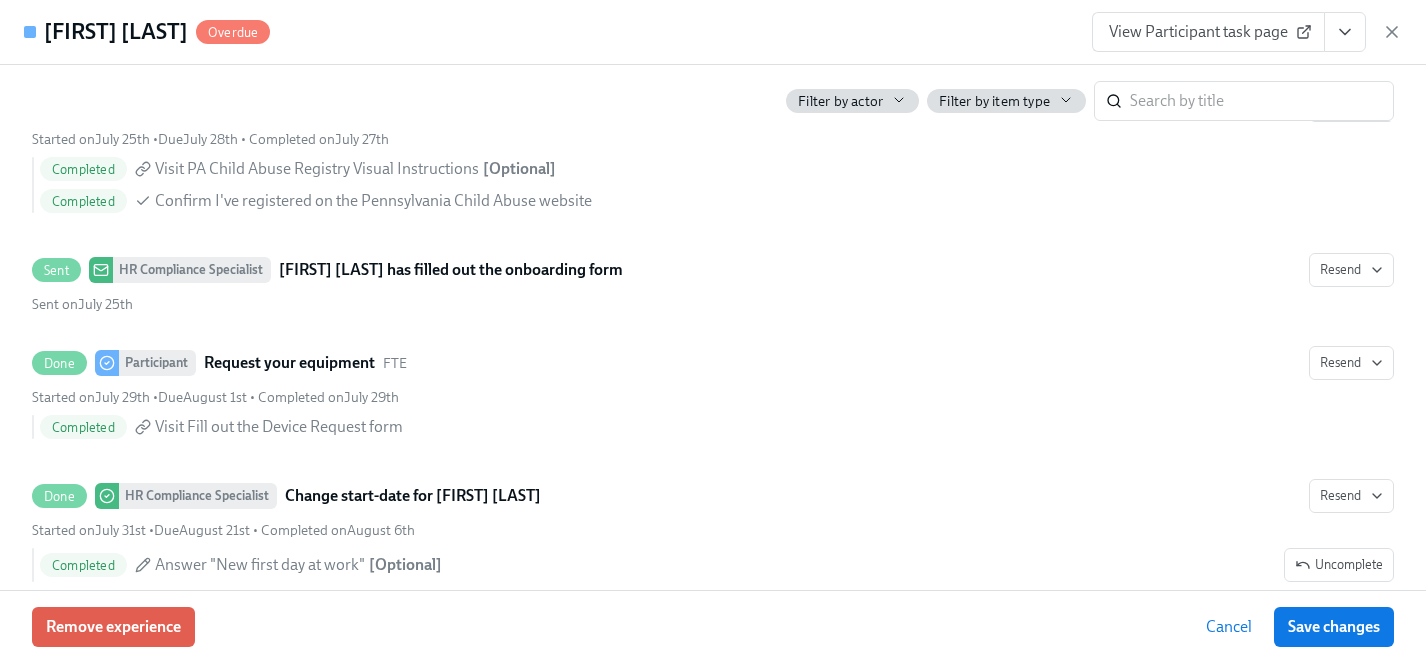 scroll, scrollTop: 3745, scrollLeft: 0, axis: vertical 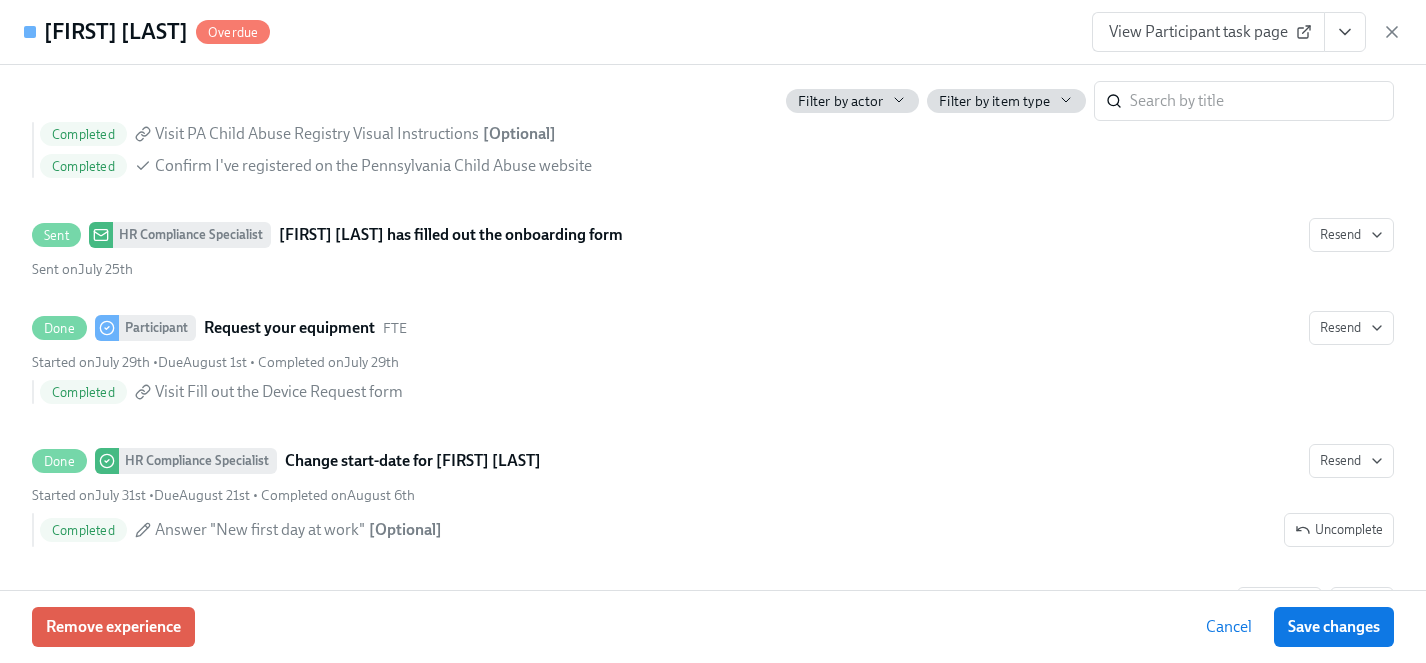 click 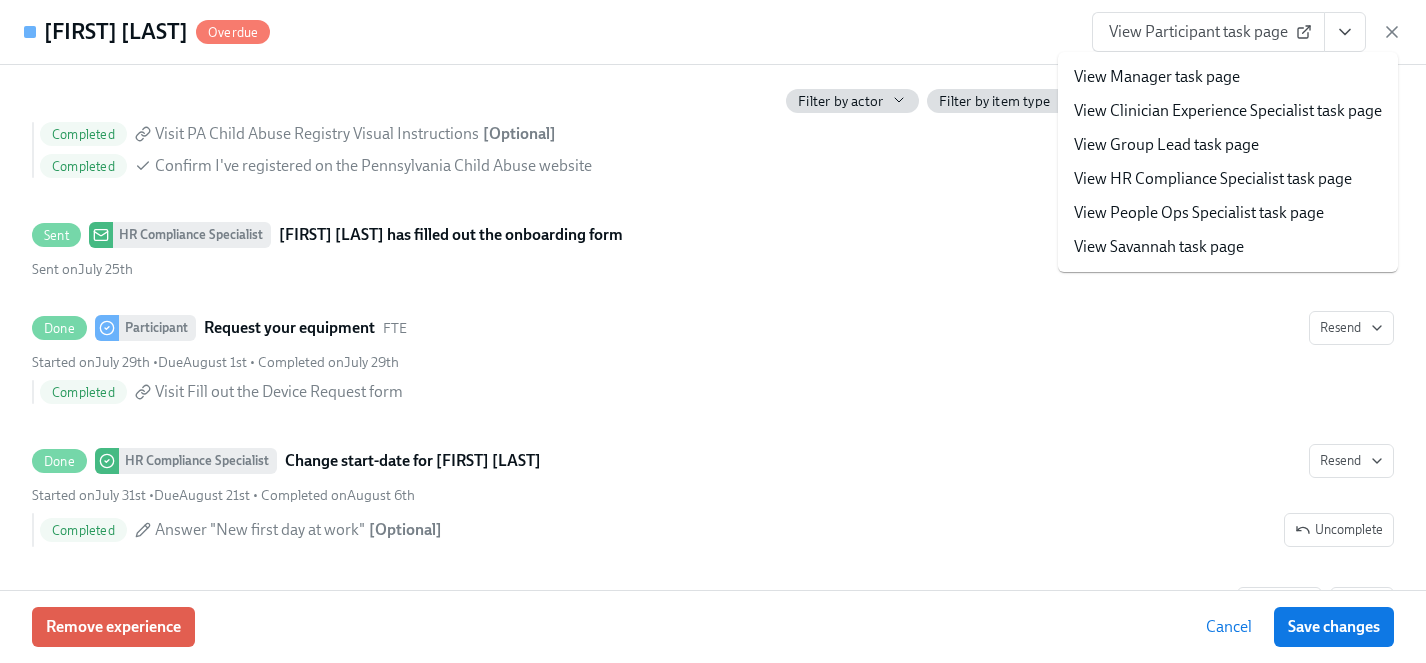 click on "View HR Compliance Specialist task page" at bounding box center (1213, 179) 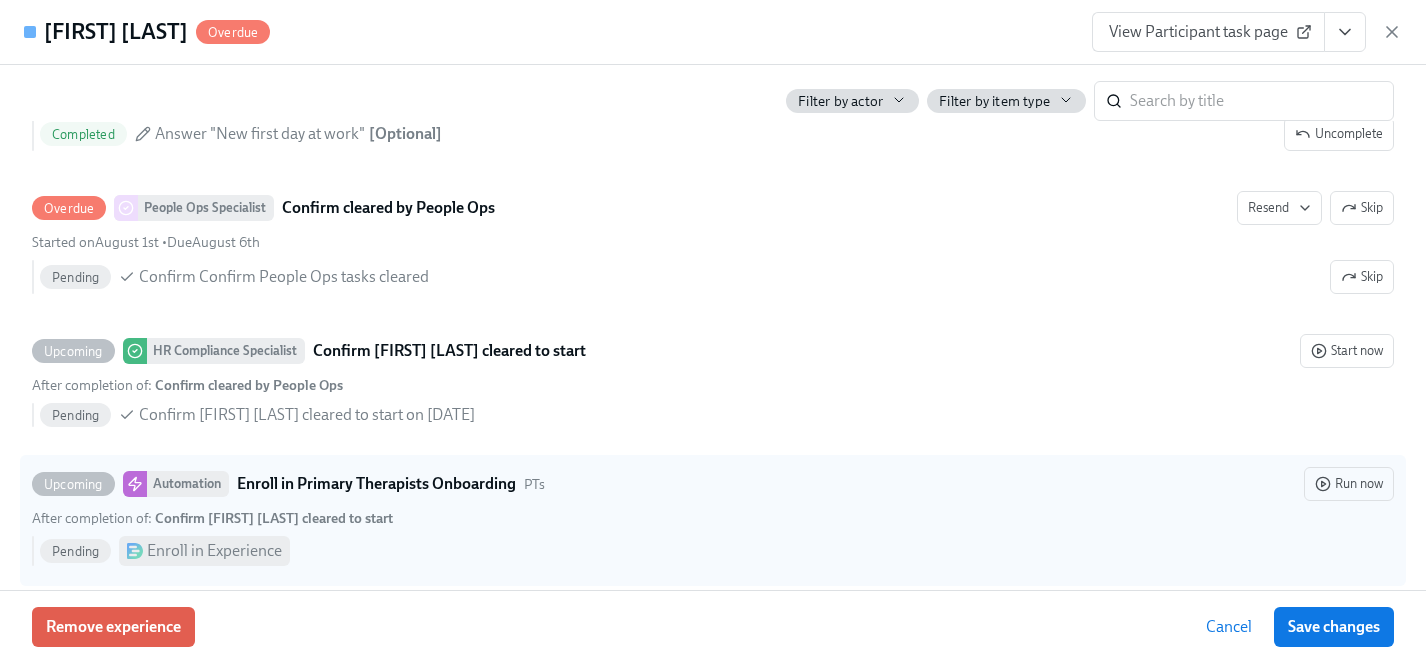 scroll, scrollTop: 4161, scrollLeft: 0, axis: vertical 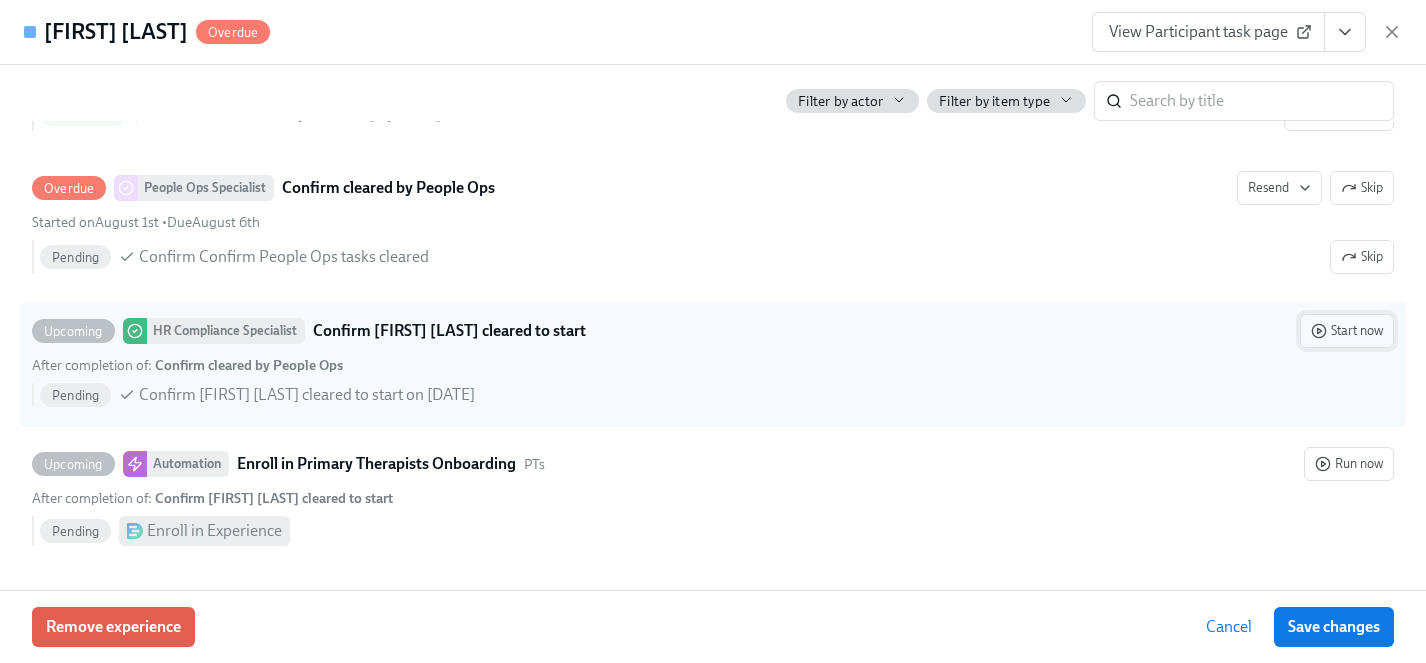 click on "Start now" at bounding box center (1347, 331) 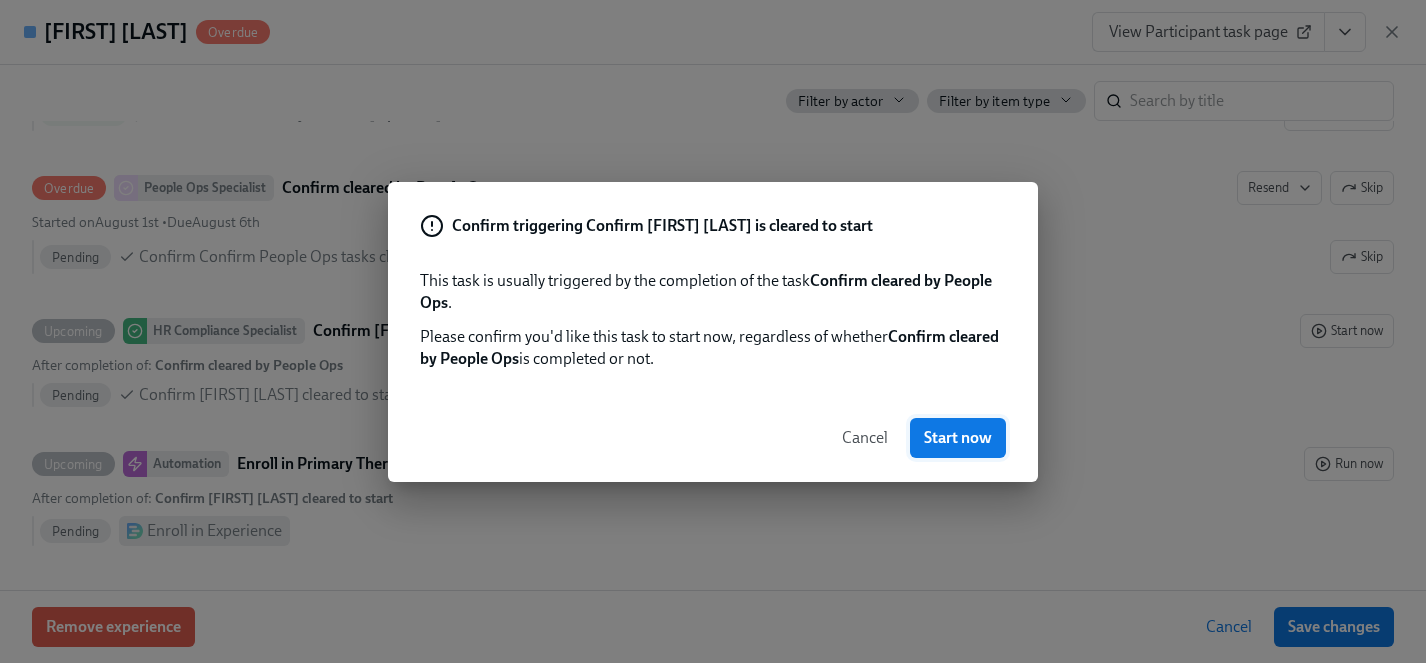 click on "Start now" at bounding box center (958, 438) 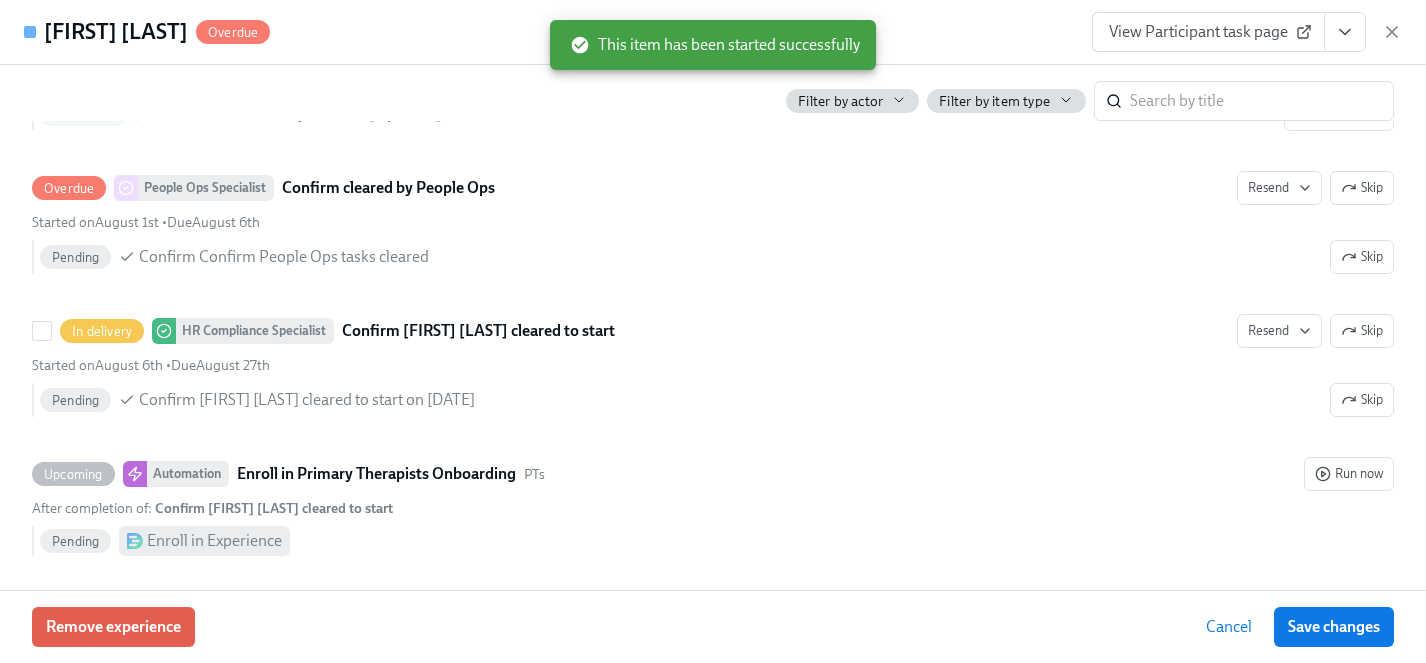 scroll, scrollTop: 0, scrollLeft: 25798, axis: horizontal 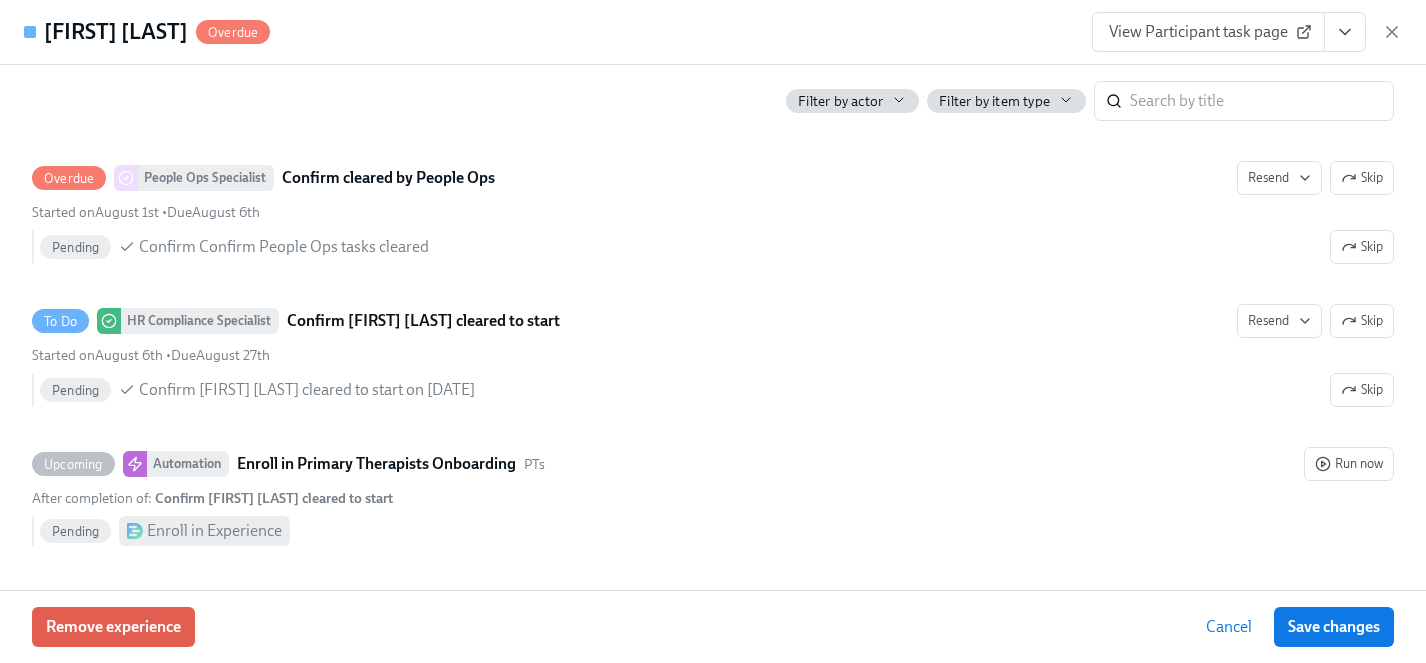 click at bounding box center (1345, 32) 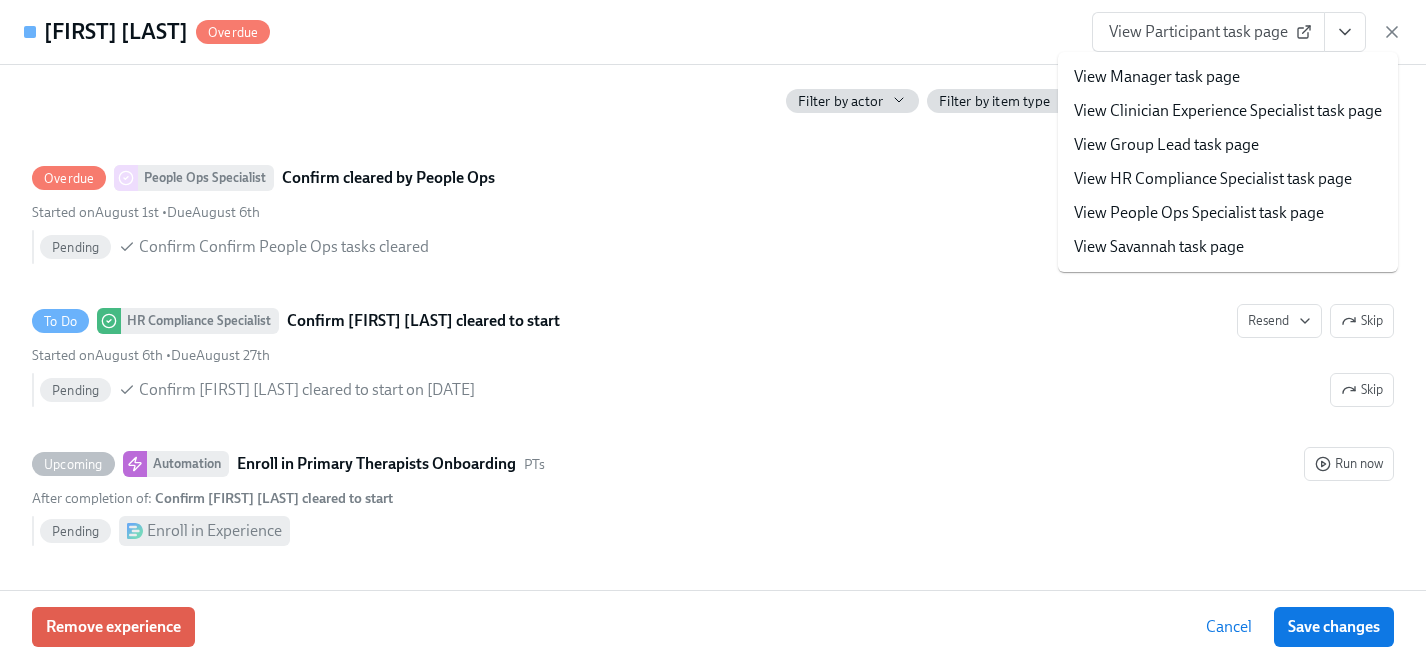 click on "View People Ops Specialist task page" at bounding box center [1199, 213] 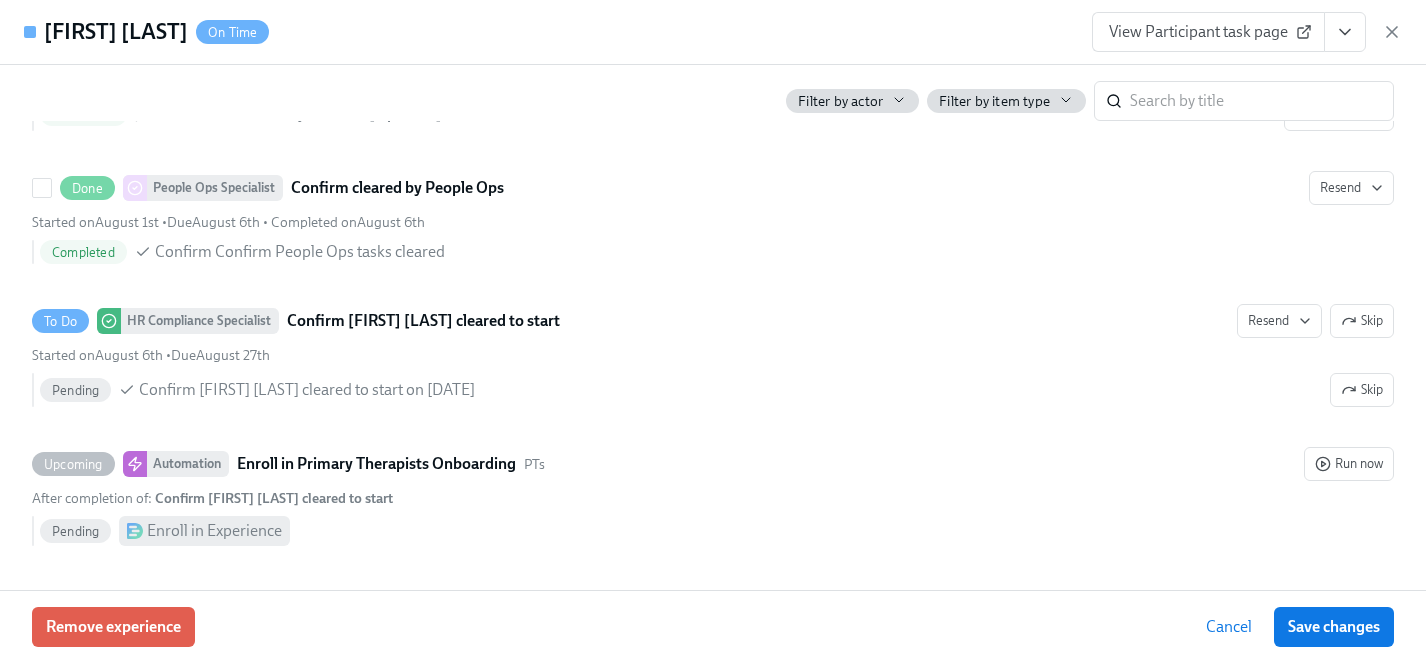 scroll, scrollTop: 4161, scrollLeft: 0, axis: vertical 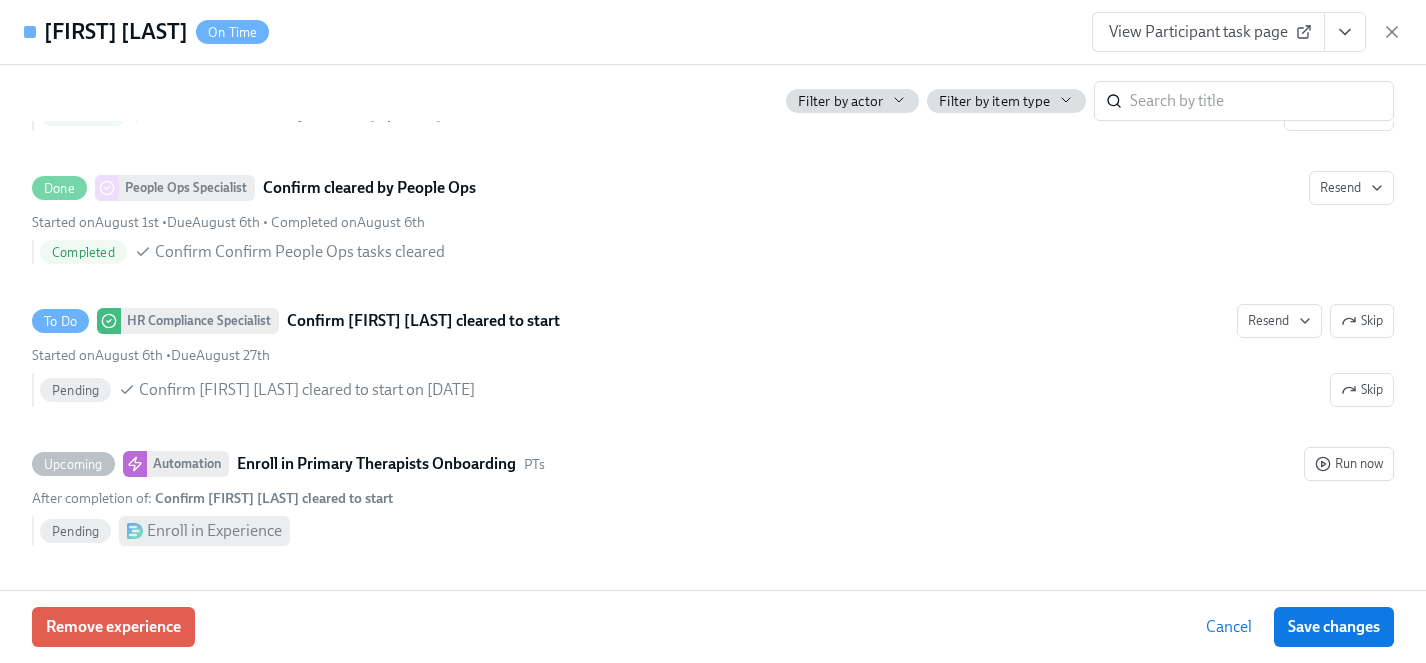 click on "Save changes" at bounding box center (1334, 627) 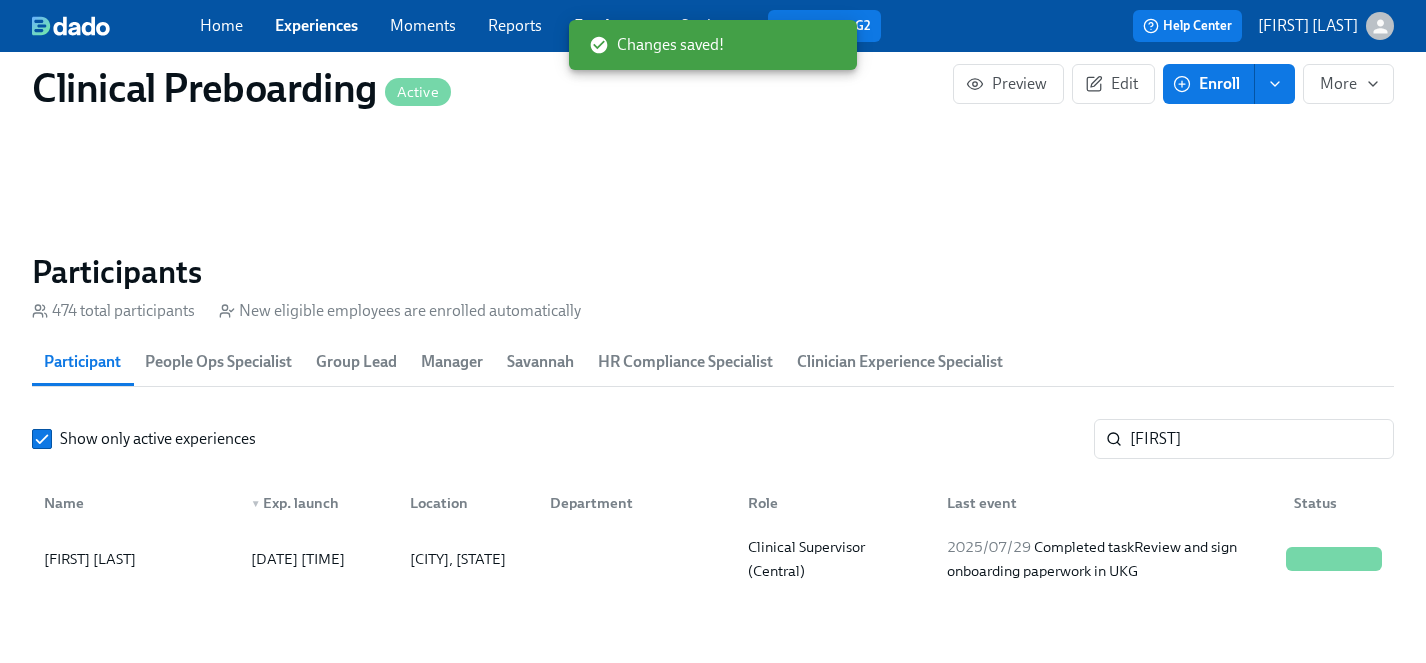 scroll, scrollTop: 2009, scrollLeft: 0, axis: vertical 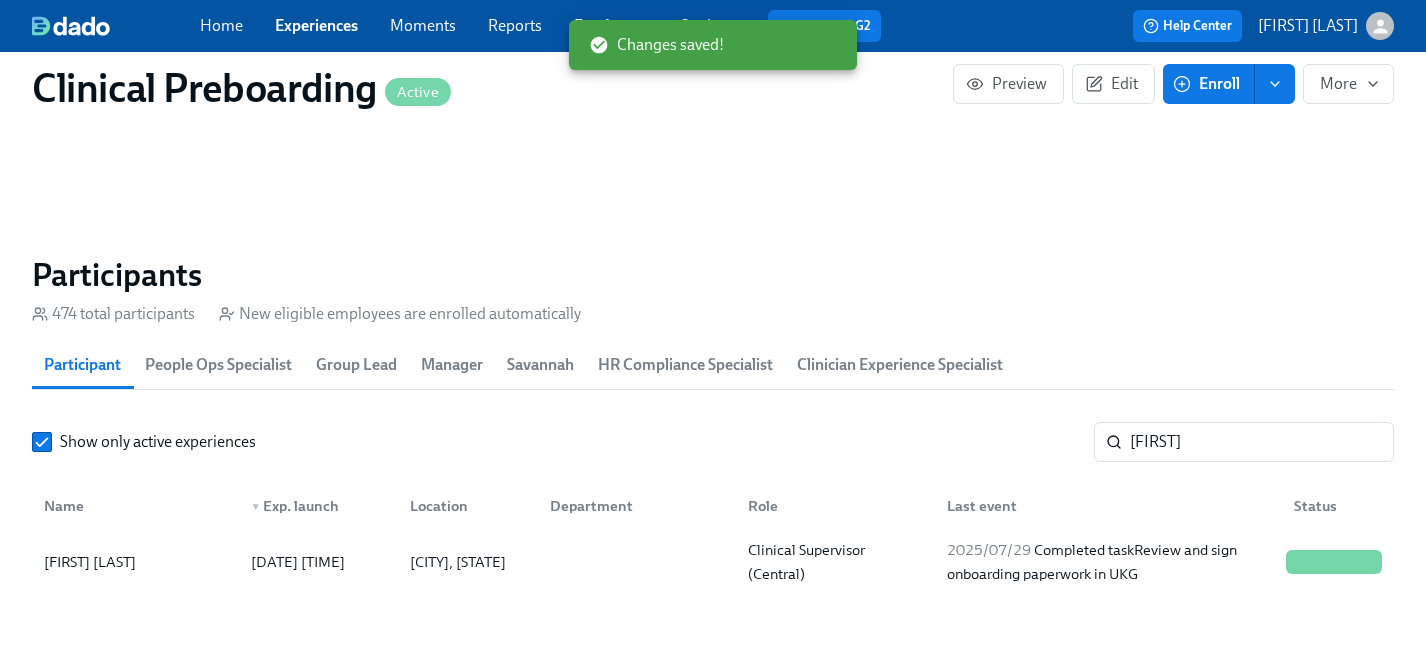 click on "Thursday [ MONTH] [DAY] ▼ [DATE] Cohort 1 Welcome from the Charlie Health Compliance Team 👋 1 Assign a Compliance Specialist for new hire 1 Assign a People Ops Specialist for new hire 1 Fill out the onboarding form 1 Provide essential professional documentation 1 Do your background check in Checkr 1 Complete your drug screening 1 Get fingerprinted 1 Complete FBI Clearance Screening AFTER Fingerprinting 1 Review and sign onboarding paperwork in UKG 1 Complete your Docusign forms 1 Provide Pennsylvania Child Abuse Registry codes 1 Friday [ MONTH] [DAY] ▼ [DATE] Cohort 1 Register on the Pennsylvania Child Abuse website 1 Assigned New Hire 1 Saturday [ MONTH] [DAY] ▼ [DATE] Cohort Tuesday [ MONTH] [DAY] ▼ [DATE] Cohort 1 {{ participant.fullName }} has filled out the onboarding form 1 Thursday [ MONTH] [DAY] ▼ [DATE] Cohort Friday [ MONTH] [DAY] ▼ [DATE] Cohort 1 Confirm cleared by People Ops 1 Tuesday [ MONTH] [DAY] ▼ [DATE] Cohort 2 Welcome from the Charlie Health Compliance Team 👋 2" at bounding box center (713, -59) 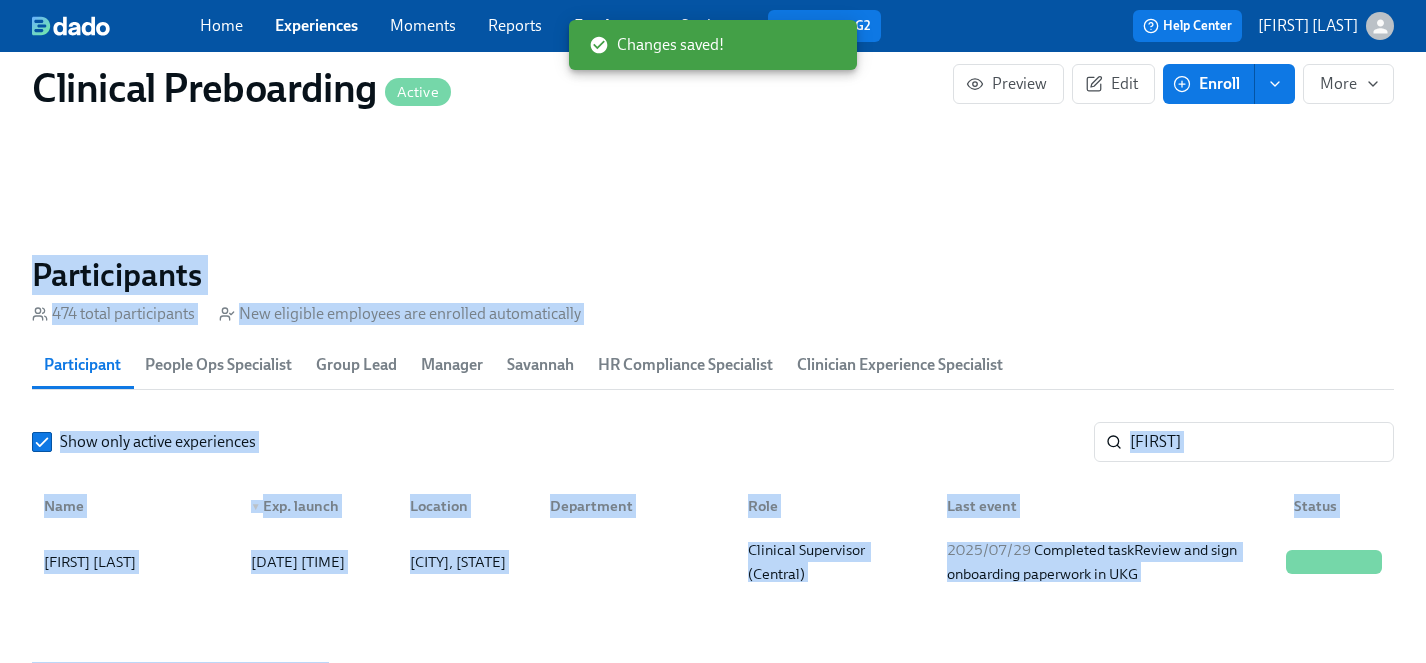 drag, startPoint x: 783, startPoint y: 52, endPoint x: 781, endPoint y: 110, distance: 58.034473 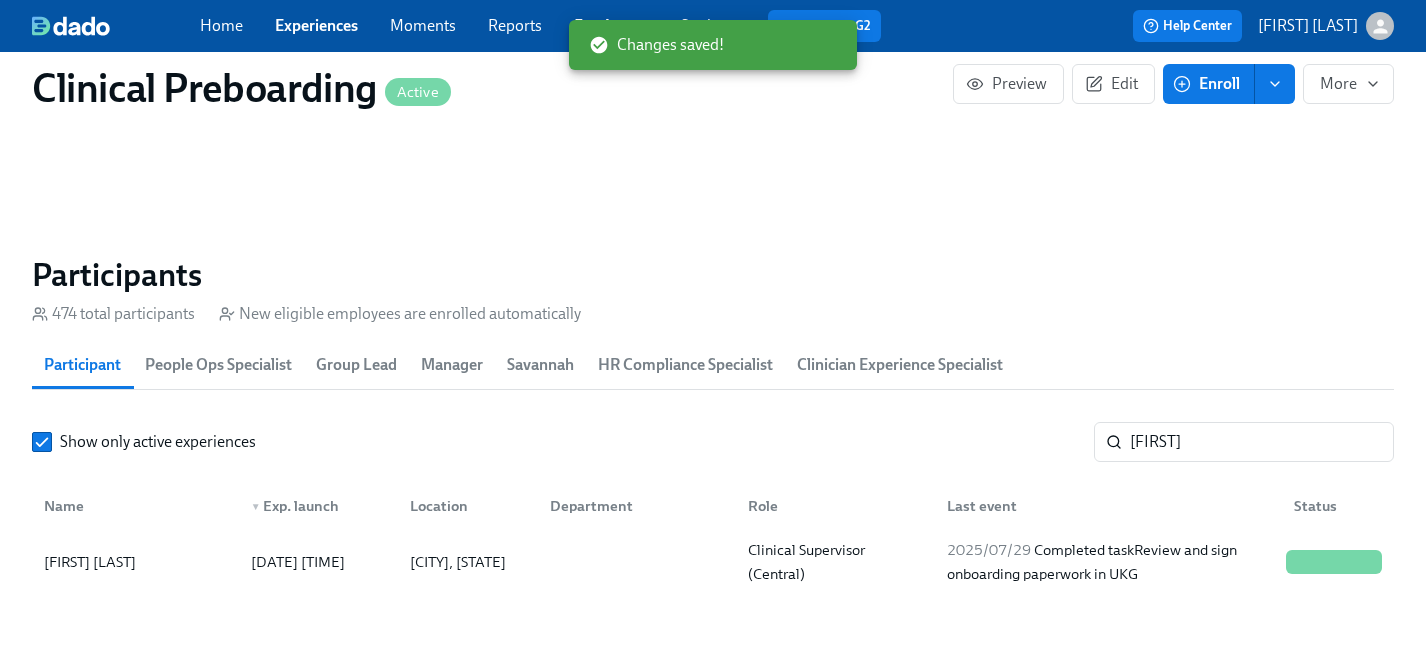 click on "Thursday [ MONTH] [DAY] ▼ [DATE] Cohort 1 Welcome from the Charlie Health Compliance Team 👋 1 Assign a Compliance Specialist for new hire 1 Assign a People Ops Specialist for new hire 1 Fill out the onboarding form 1 Provide essential professional documentation 1 Do your background check in Checkr 1 Complete your drug screening 1 Get fingerprinted 1 Complete FBI Clearance Screening AFTER Fingerprinting 1 Review and sign onboarding paperwork in UKG 1 Complete your Docusign forms 1 Provide Pennsylvania Child Abuse Registry codes 1 Friday [ MONTH] [DAY] ▼ [DATE] Cohort 1 Register on the Pennsylvania Child Abuse website 1 Assigned New Hire 1 Saturday [ MONTH] [DAY] ▼ [DATE] Cohort Tuesday [ MONTH] [DAY] ▼ [DATE] Cohort 1 {{ participant.fullName }} has filled out the onboarding form 1 Thursday [ MONTH] [DAY] ▼ [DATE] Cohort Friday [ MONTH] [DAY] ▼ [DATE] Cohort 1 Confirm cleared by People Ops 1 Tuesday [ MONTH] [DAY] ▼ [DATE] Cohort 2 Welcome from the Charlie Health Compliance Team 👋 2" at bounding box center [713, -59] 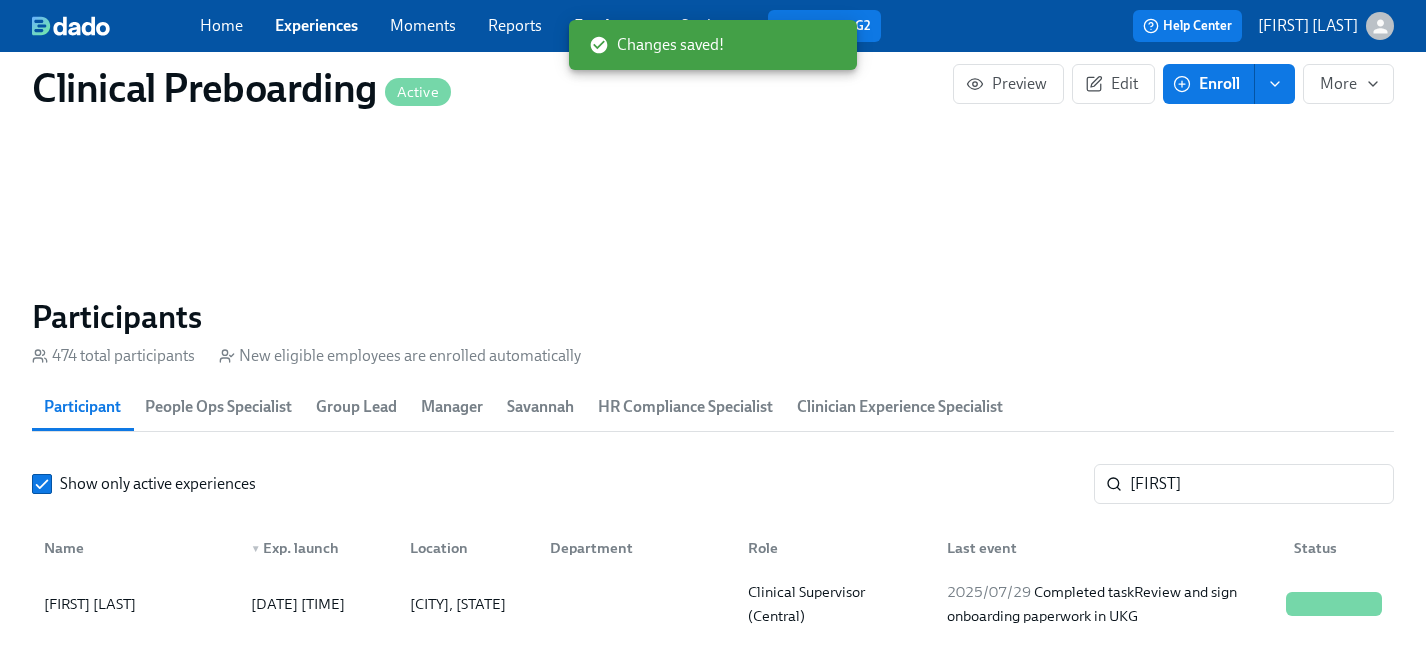 scroll, scrollTop: 1966, scrollLeft: 0, axis: vertical 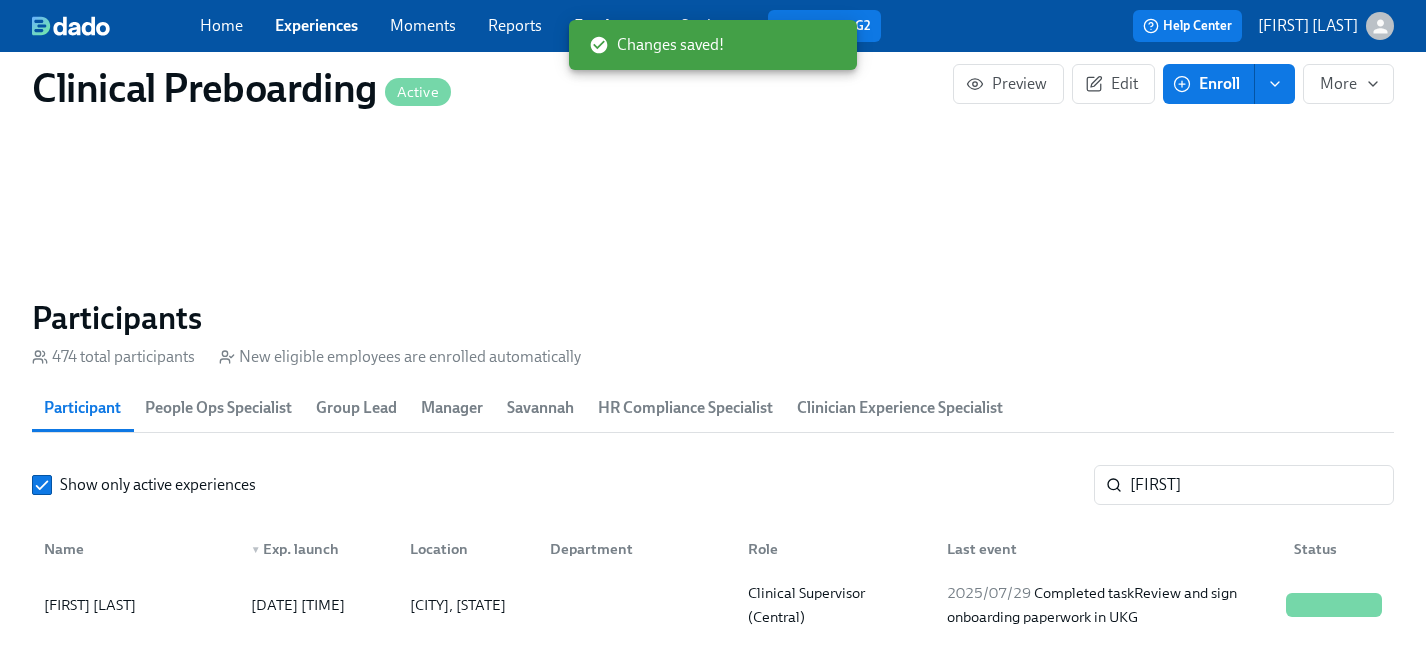 click on "Reports" at bounding box center (515, 25) 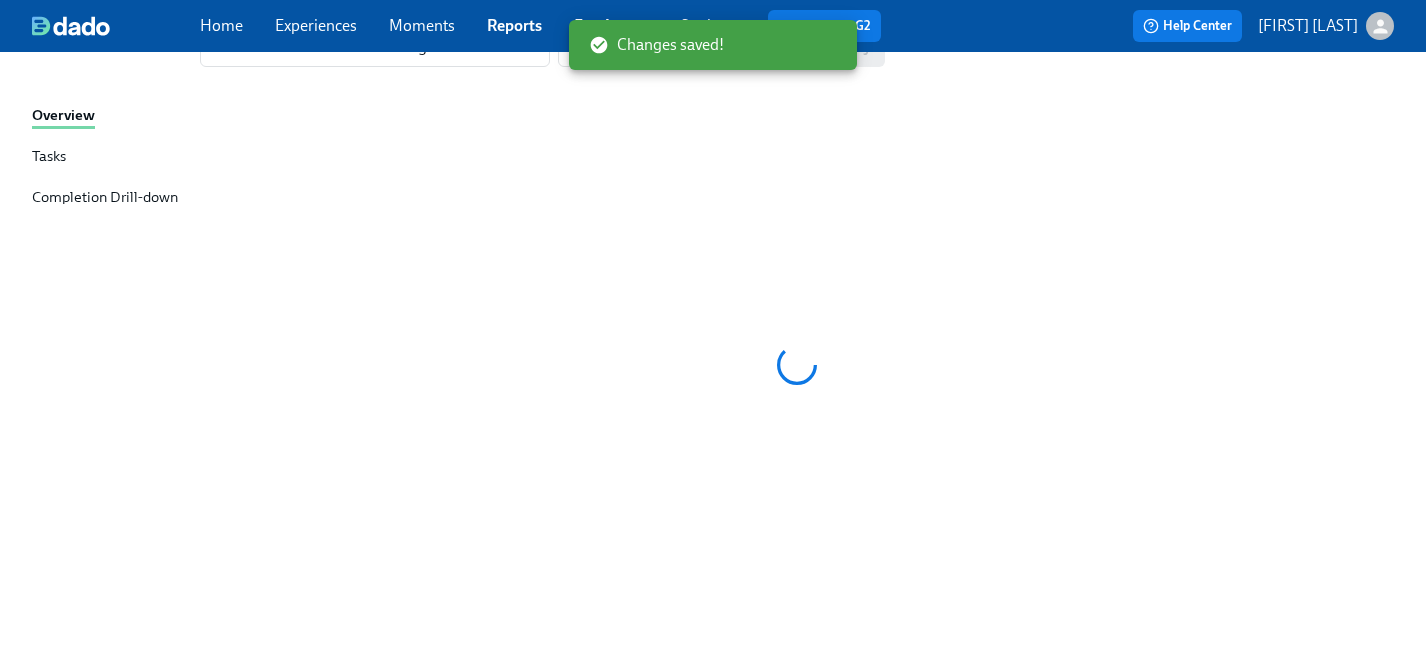 scroll, scrollTop: 0, scrollLeft: 0, axis: both 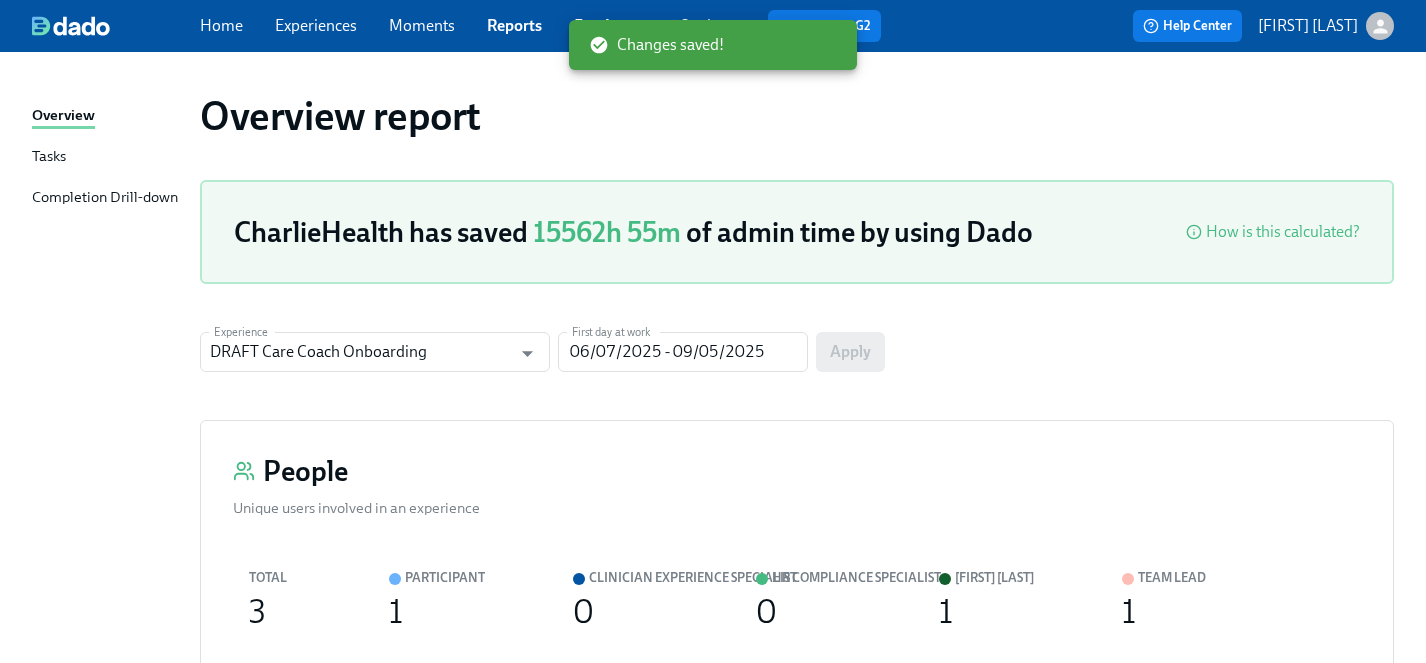 click on "Changes saved!" at bounding box center [713, 45] 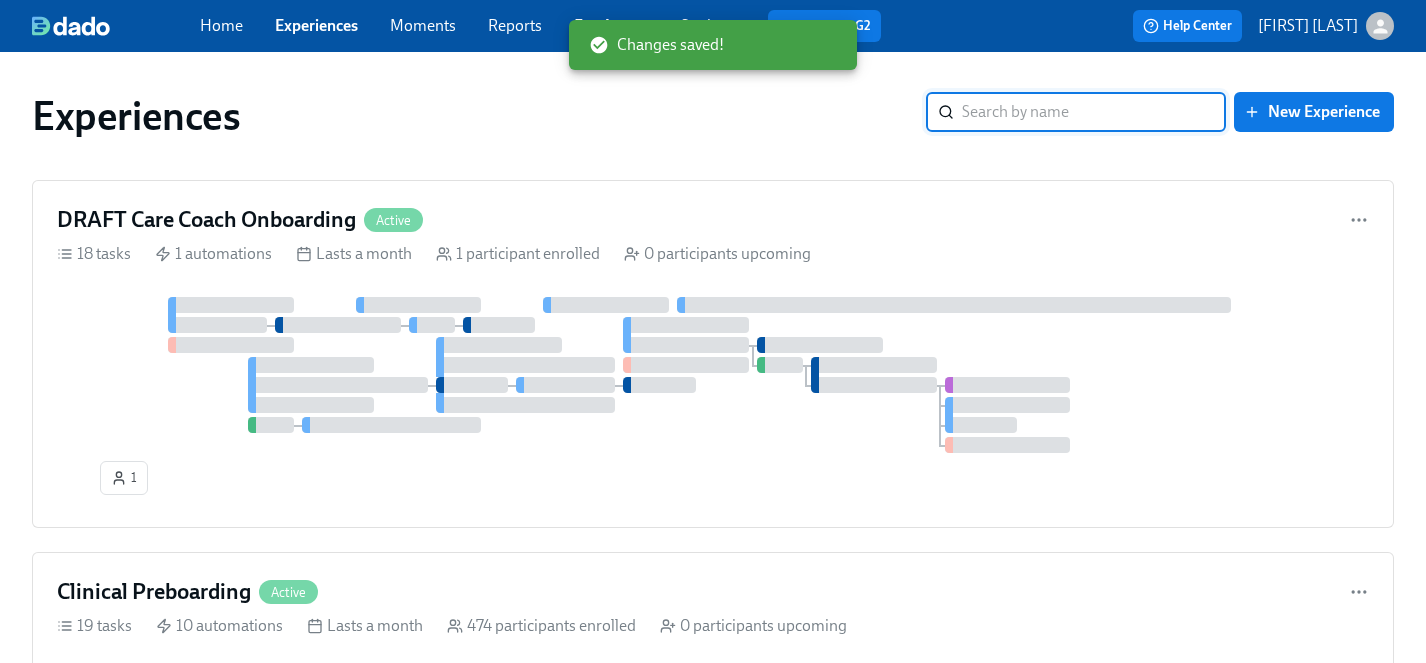 click on "Experiences" at bounding box center [479, 116] 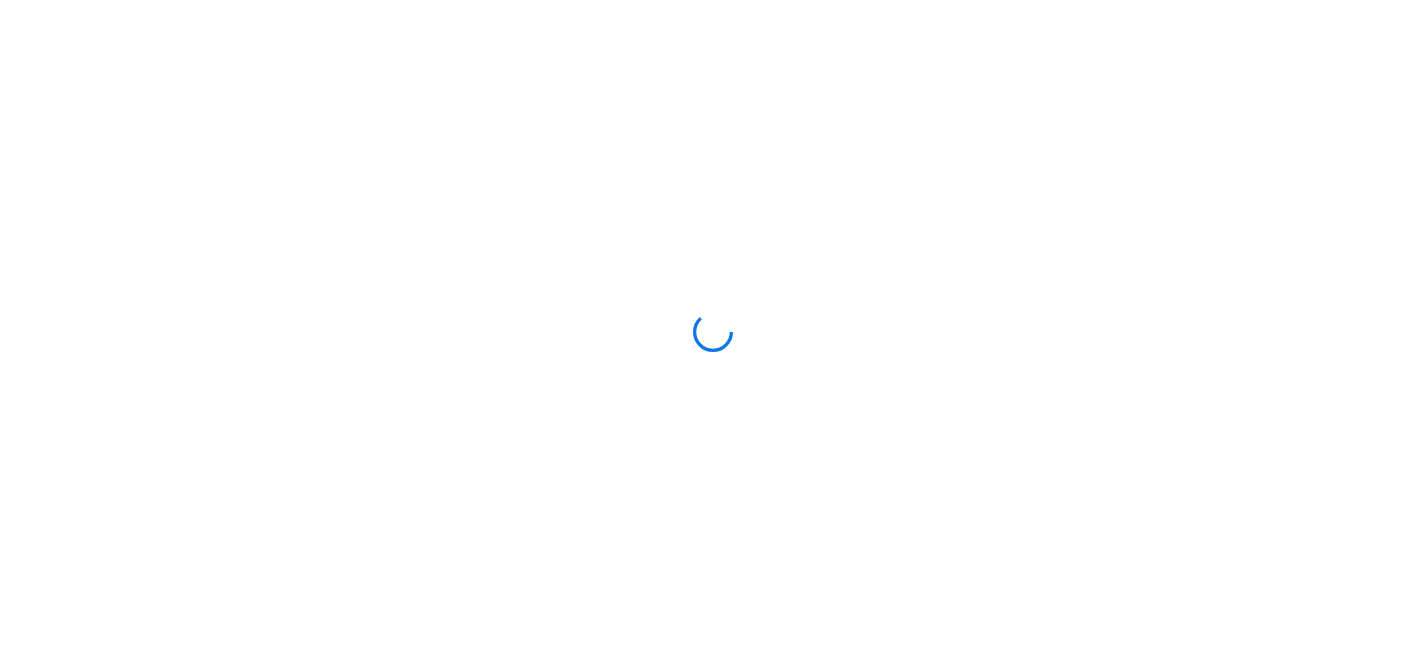 scroll, scrollTop: 0, scrollLeft: 0, axis: both 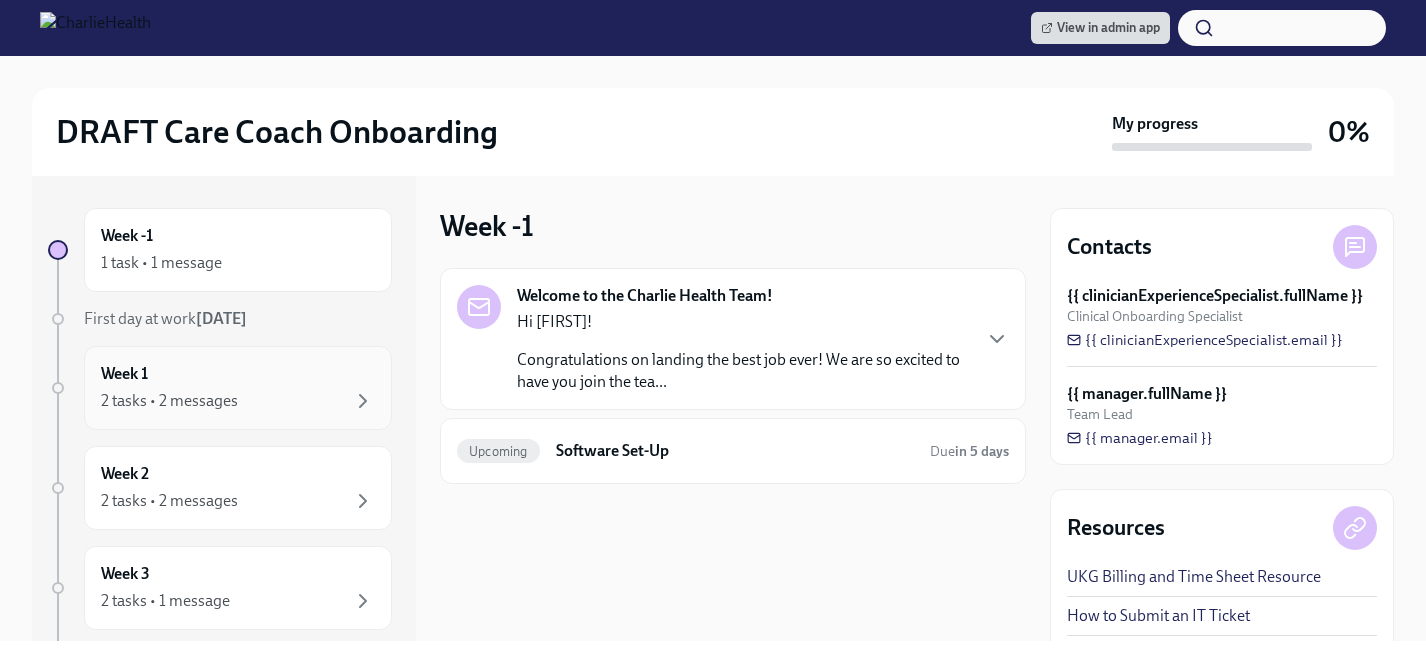 click on "Week 1 2 tasks • 2 messages" at bounding box center (238, 388) 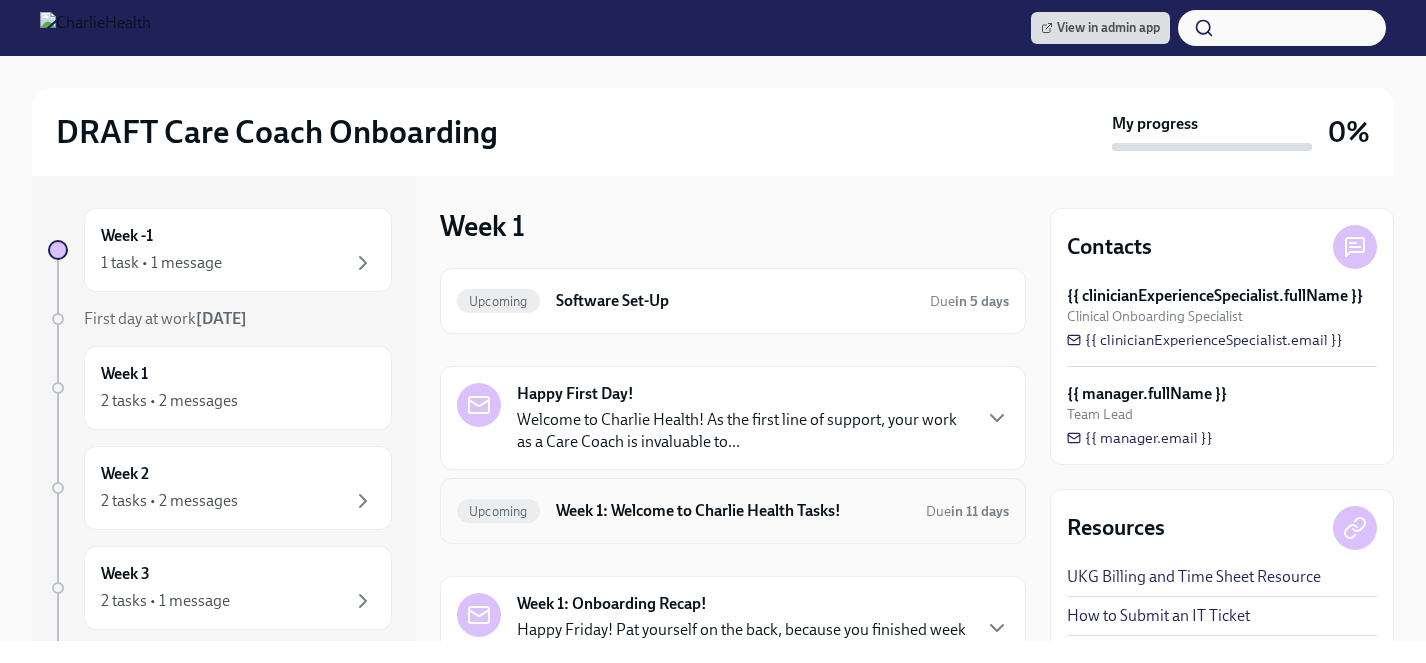 scroll, scrollTop: 103, scrollLeft: 0, axis: vertical 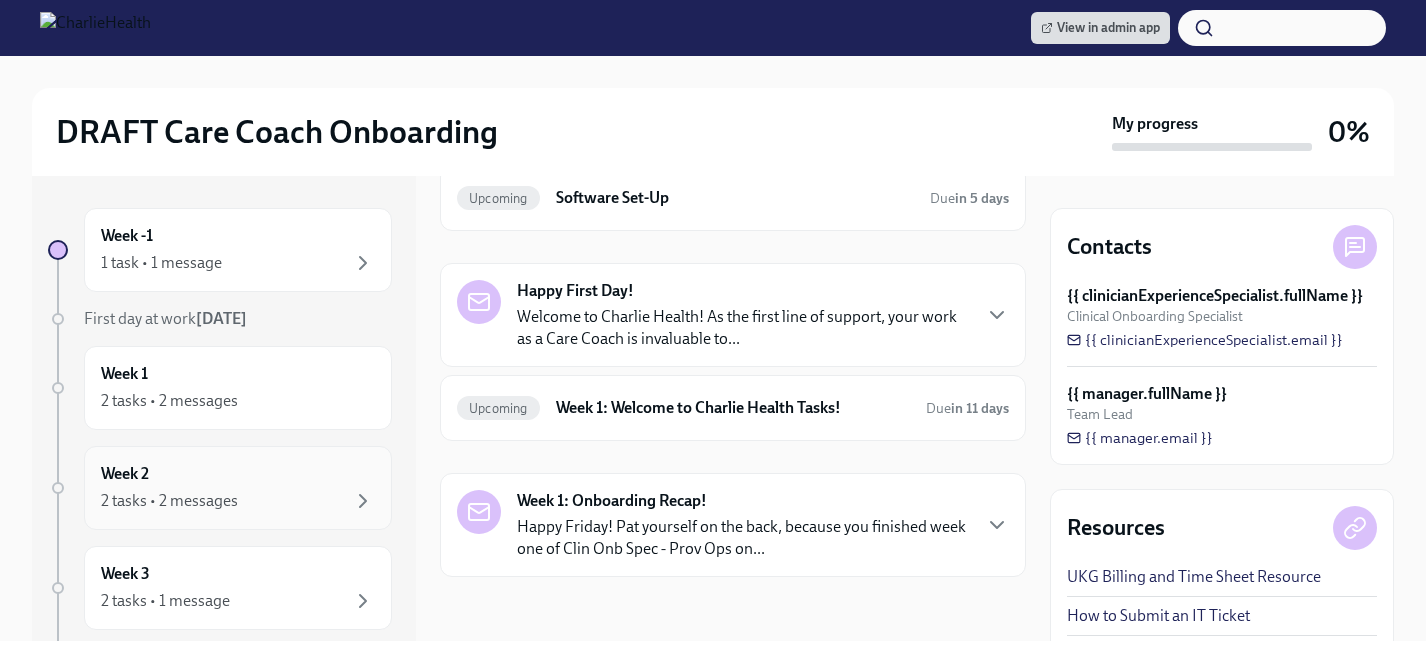 click on "Week 2 2 tasks • 2 messages" at bounding box center (238, 488) 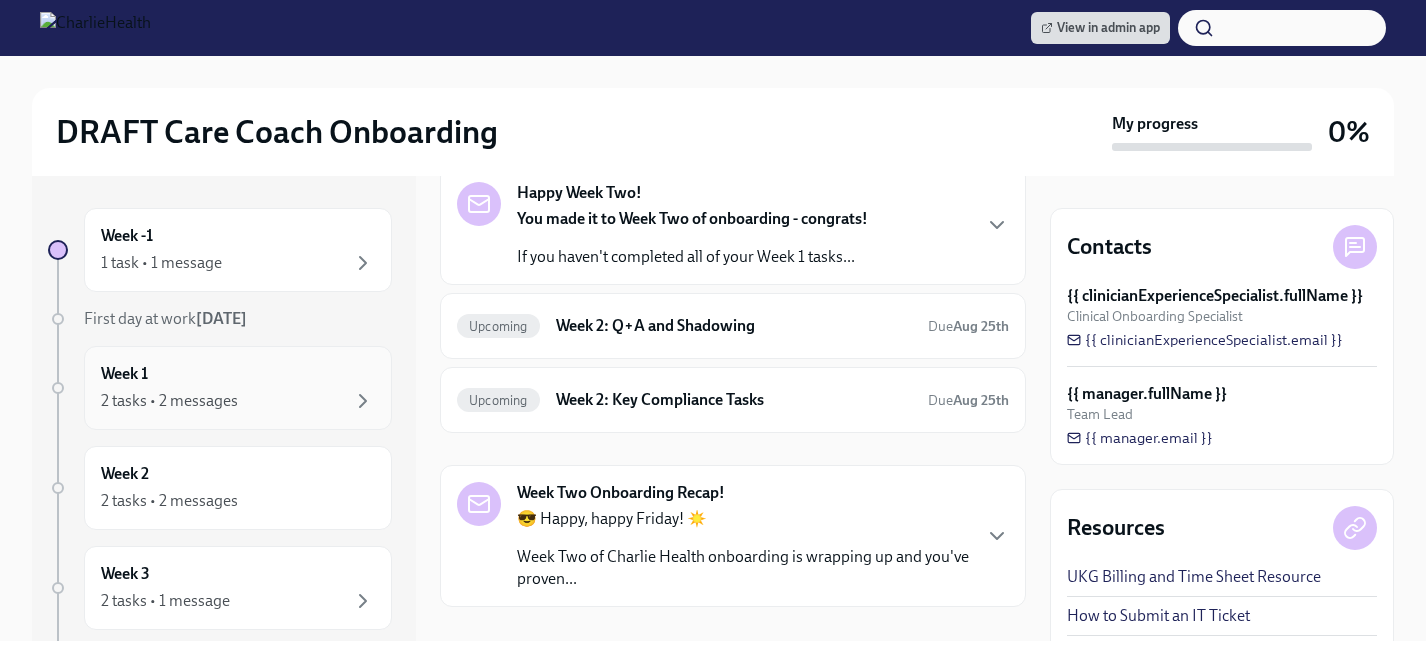 click on "Week 1 2 tasks • 2 messages" at bounding box center [238, 388] 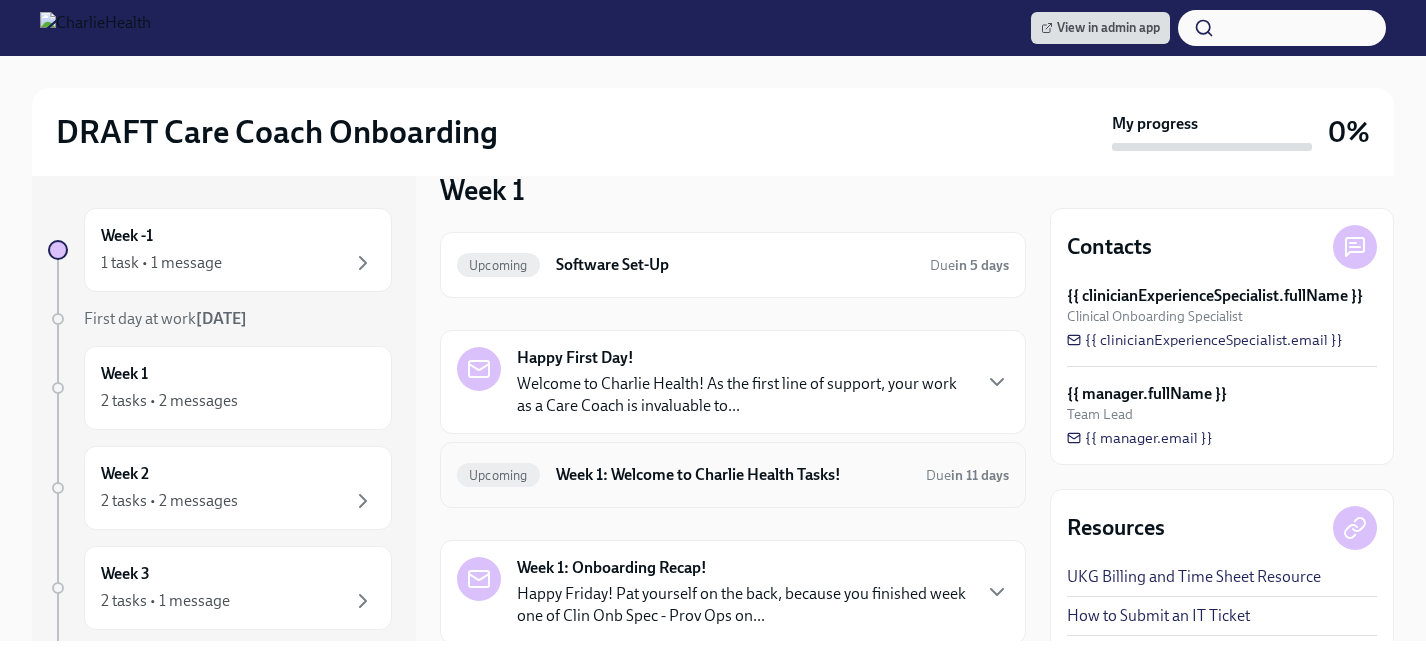 scroll, scrollTop: 34, scrollLeft: 0, axis: vertical 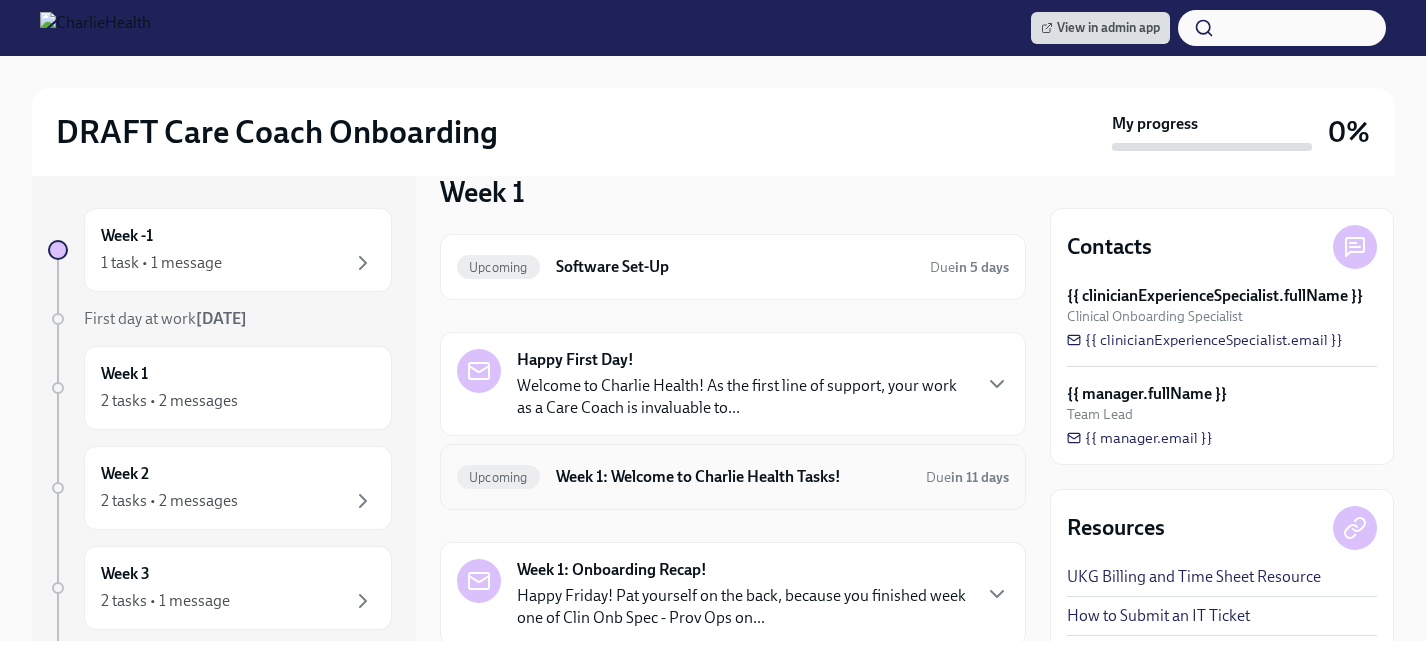 click on "Upcoming Week 1: Welcome to Charlie Health Tasks!  Due  in 11 days" at bounding box center (733, 477) 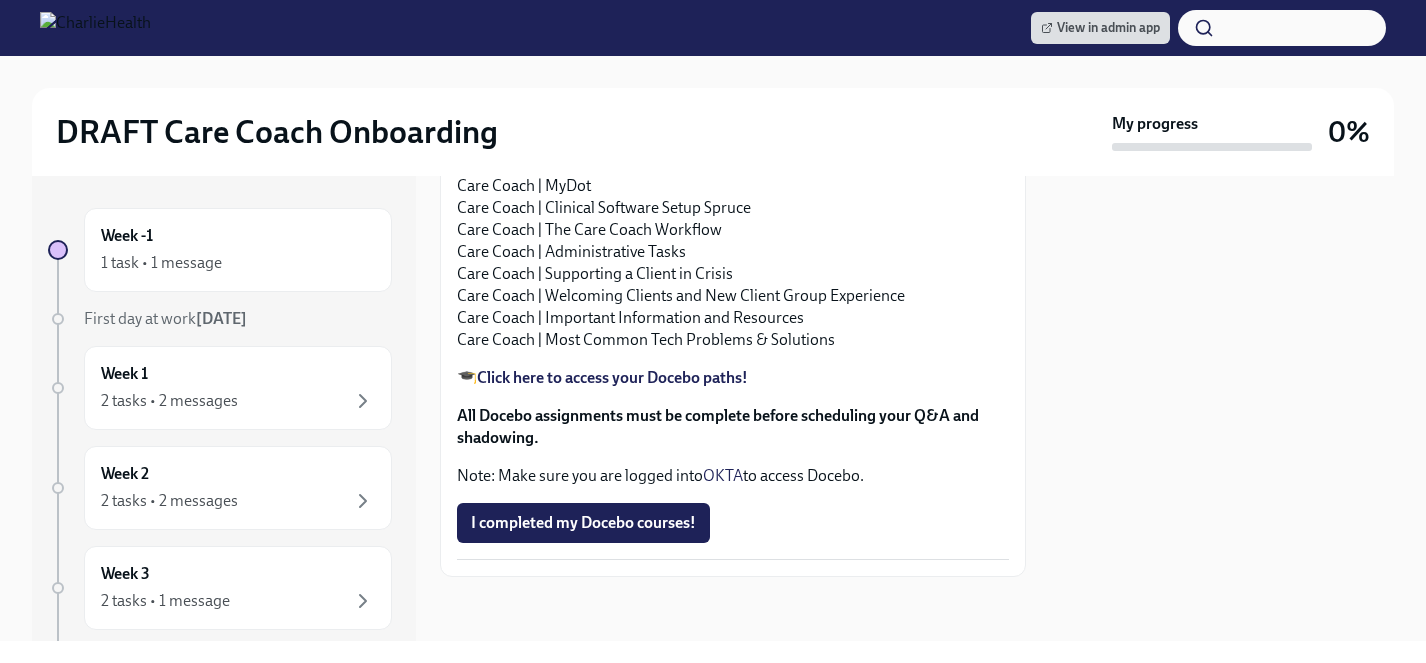 scroll, scrollTop: 2251, scrollLeft: 0, axis: vertical 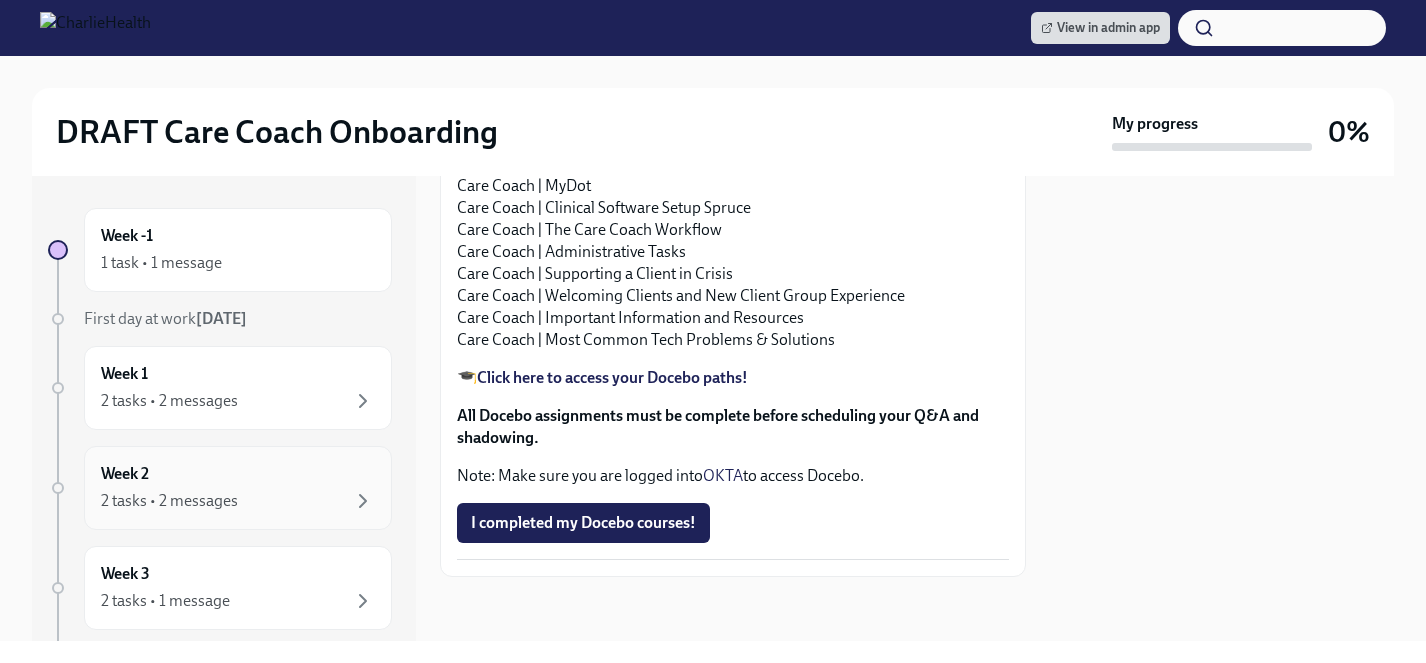 click on "2 tasks • 2 messages" at bounding box center [238, 501] 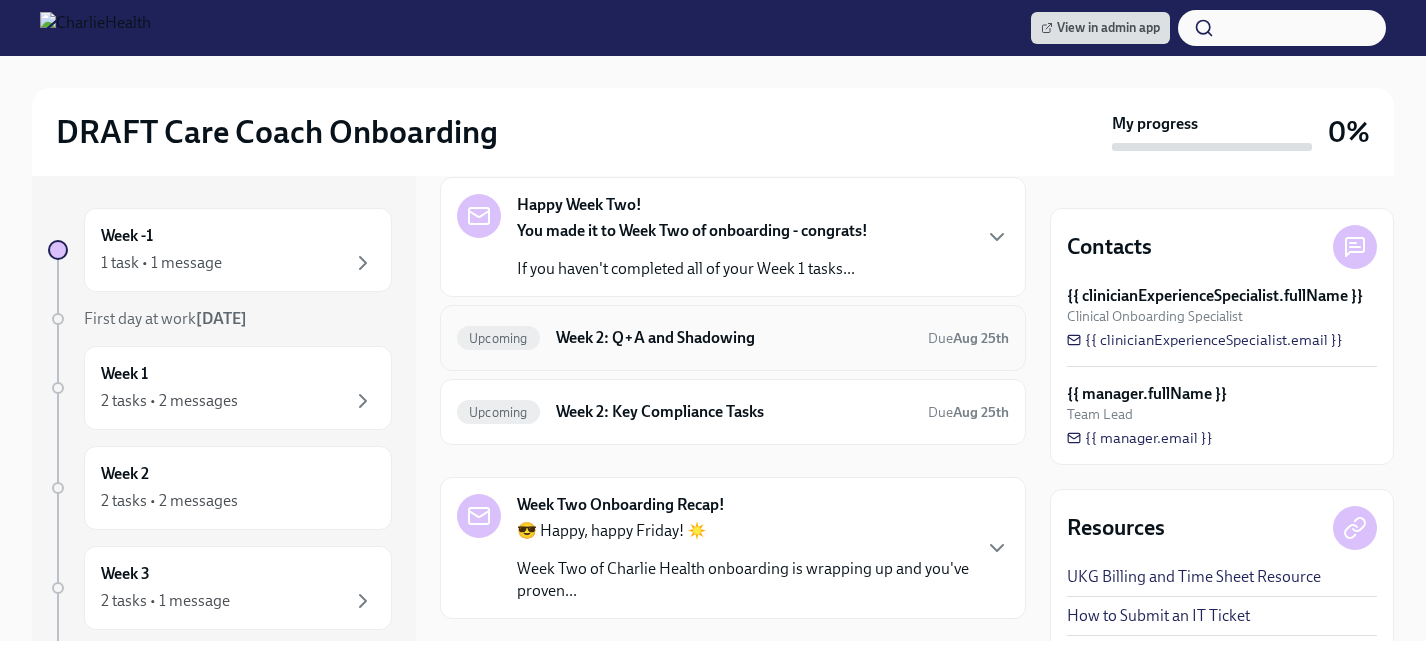 scroll, scrollTop: 0, scrollLeft: 0, axis: both 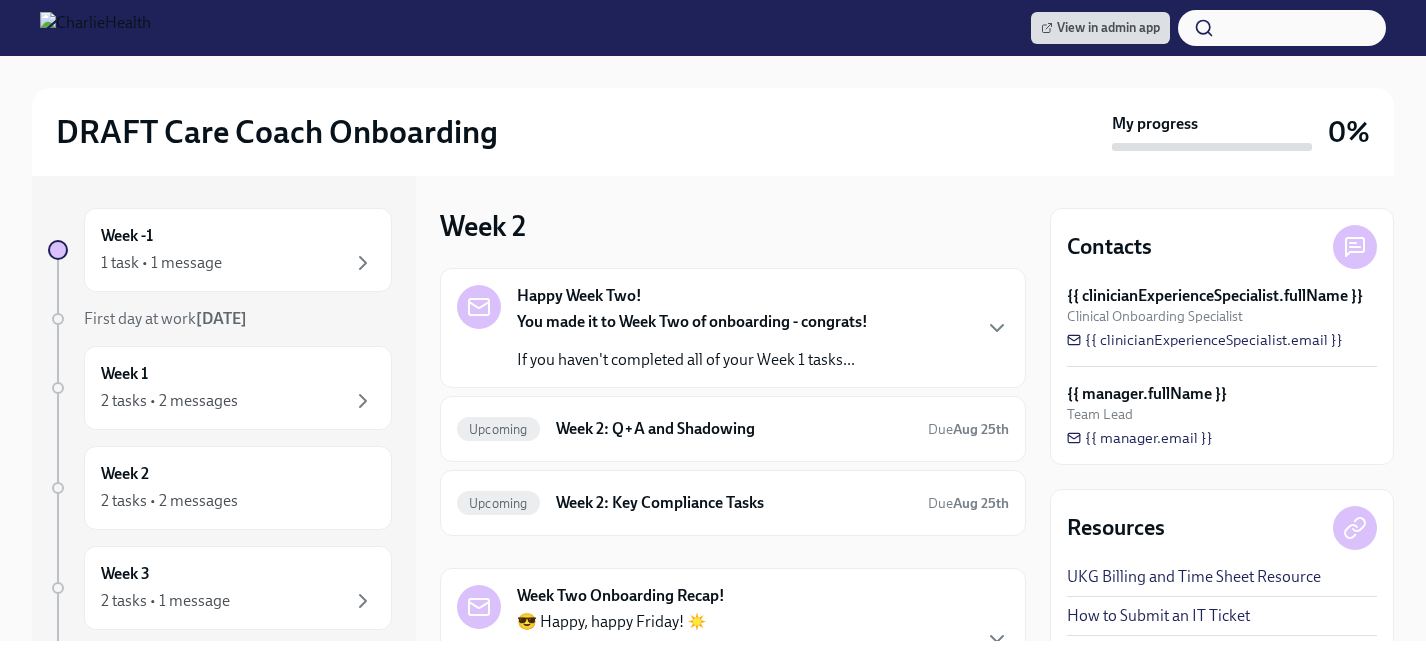 click on "You made it to Week Two of onboarding - congrats!
If you haven't completed all of your Week 1 tasks..." at bounding box center [692, 341] 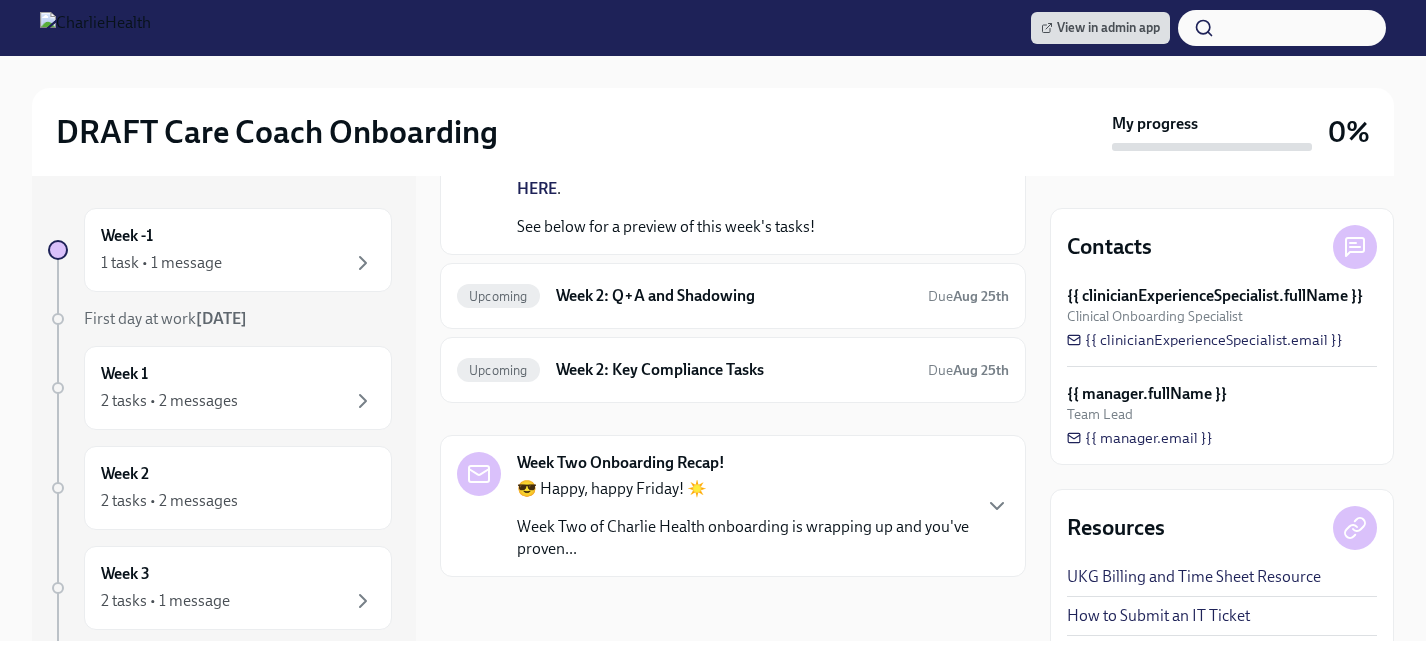 scroll, scrollTop: 861, scrollLeft: 0, axis: vertical 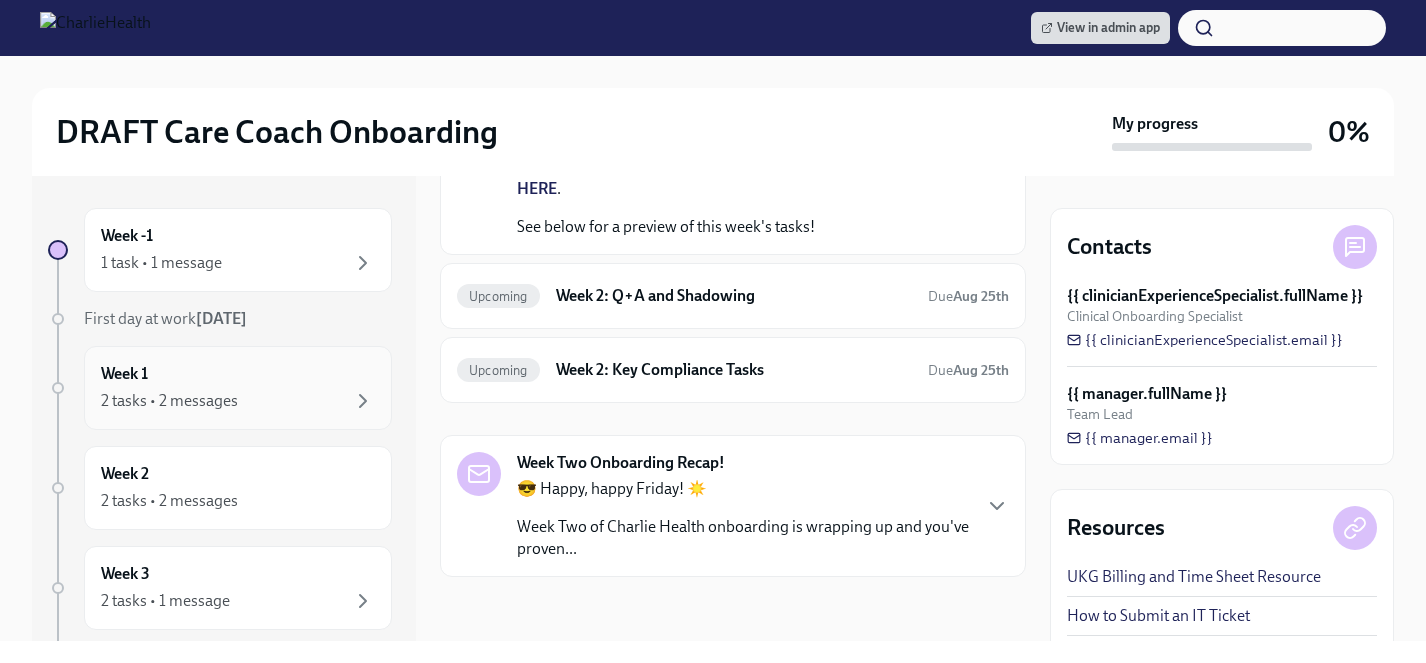 click on "2 tasks • 2 messages" at bounding box center [238, 401] 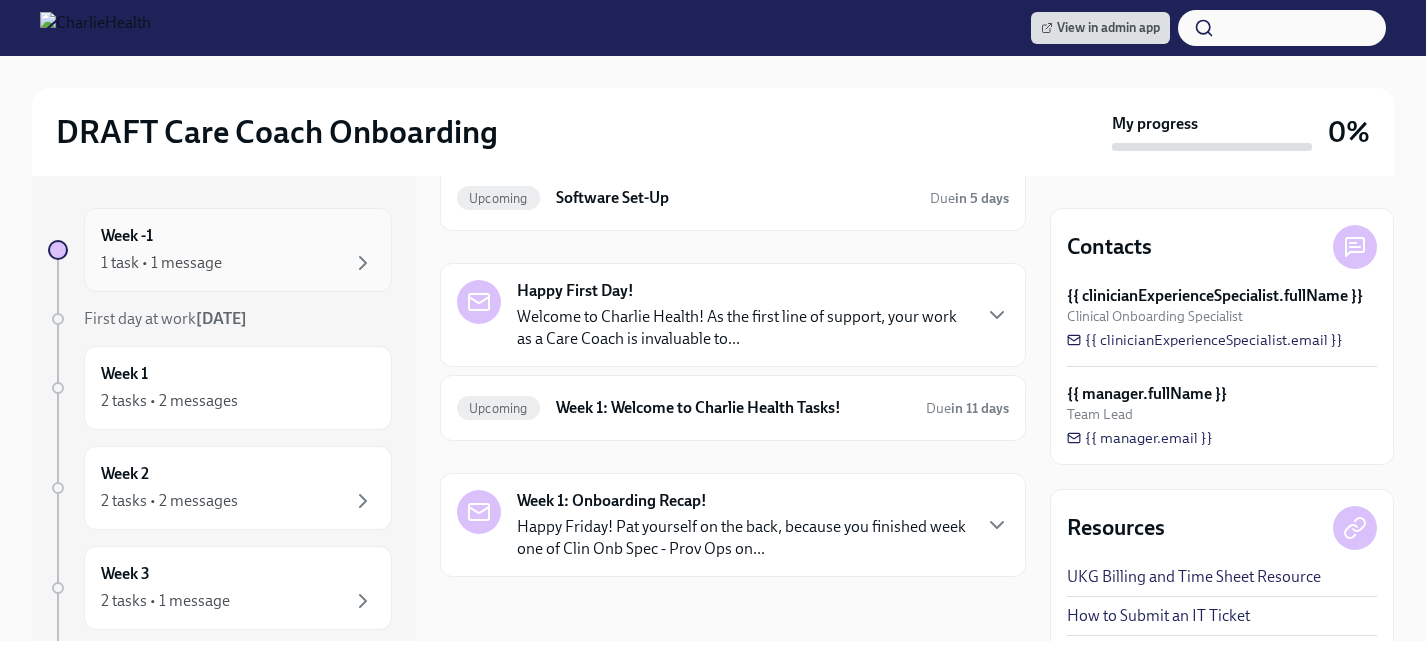 click on "Week -1 1 task • 1 message" at bounding box center (238, 250) 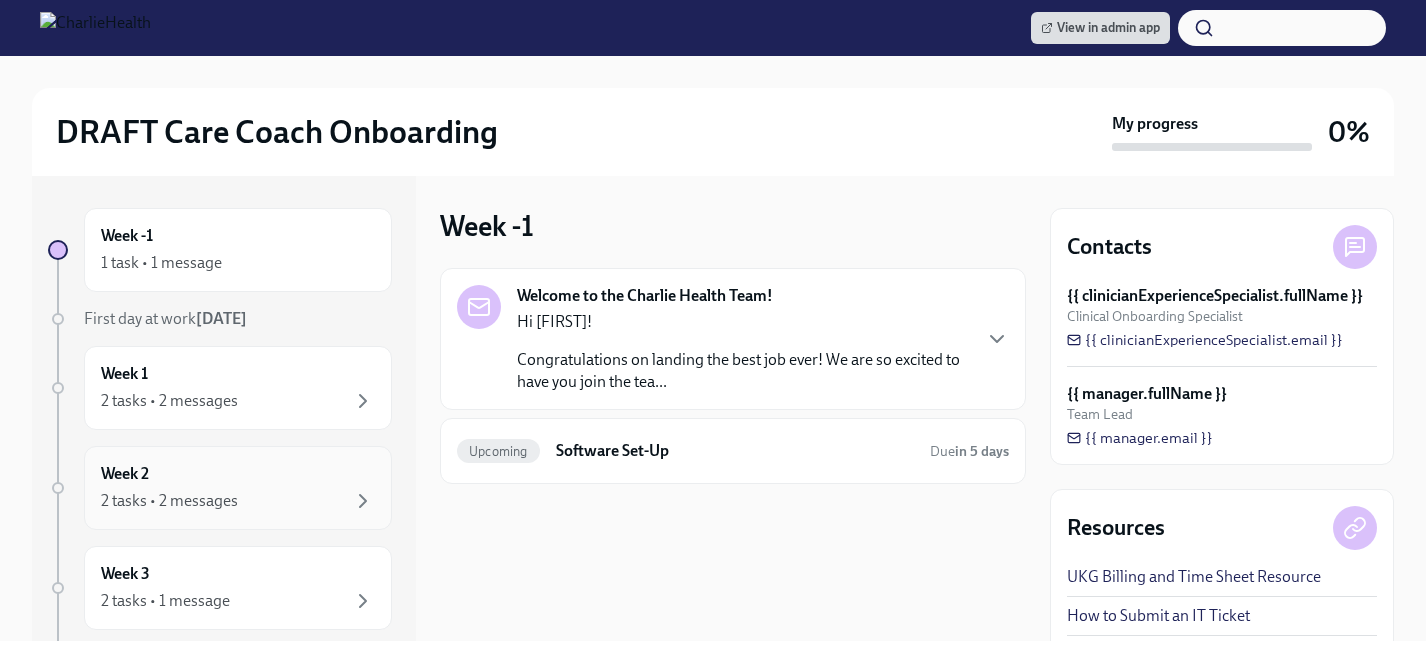 click on "2 tasks • 2 messages" at bounding box center [238, 501] 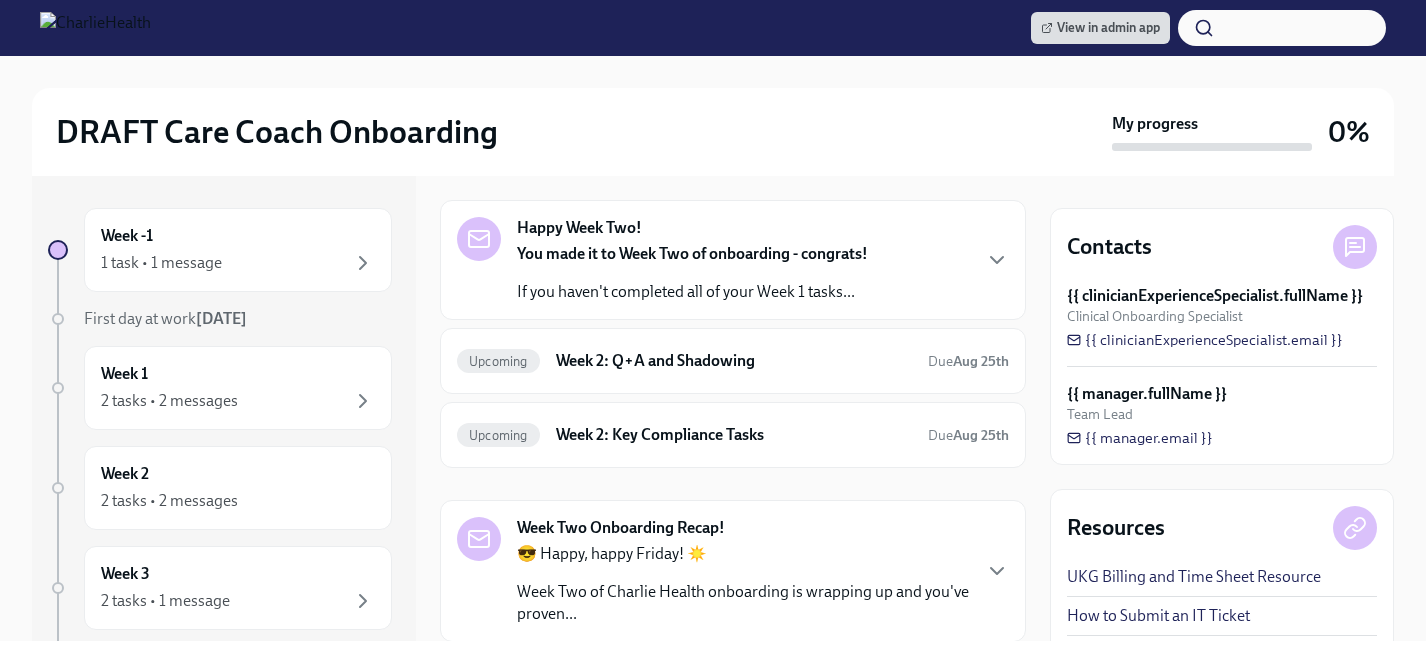 scroll, scrollTop: 133, scrollLeft: 0, axis: vertical 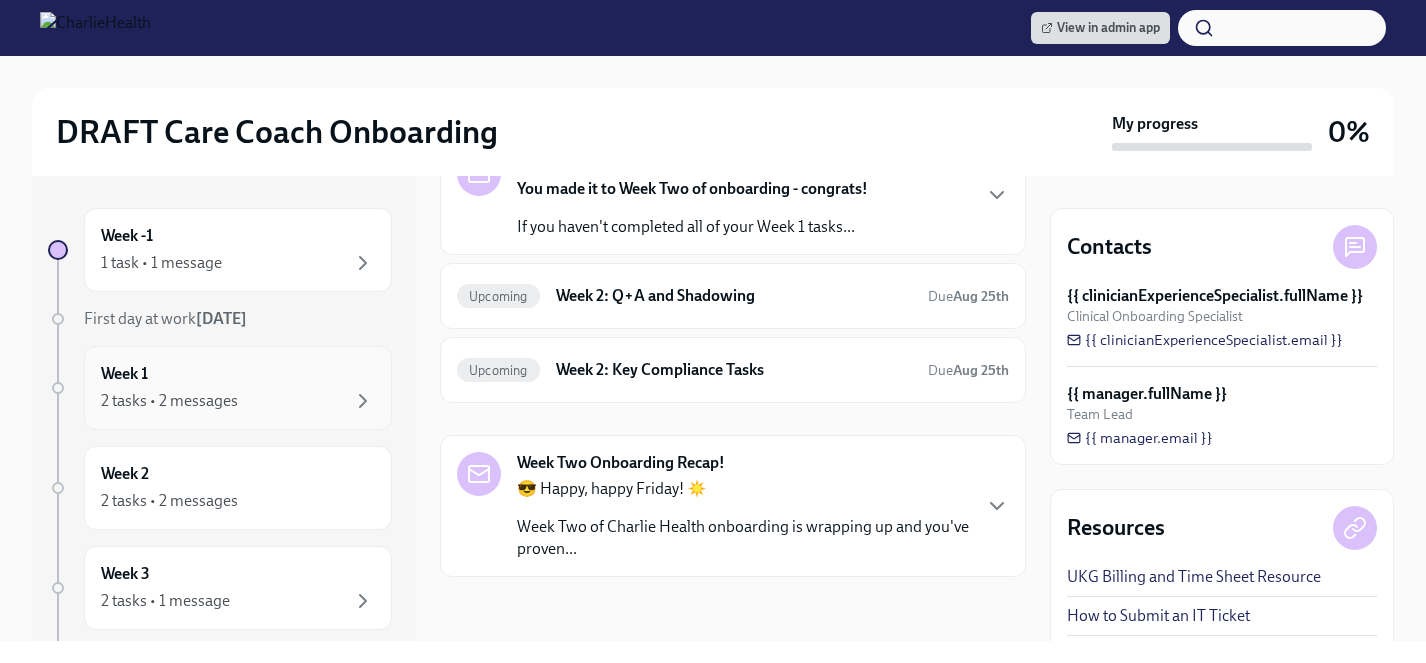 click on "2 tasks • 2 messages" at bounding box center [238, 401] 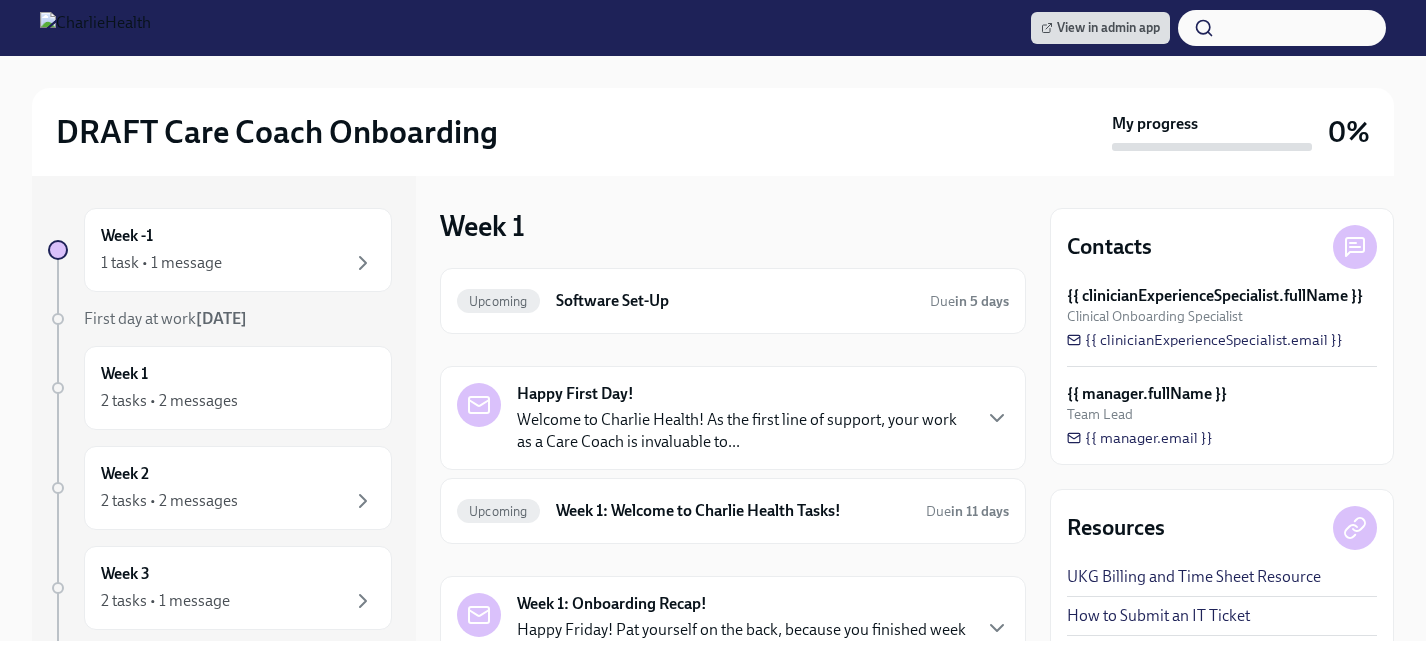scroll, scrollTop: 103, scrollLeft: 0, axis: vertical 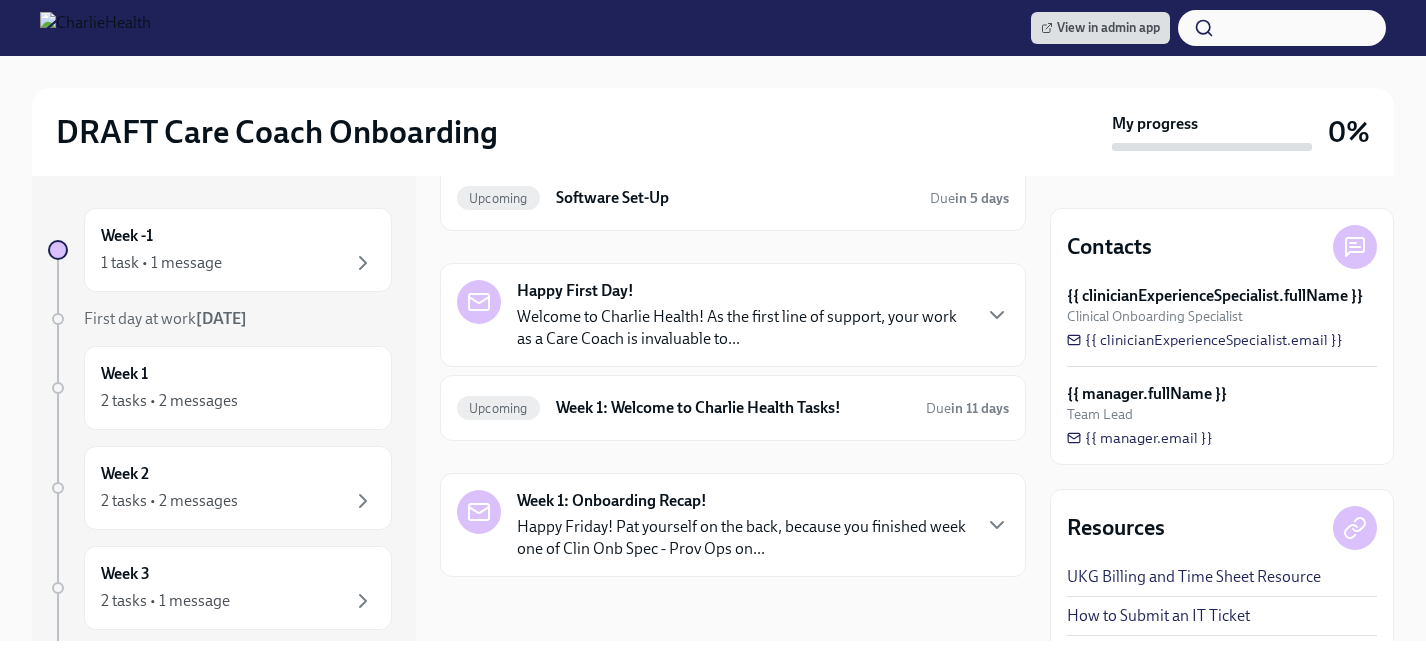 click on "Happy Friday! Pat yourself on the back, because you finished week one of Clin Onb Spec - Prov Ops on..." at bounding box center [743, 538] 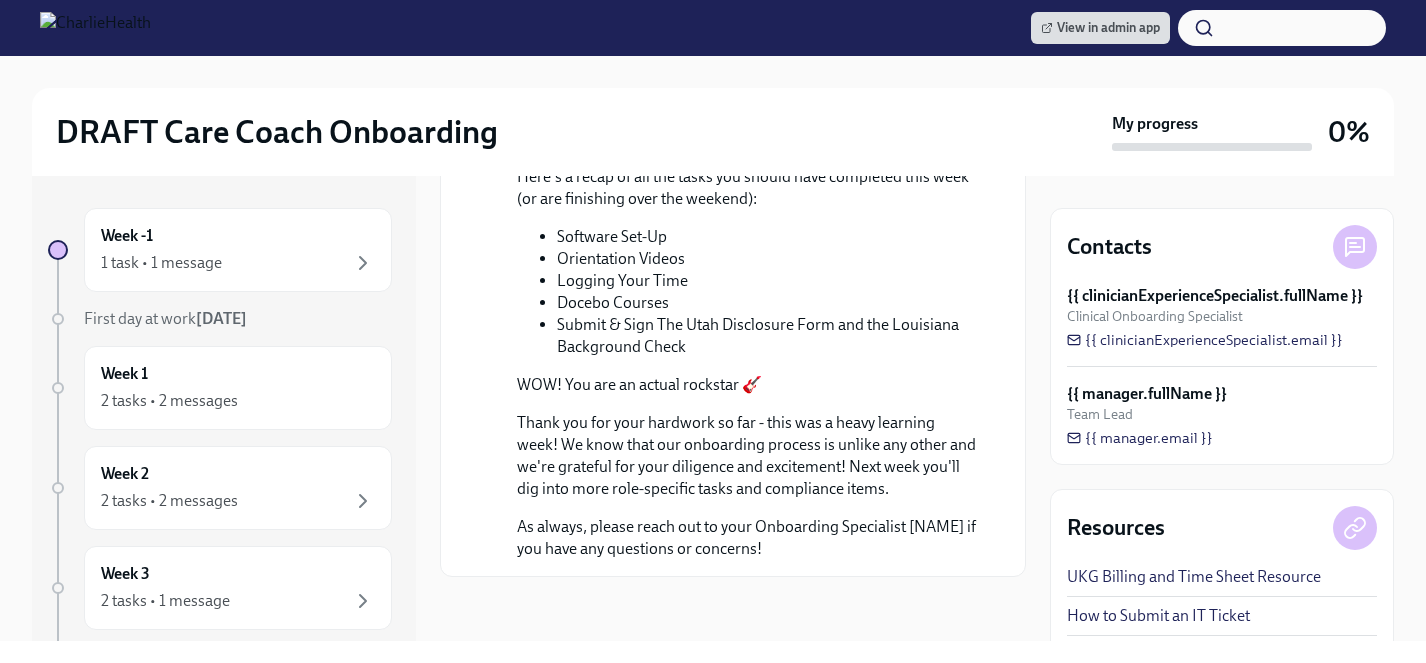 scroll, scrollTop: 747, scrollLeft: 0, axis: vertical 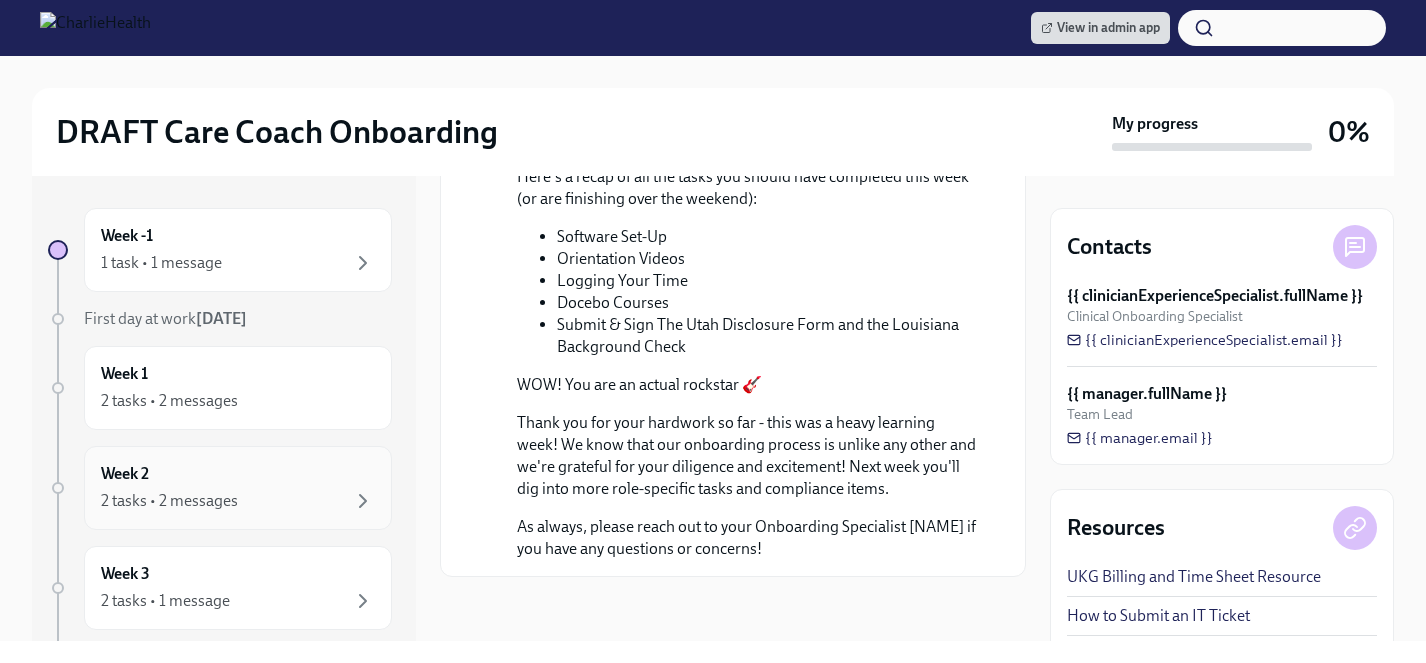 click on "2 tasks • 2 messages" at bounding box center (169, 501) 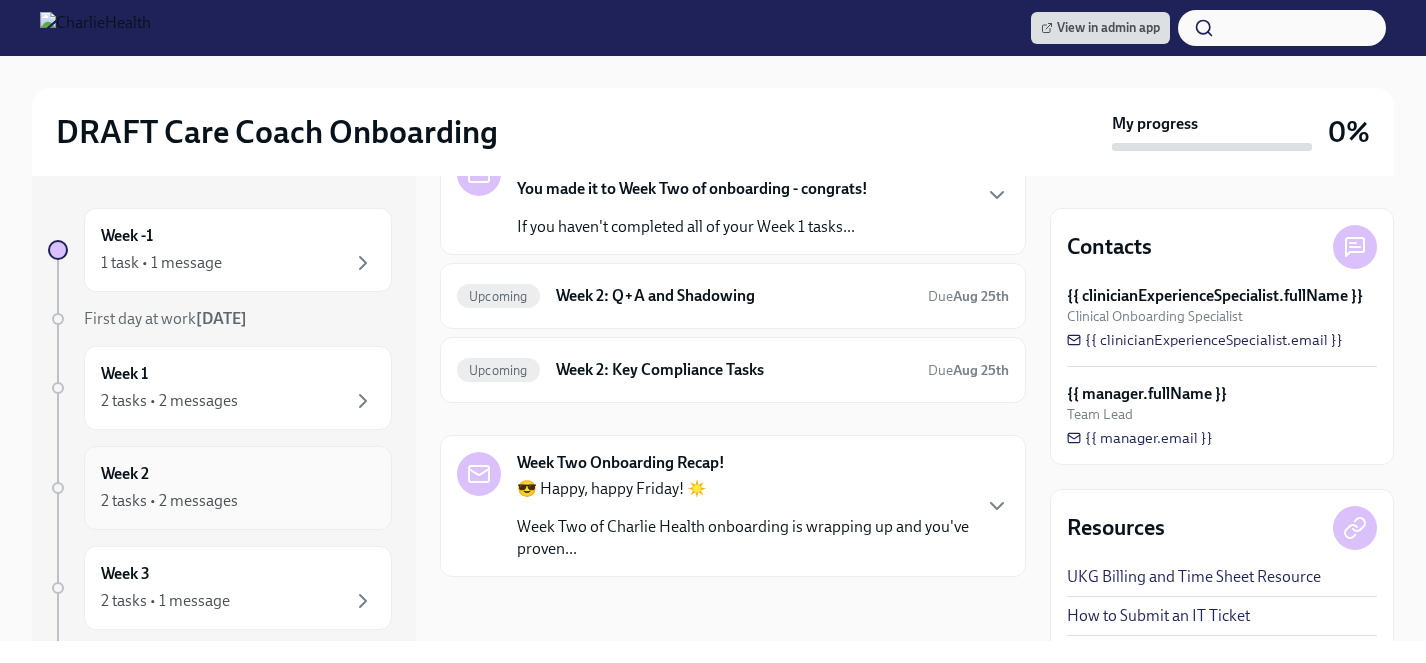 scroll, scrollTop: 133, scrollLeft: 0, axis: vertical 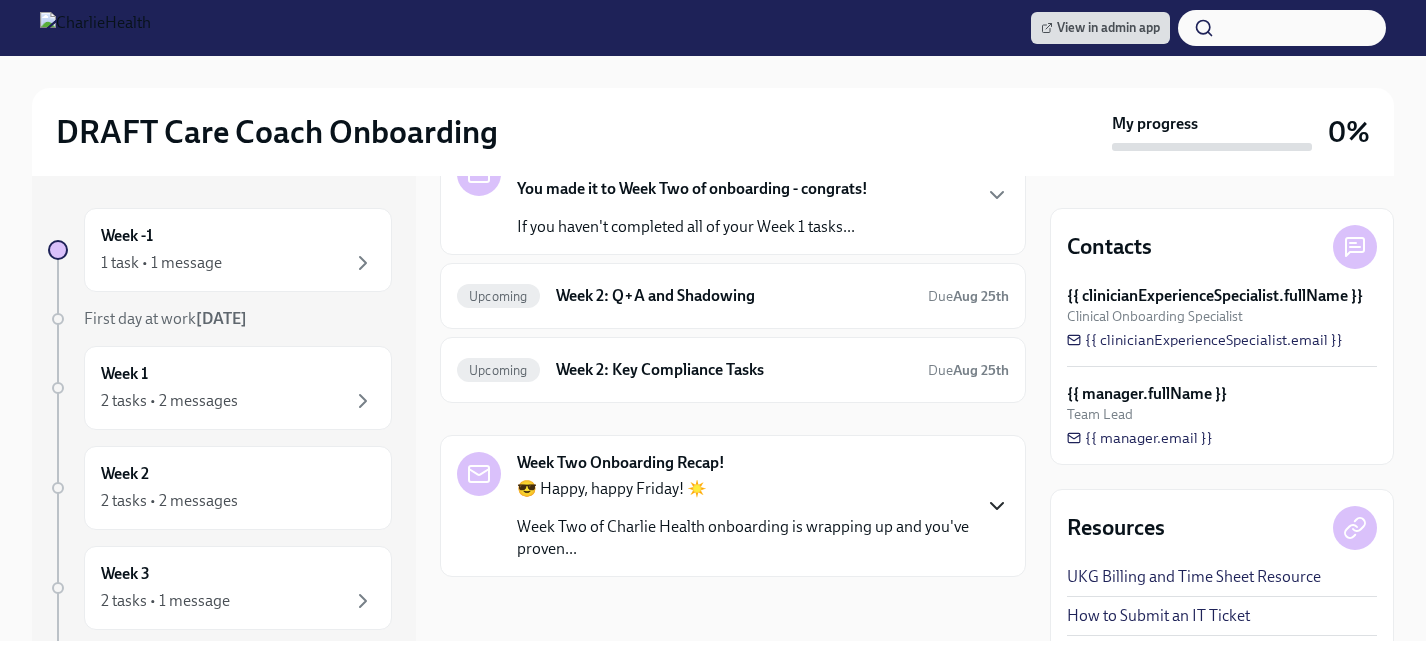 click 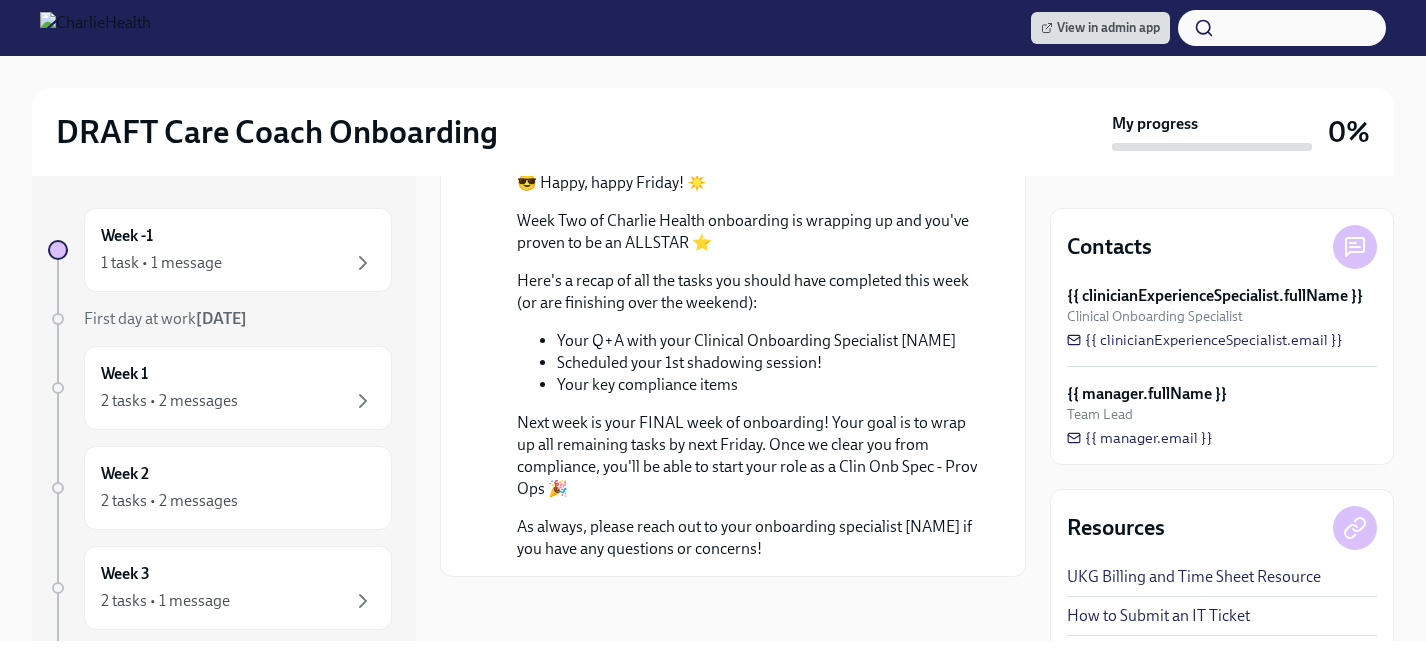 scroll, scrollTop: 817, scrollLeft: 0, axis: vertical 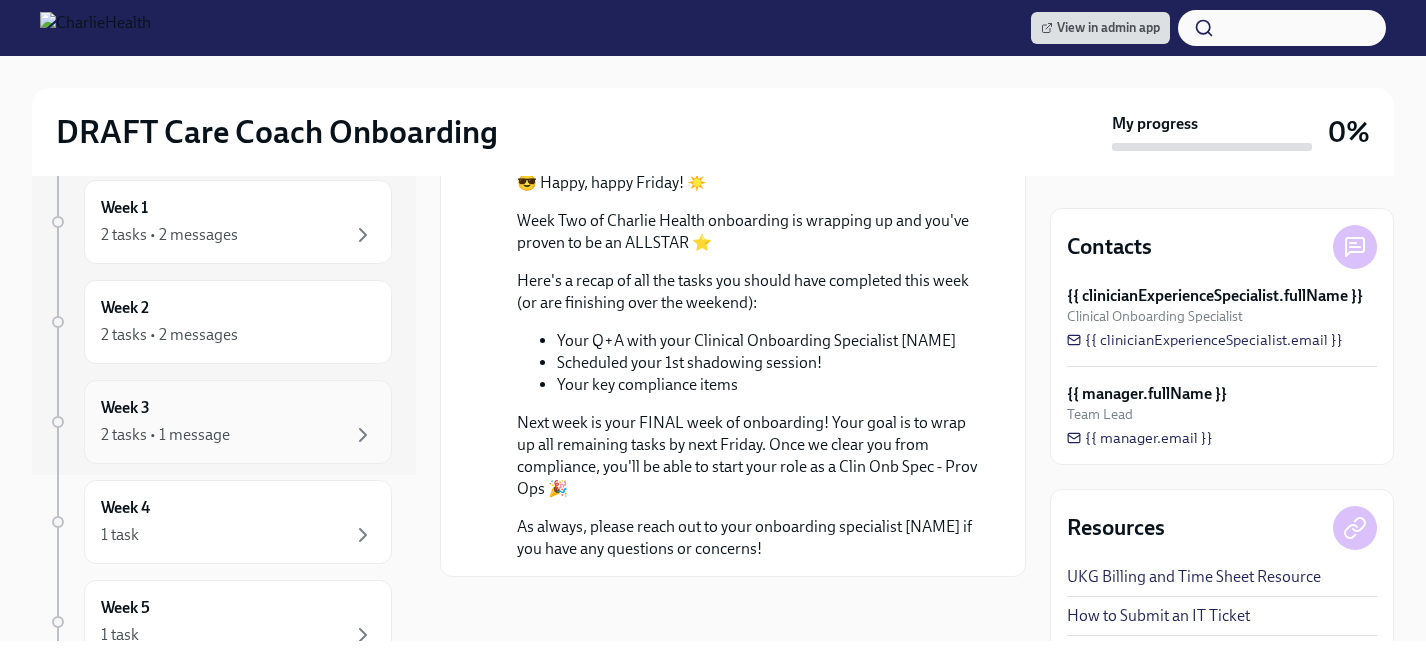 click on "2 tasks • 1 message" at bounding box center [238, 435] 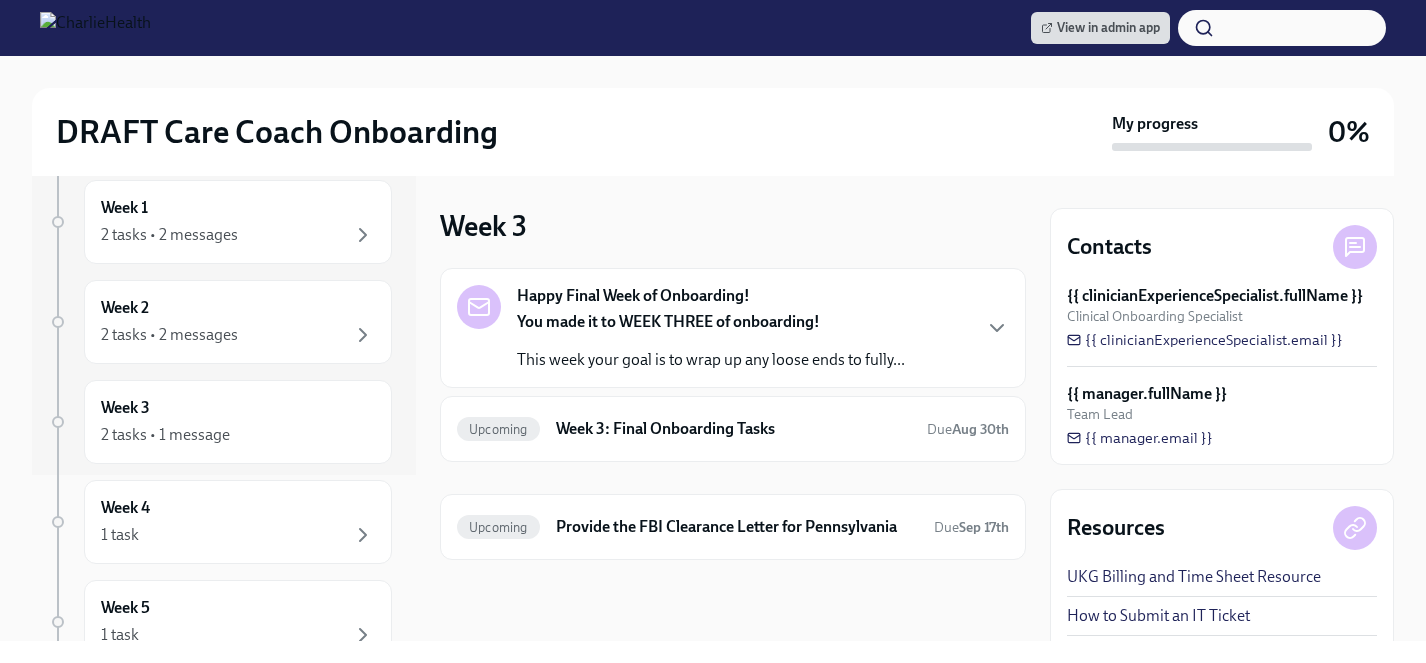 click on "You made it to WEEK THREE of onboarding!
This week your goal is to wrap up any loose ends to fully..." at bounding box center (711, 341) 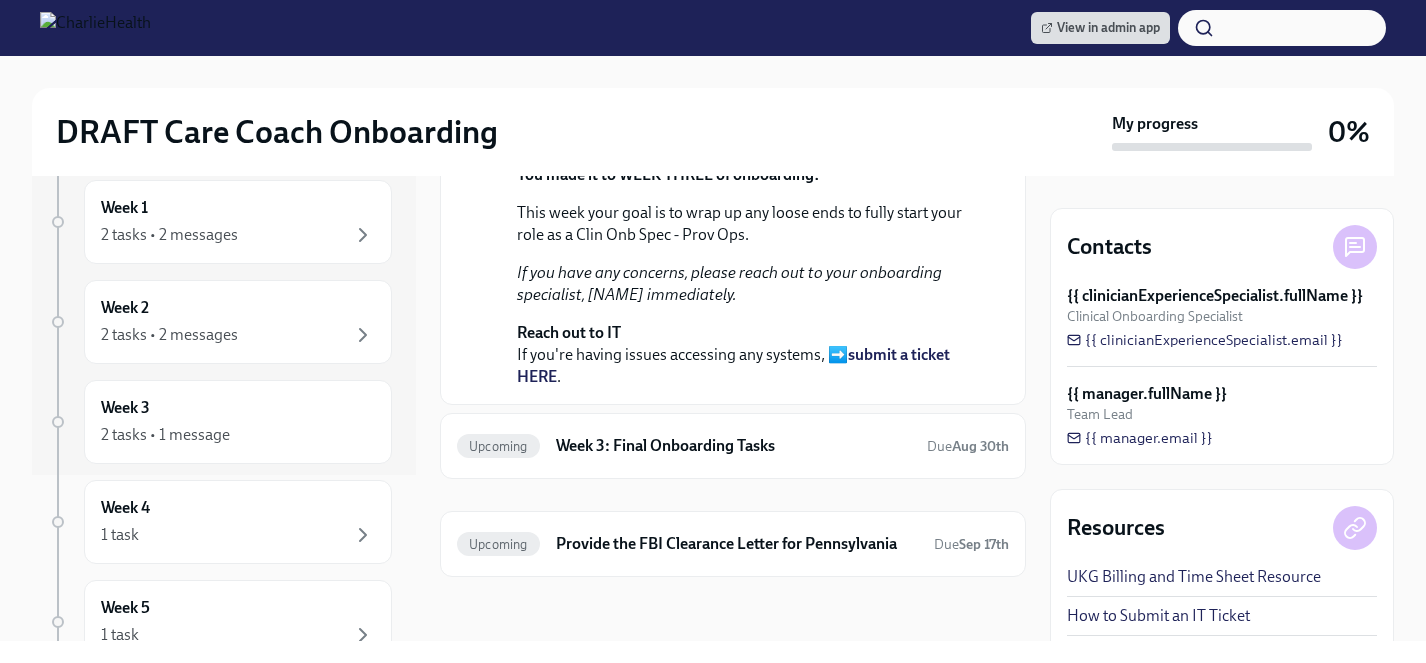 scroll, scrollTop: 453, scrollLeft: 0, axis: vertical 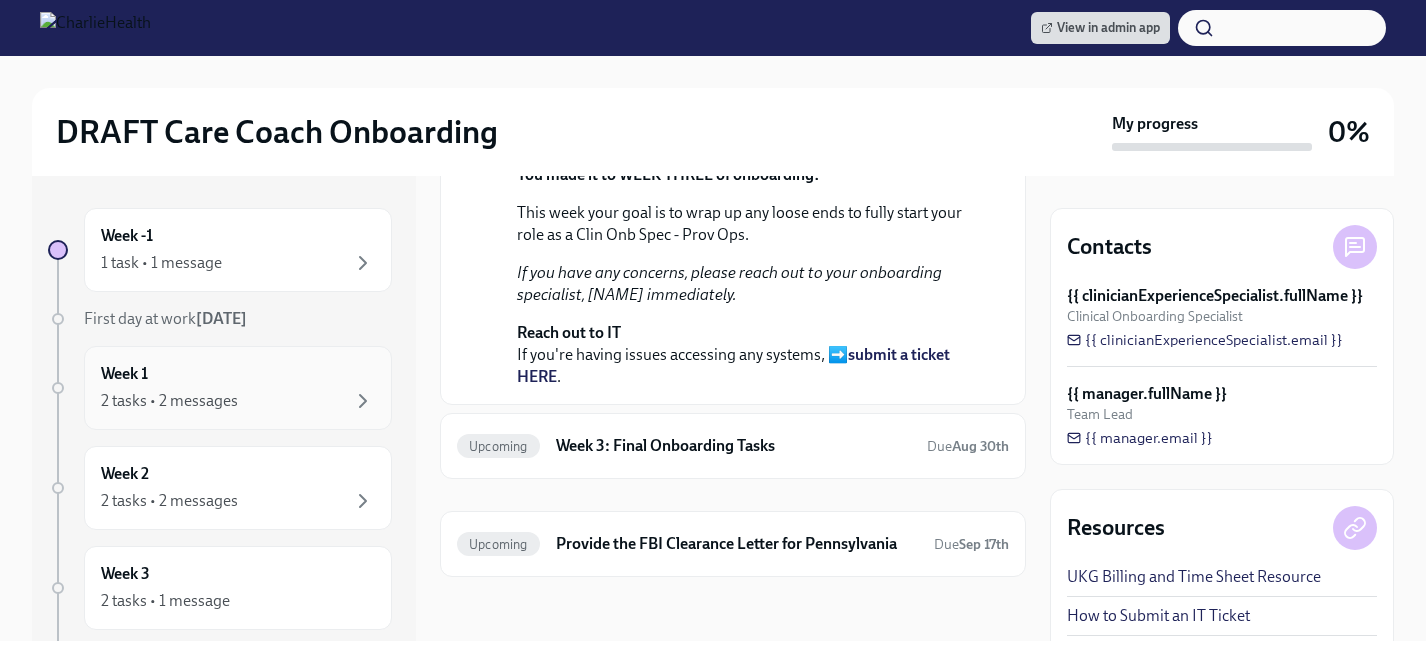 click on "Week 1 2 tasks • 2 messages" at bounding box center (238, 388) 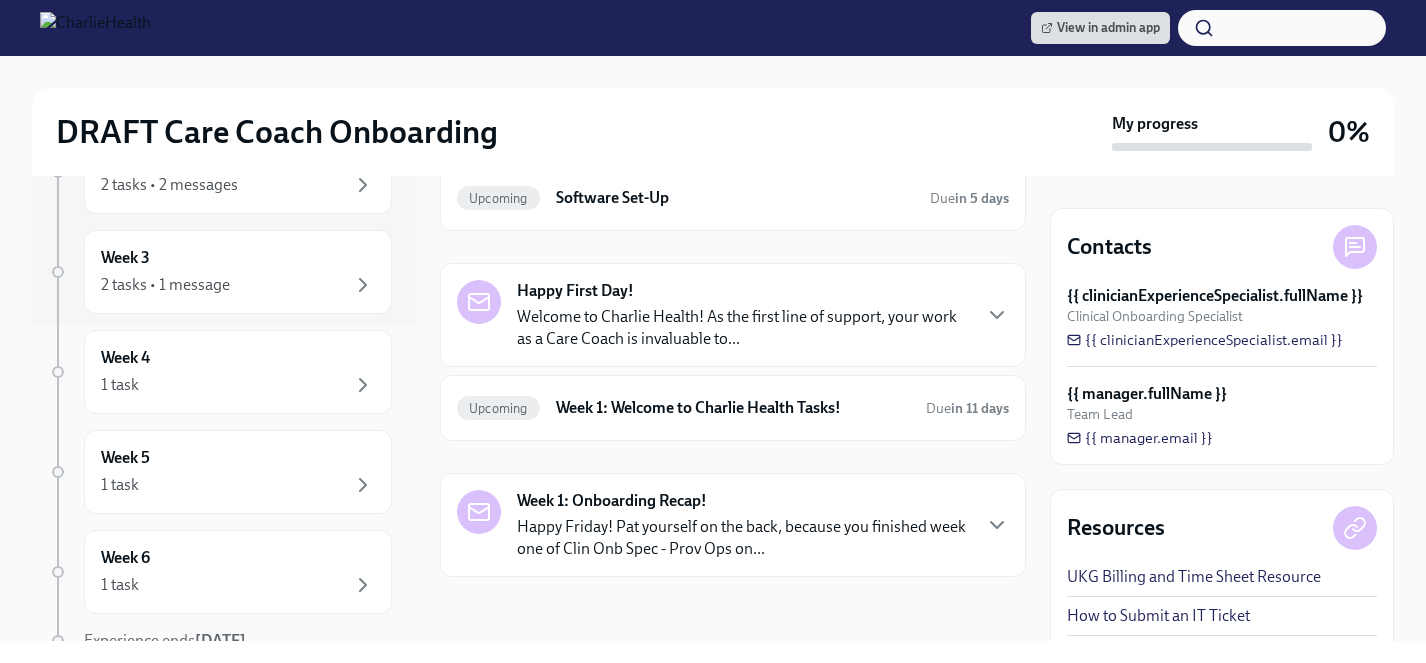 scroll, scrollTop: 351, scrollLeft: 0, axis: vertical 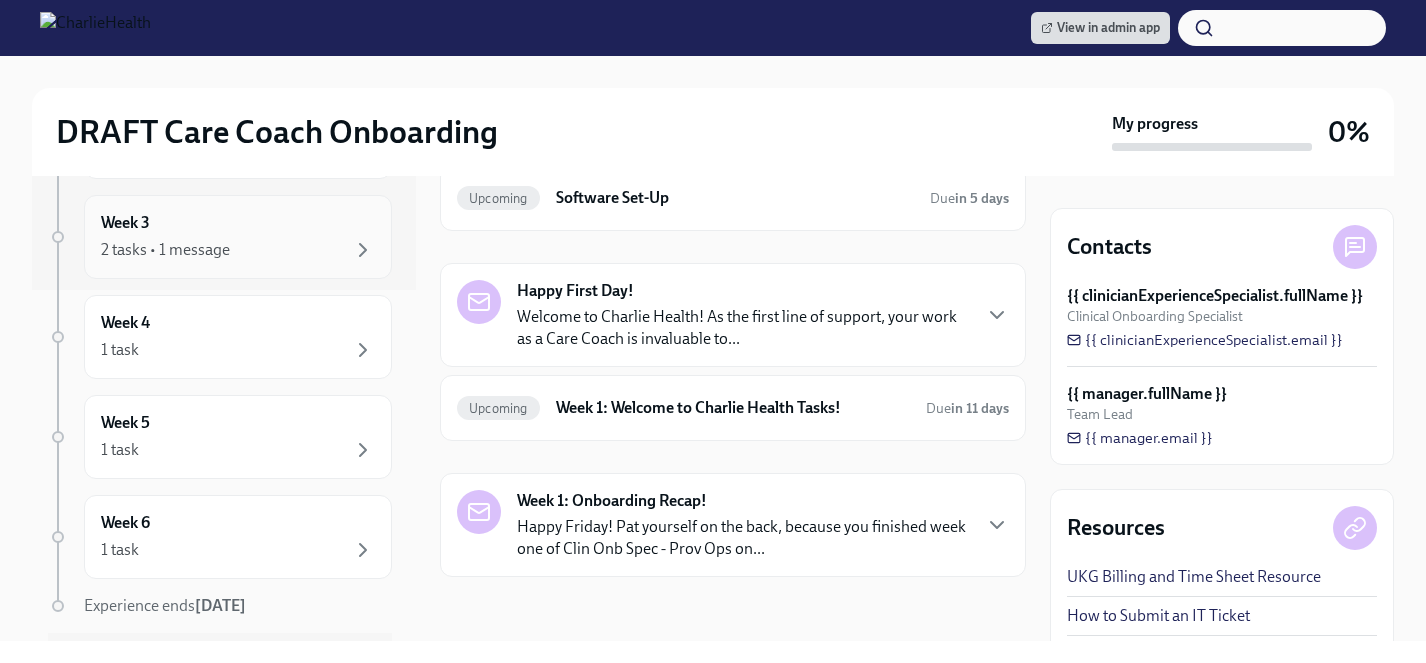click on "2 tasks • 1 message" at bounding box center (238, 250) 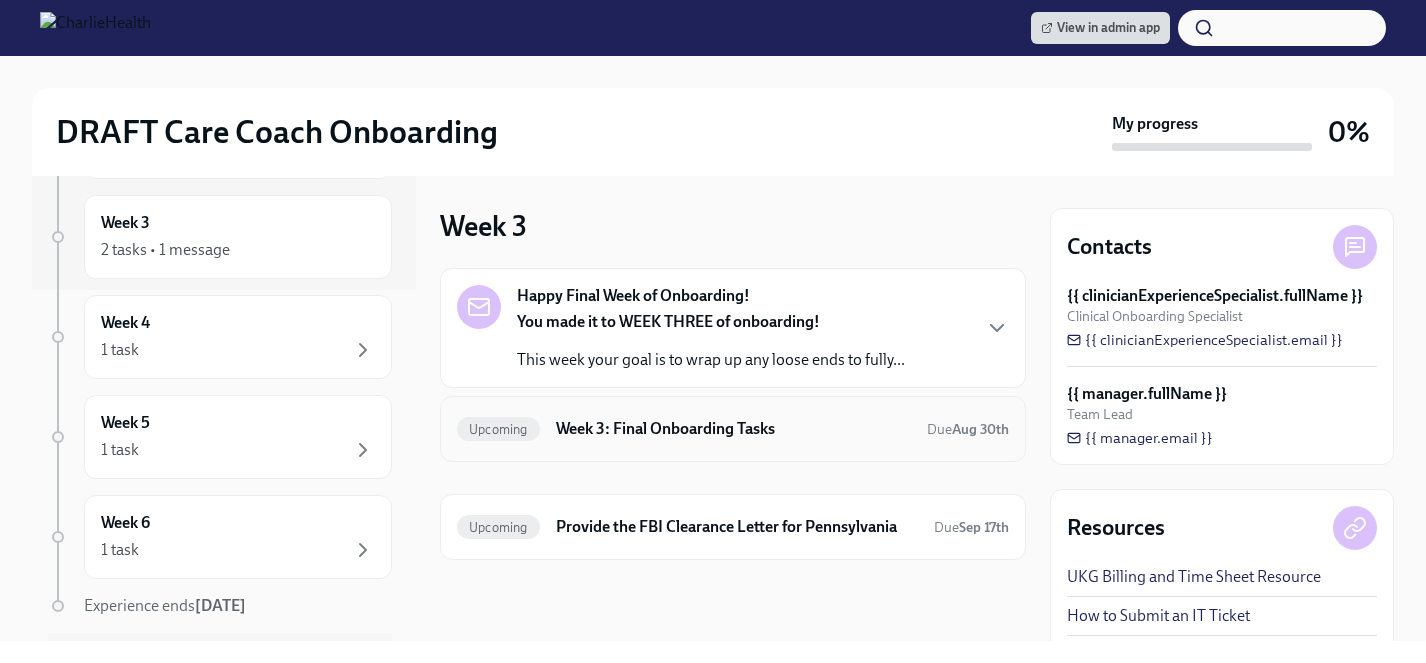 click on "Week 3: Final Onboarding Tasks" at bounding box center [733, 429] 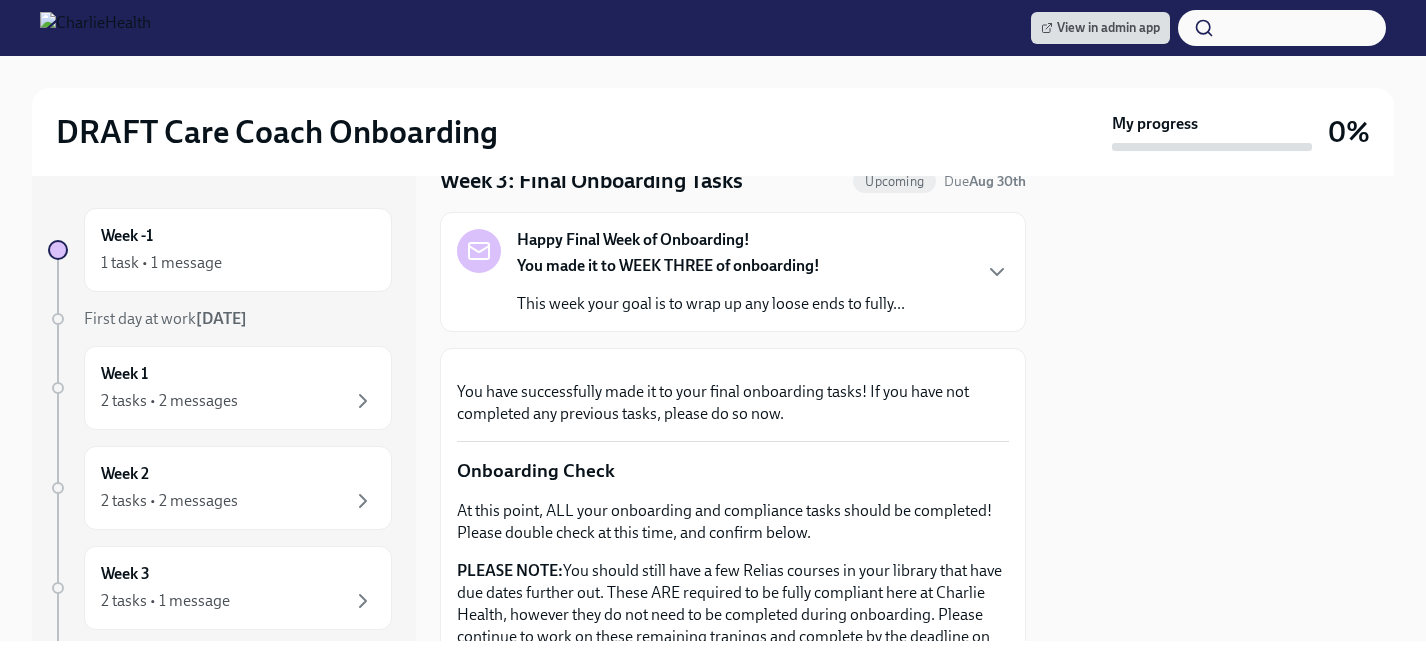 scroll, scrollTop: 0, scrollLeft: 0, axis: both 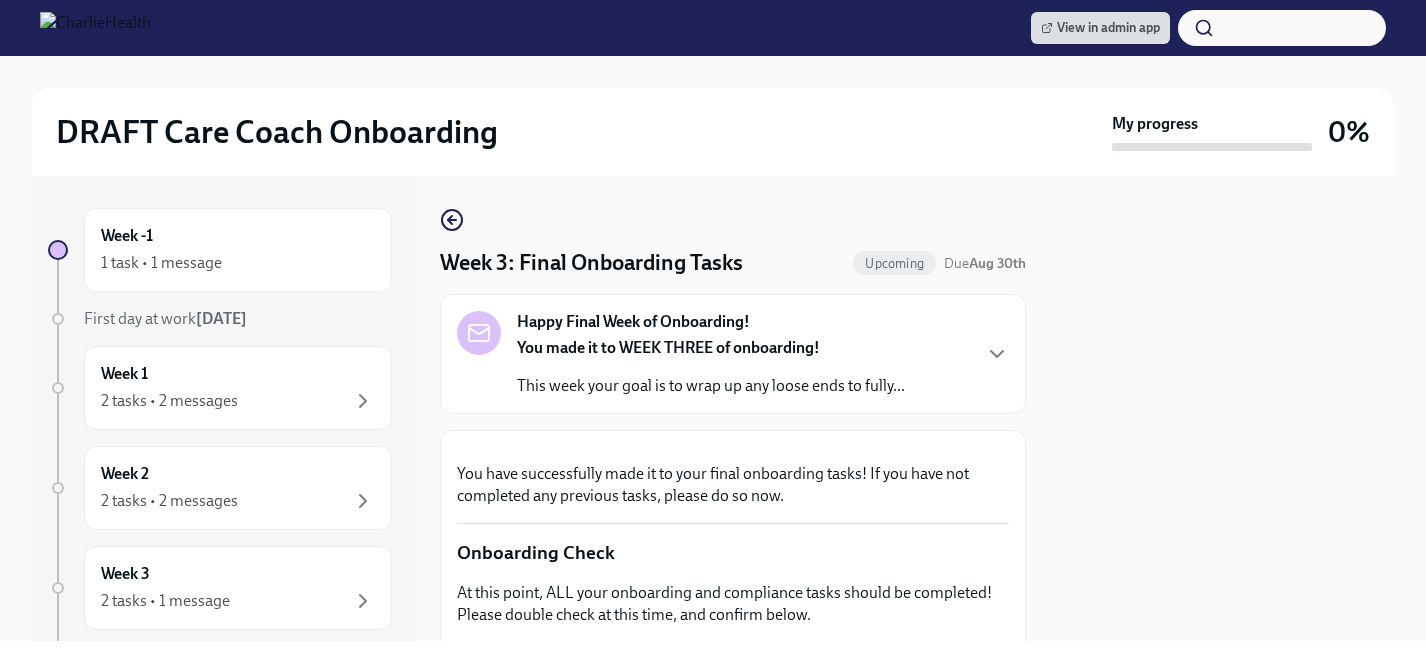 click on "Week -1 1 task • 1 message First day at work  Aug 11th Week 1 2 tasks • 2 messages Week 2 2 tasks • 2 messages Week 3 2 tasks • 1 message Week 4 1 task Week 5 1 task Week 6 1 task Experience ends  Oct 15th" at bounding box center [224, 408] 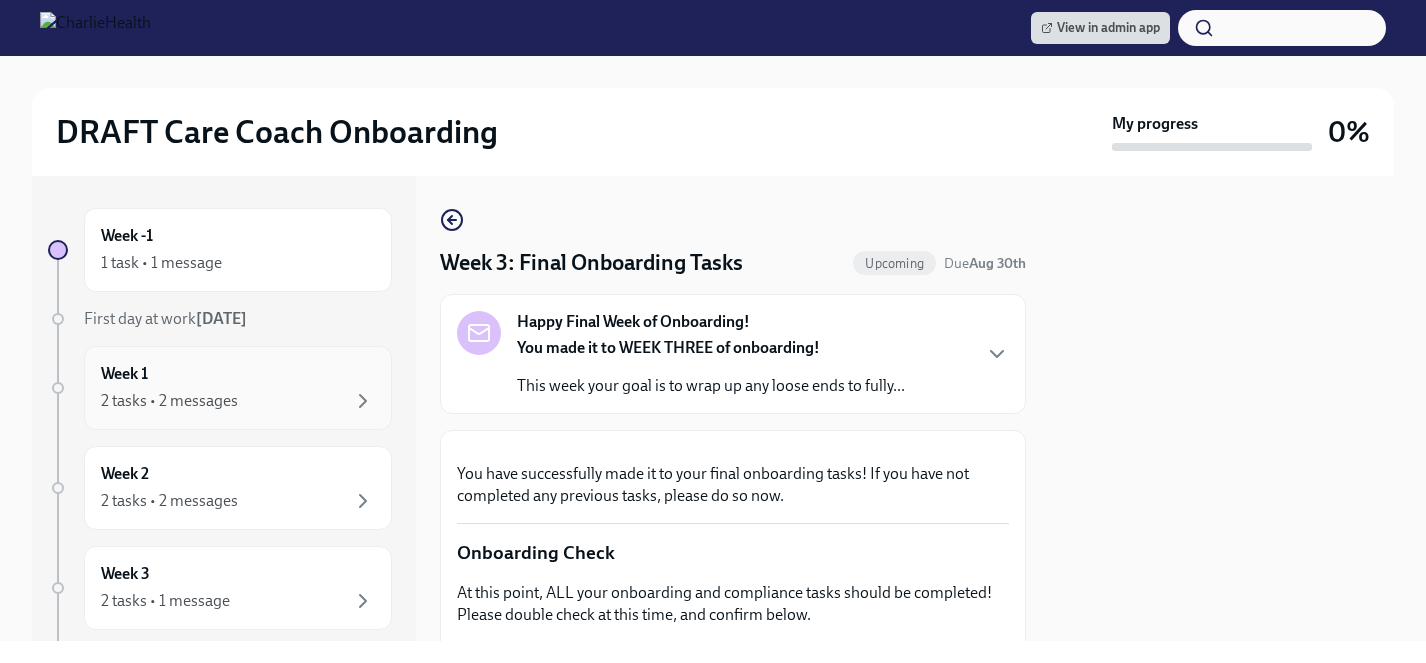 click on "2 tasks • 2 messages" at bounding box center (238, 401) 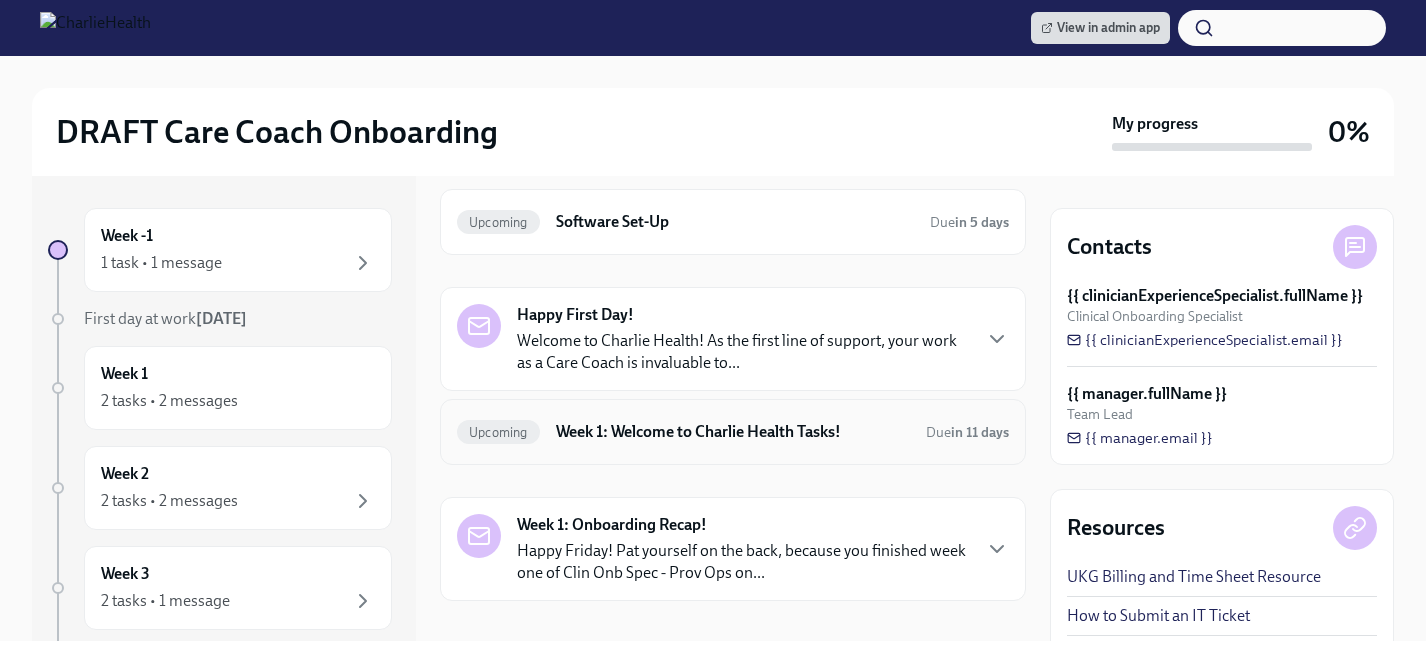scroll, scrollTop: 81, scrollLeft: 0, axis: vertical 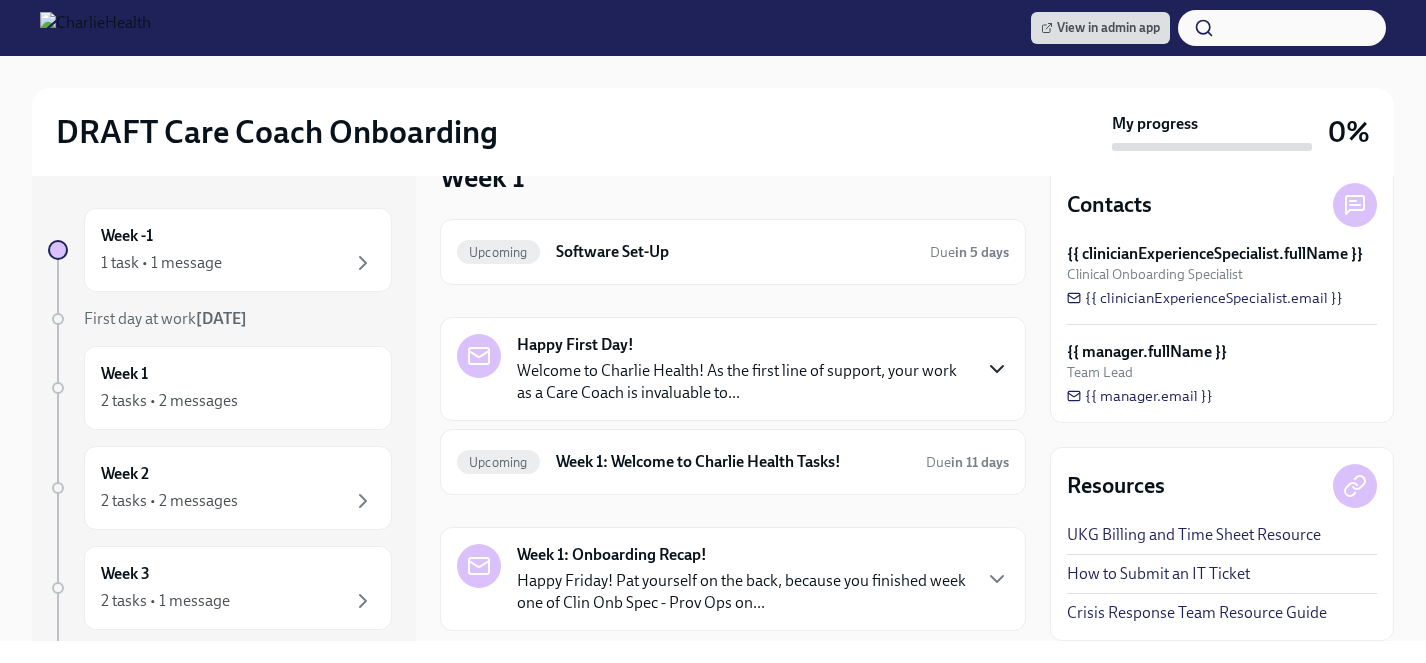 click 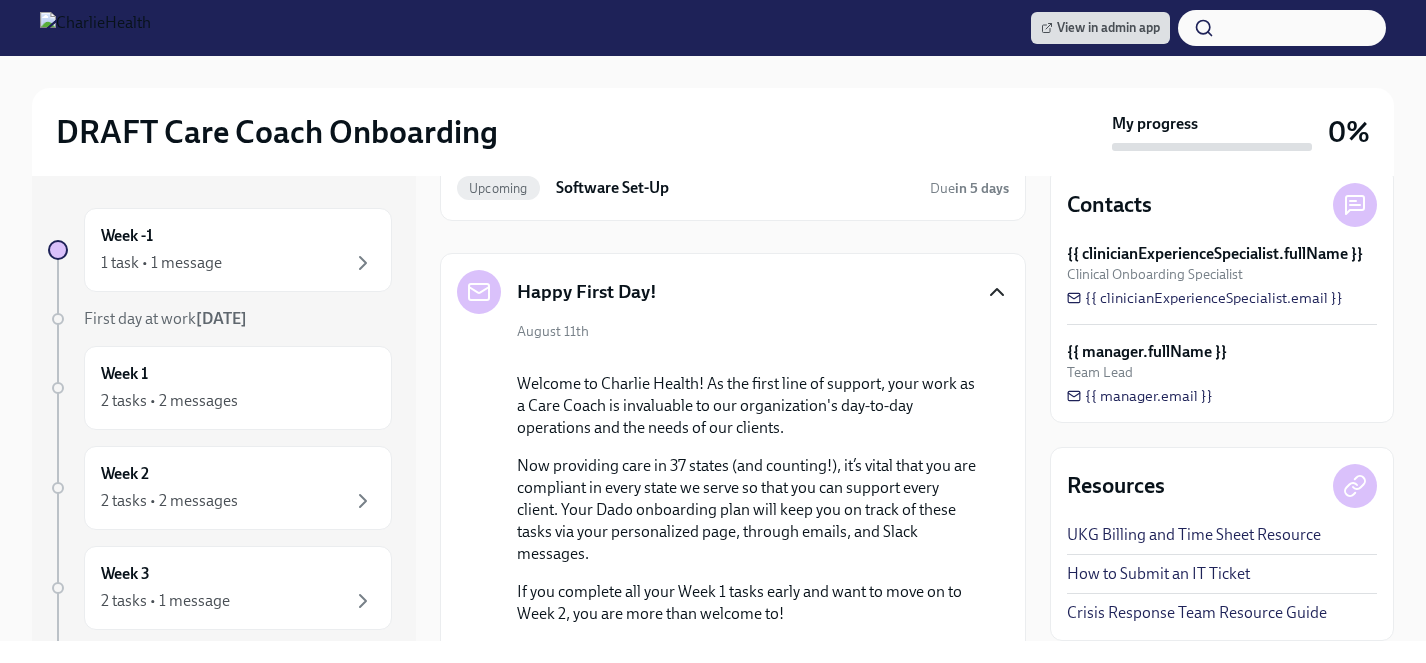 scroll, scrollTop: 114, scrollLeft: 0, axis: vertical 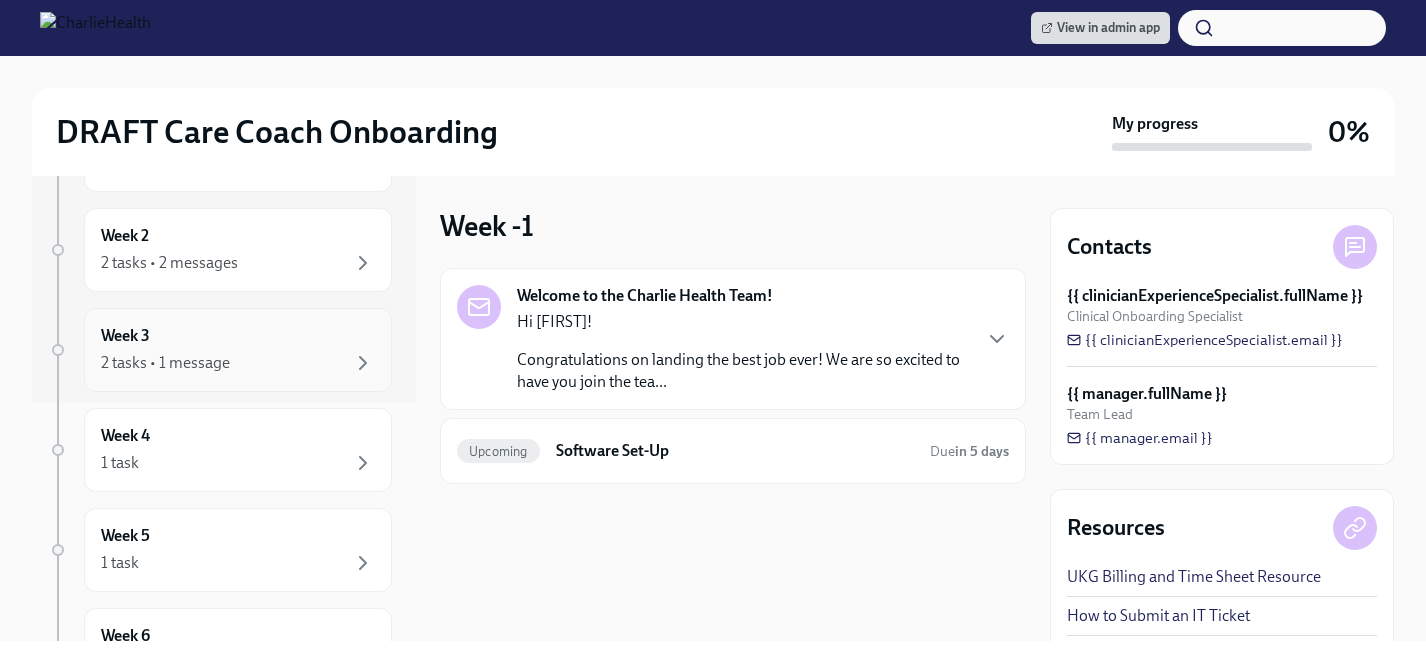 click on "Week 3 2 tasks • 1 message" at bounding box center (238, 350) 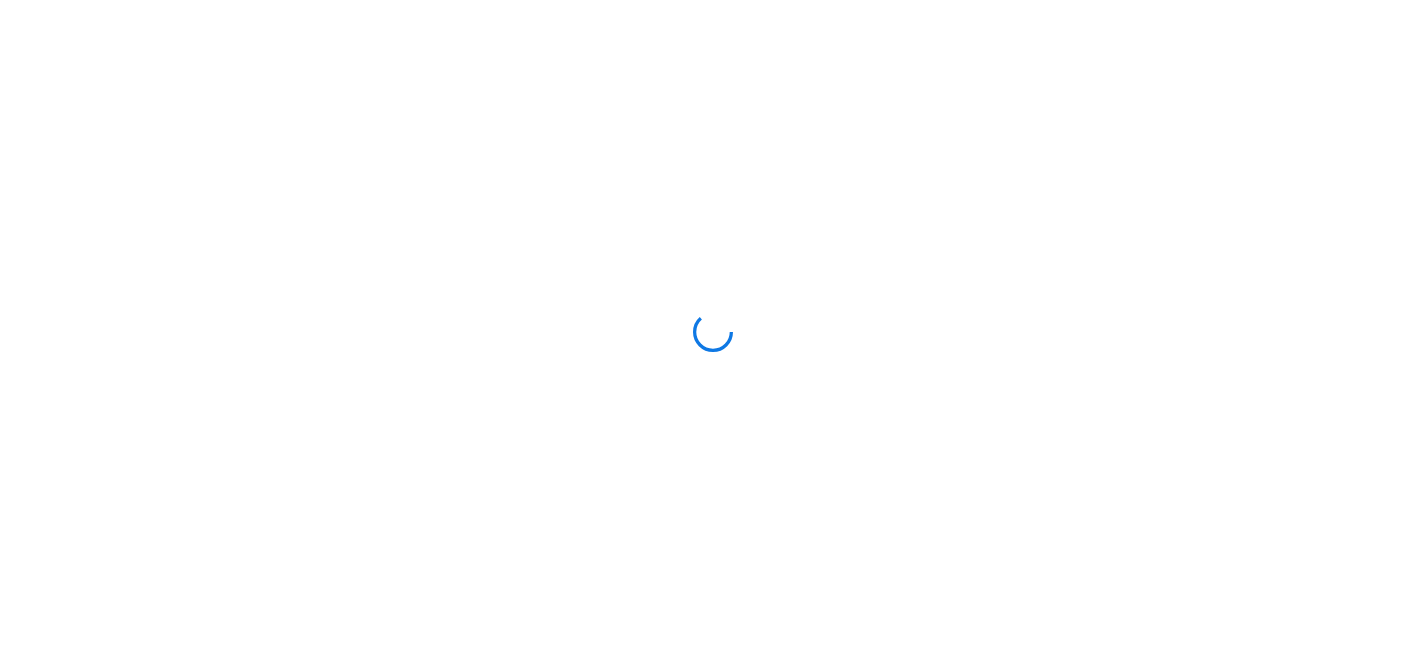 scroll, scrollTop: 0, scrollLeft: 0, axis: both 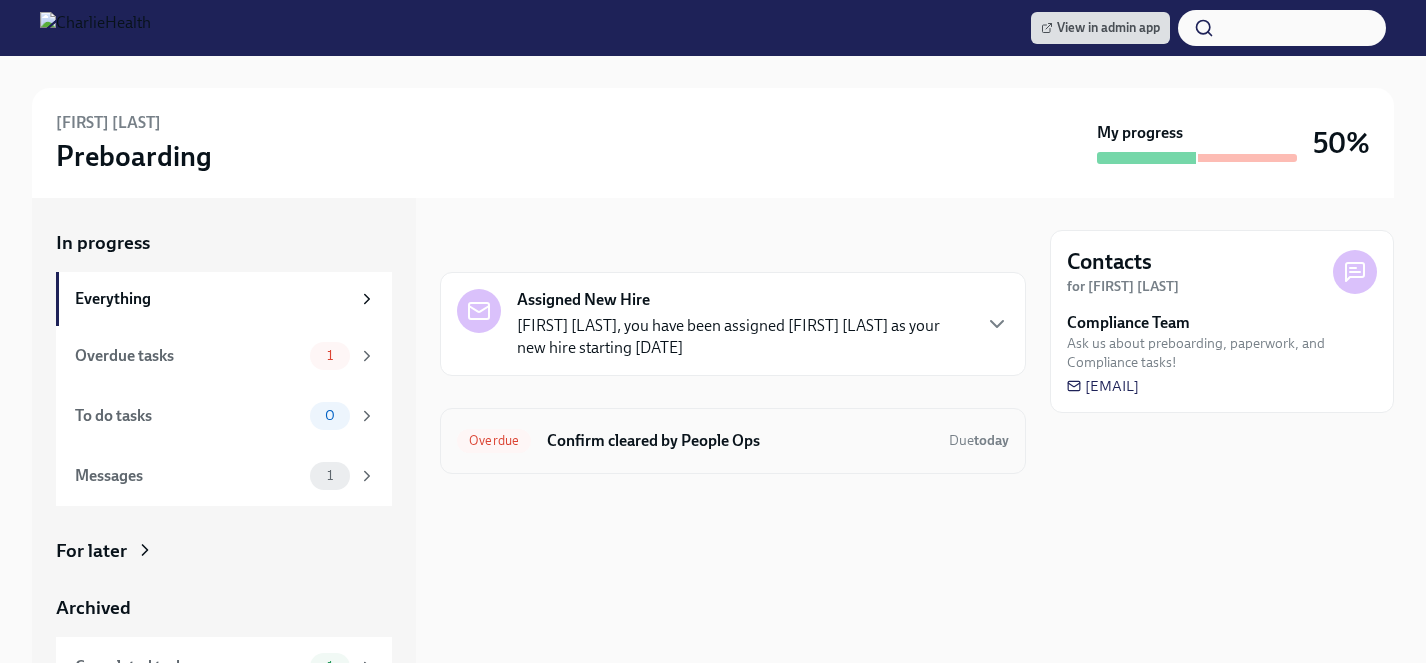click on "Confirm cleared by People Ops" at bounding box center (740, 441) 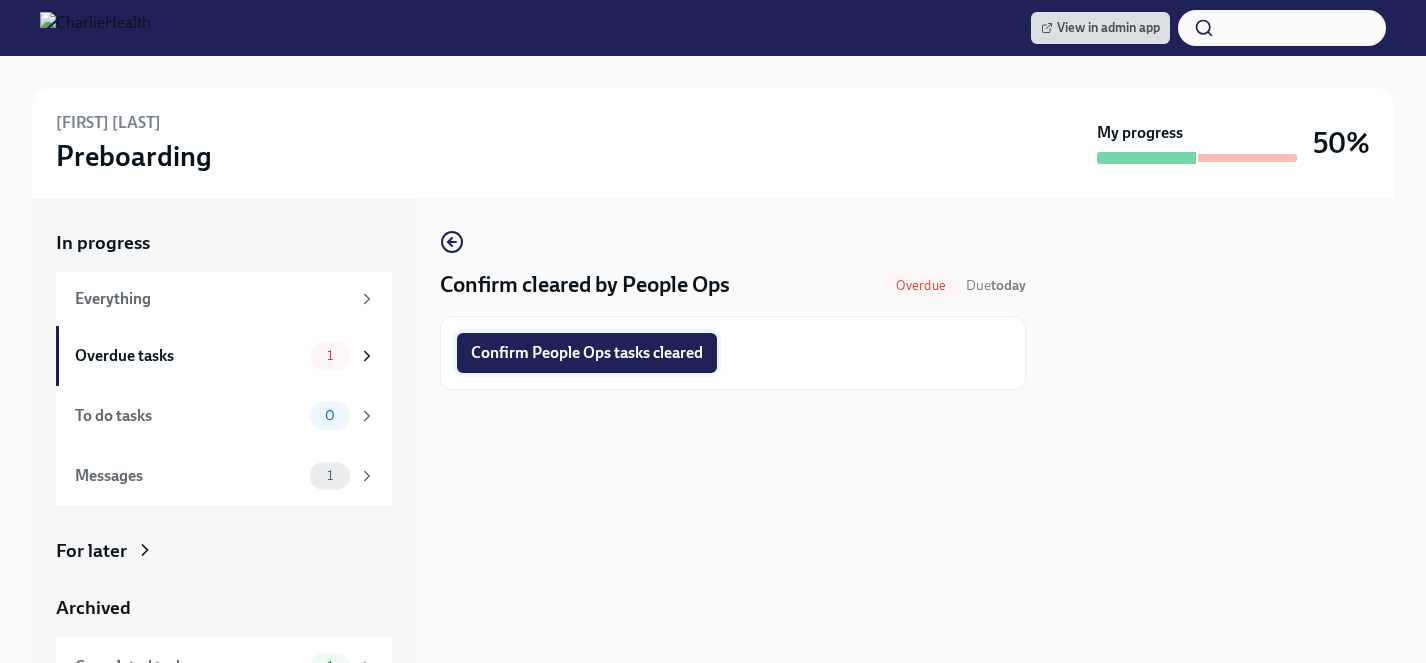 click on "Confirm People Ops tasks cleared" at bounding box center [587, 353] 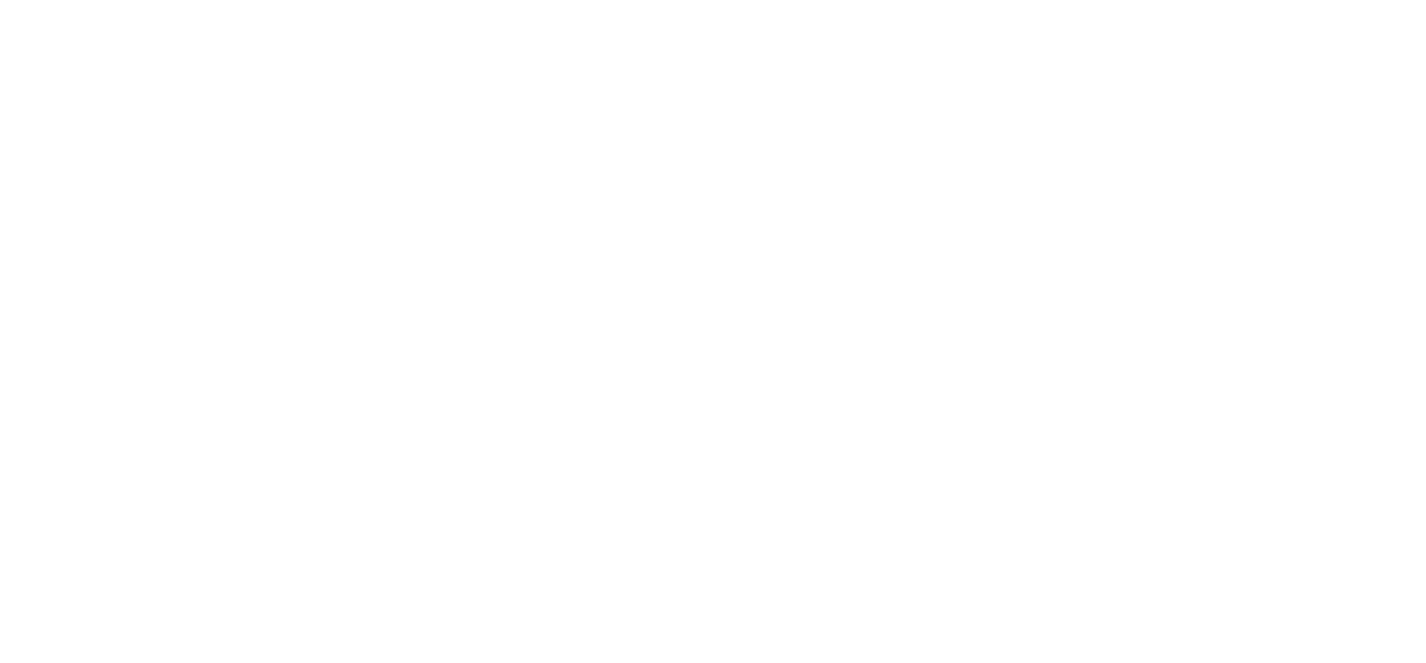 scroll, scrollTop: 0, scrollLeft: 0, axis: both 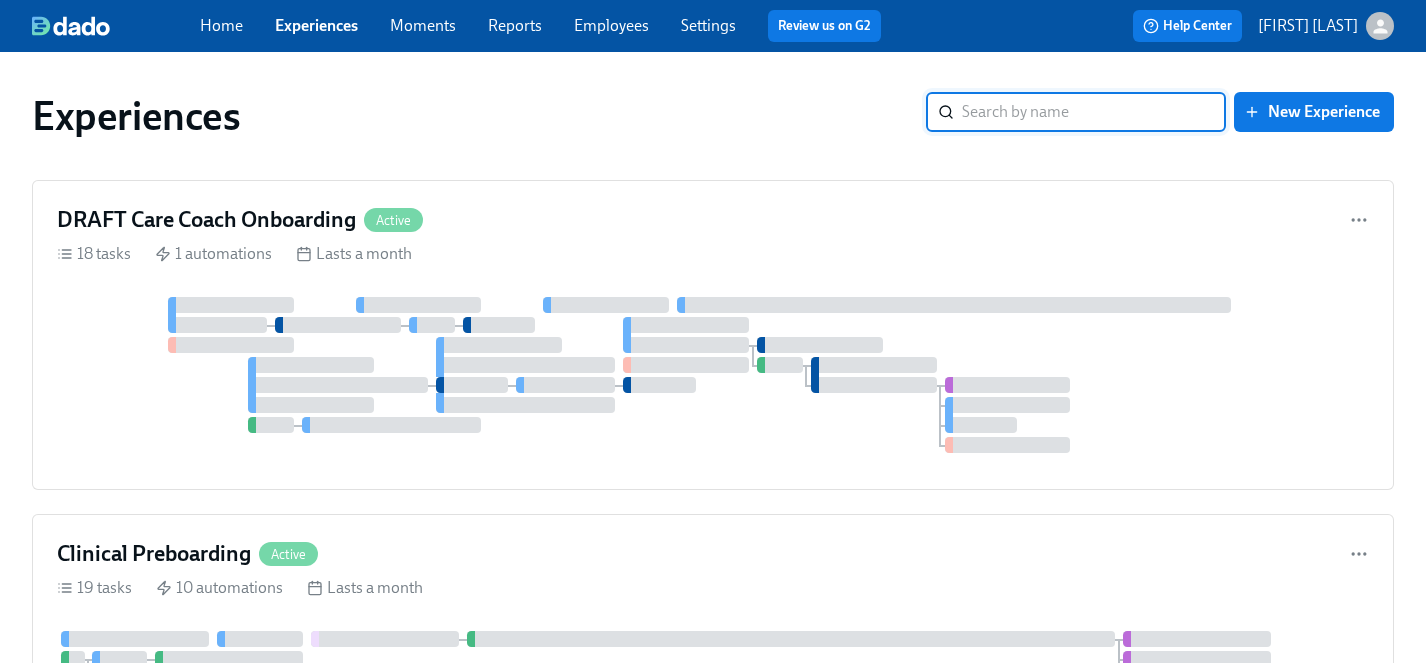 click on "Employees" at bounding box center (611, 25) 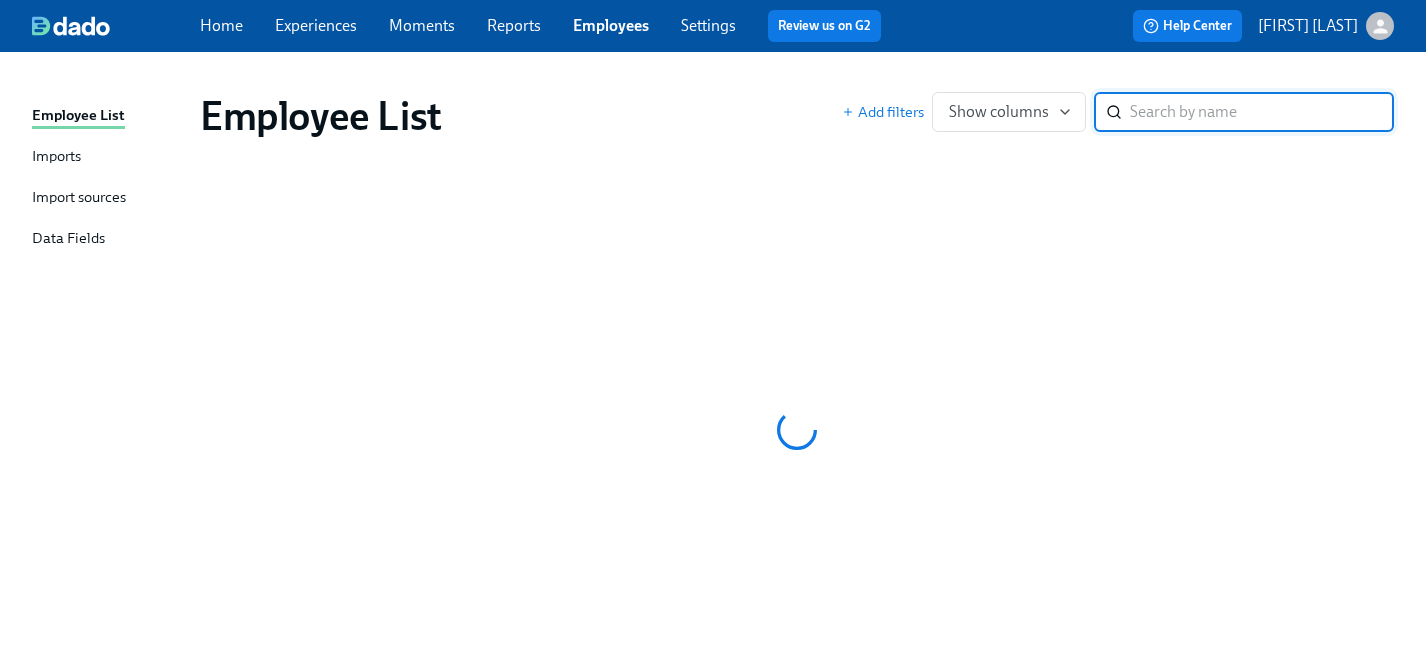 click at bounding box center [1262, 112] 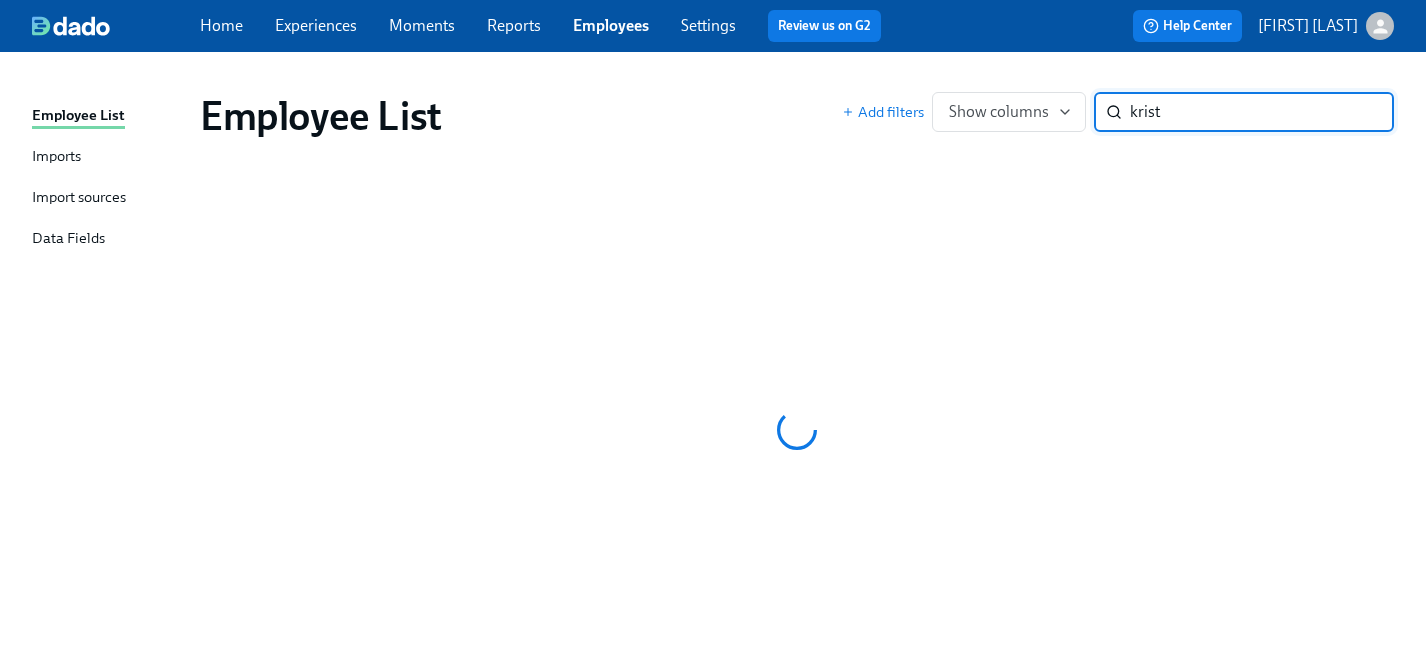 type on "kristy" 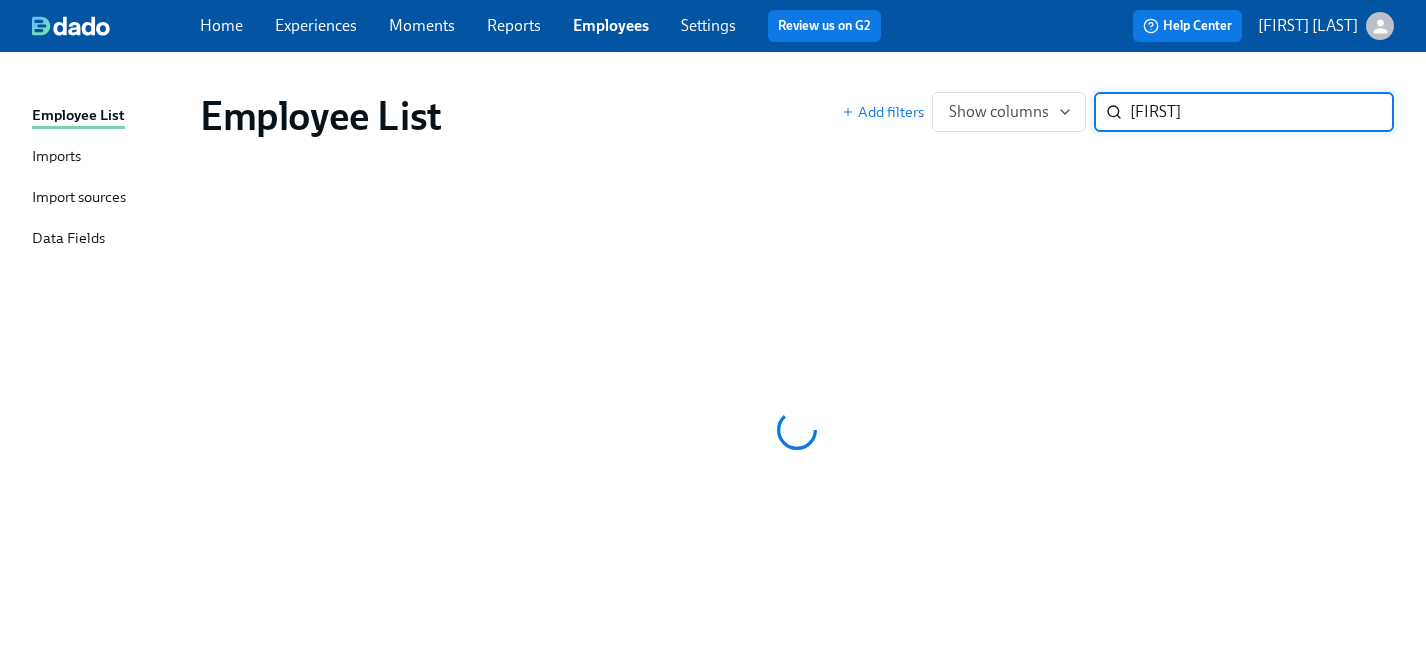 click on "kristy" at bounding box center (1262, 112) 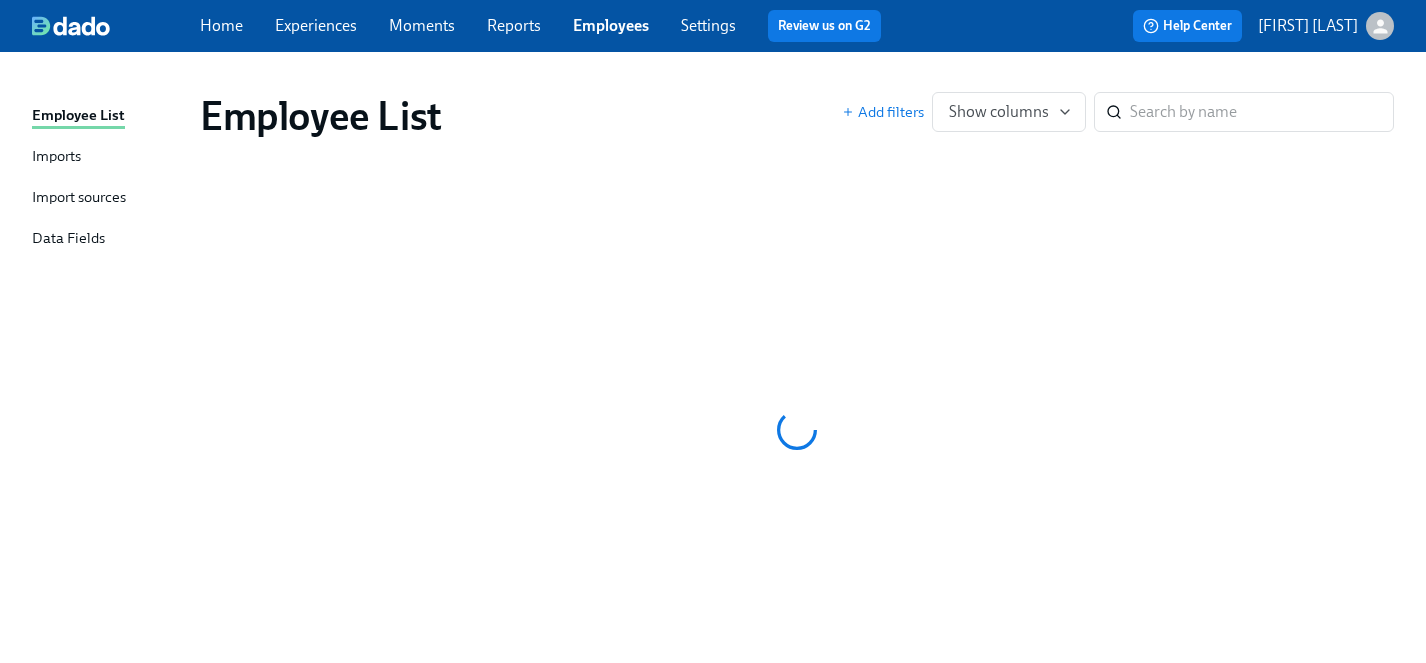 click on "Settings" at bounding box center (708, 25) 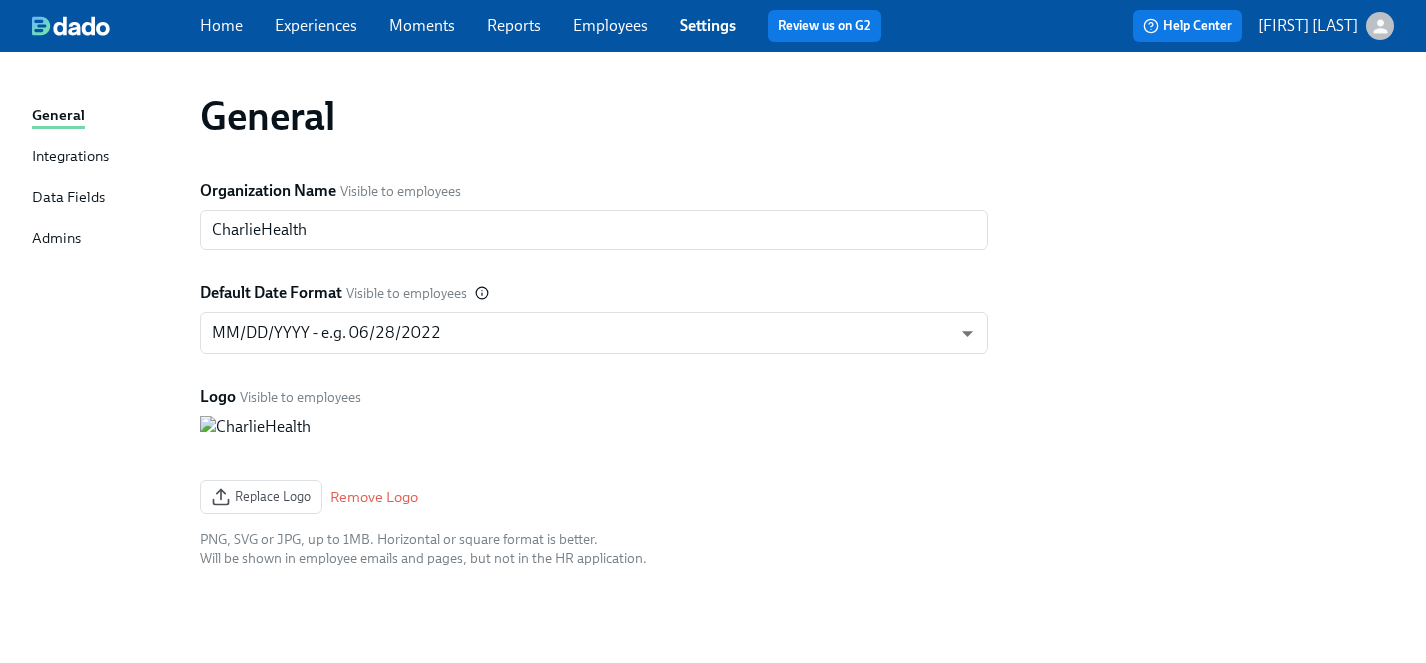 click on "Admins" at bounding box center [56, 239] 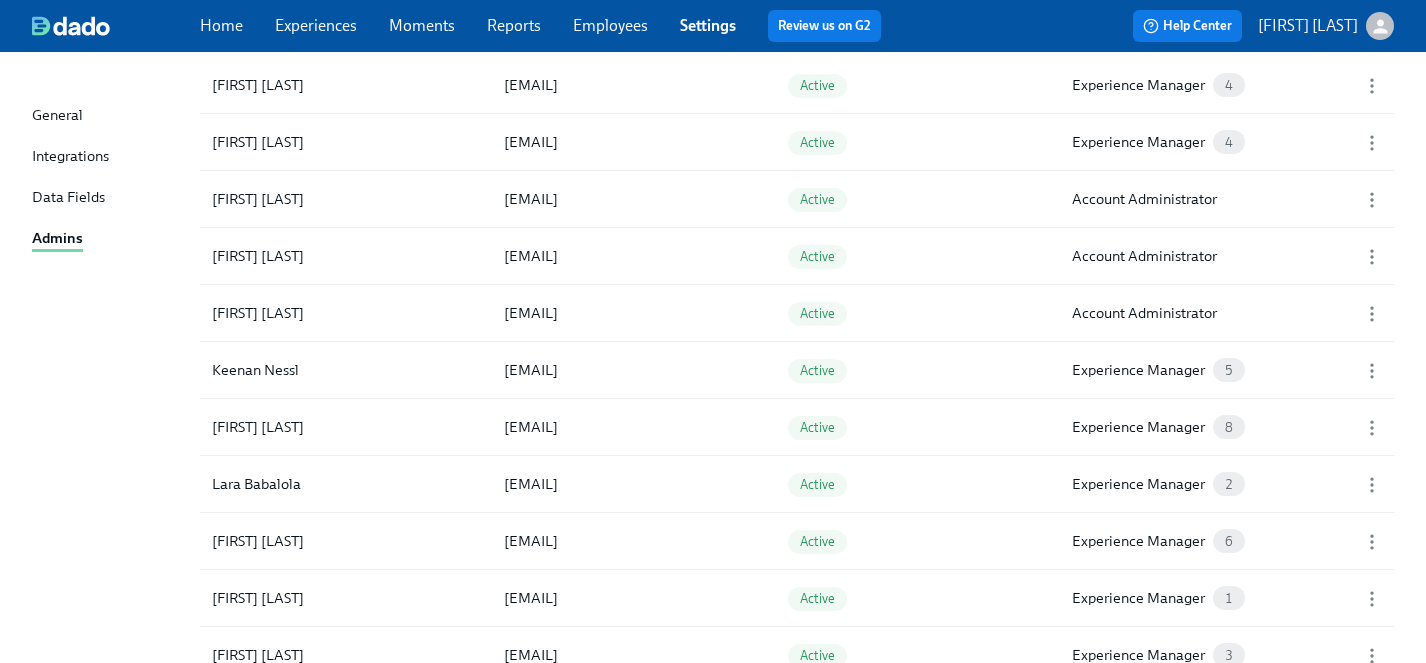 scroll, scrollTop: 1482, scrollLeft: 0, axis: vertical 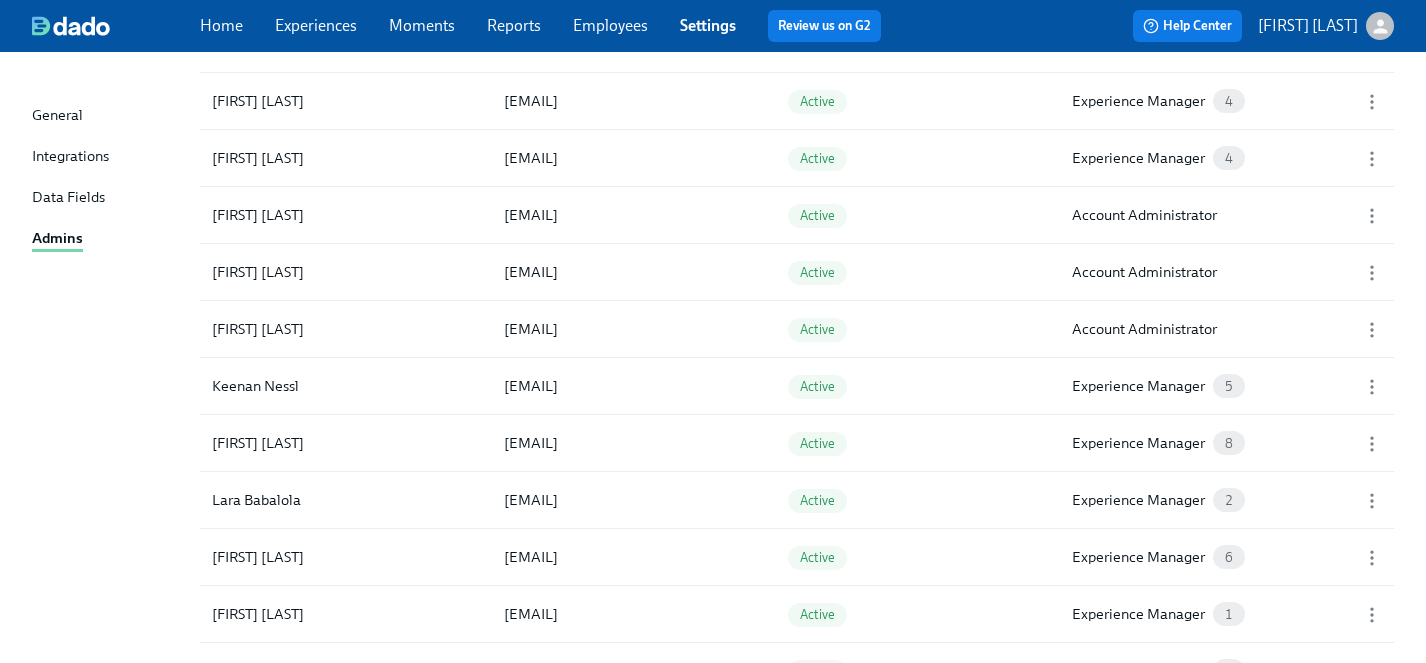 click on "Experiences" at bounding box center (316, 25) 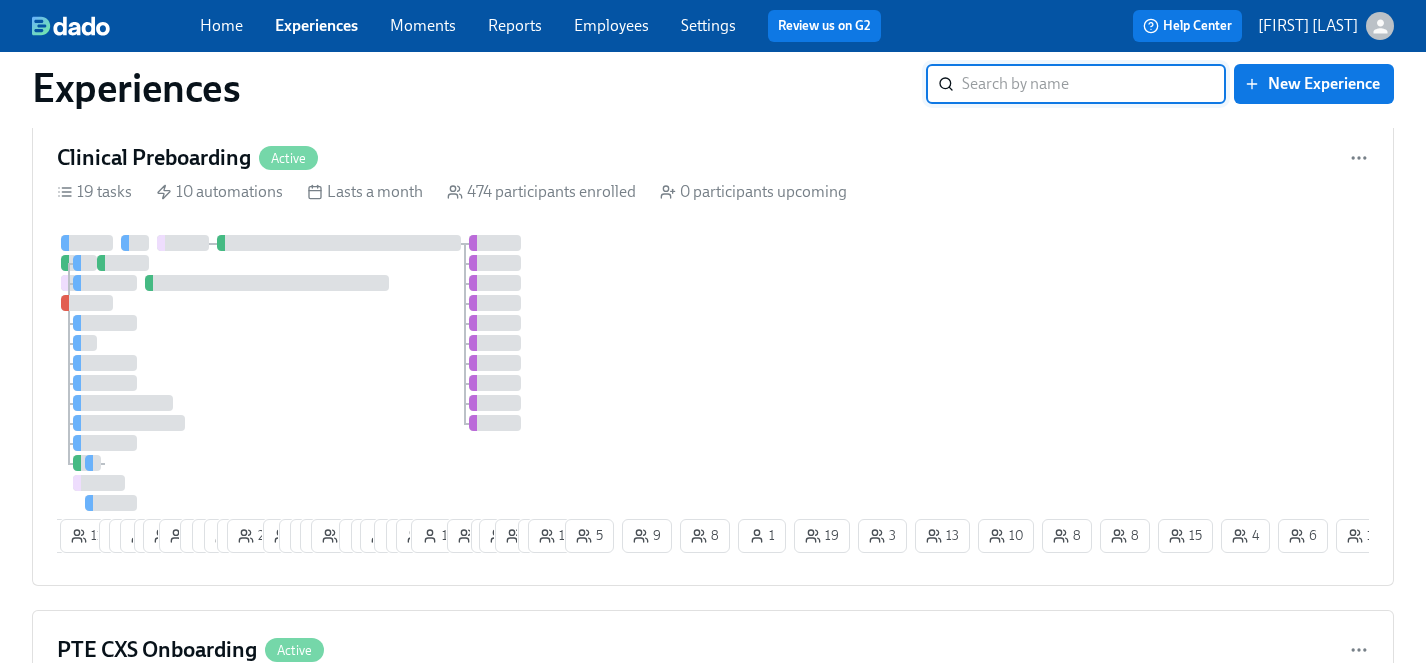 scroll, scrollTop: 514, scrollLeft: 0, axis: vertical 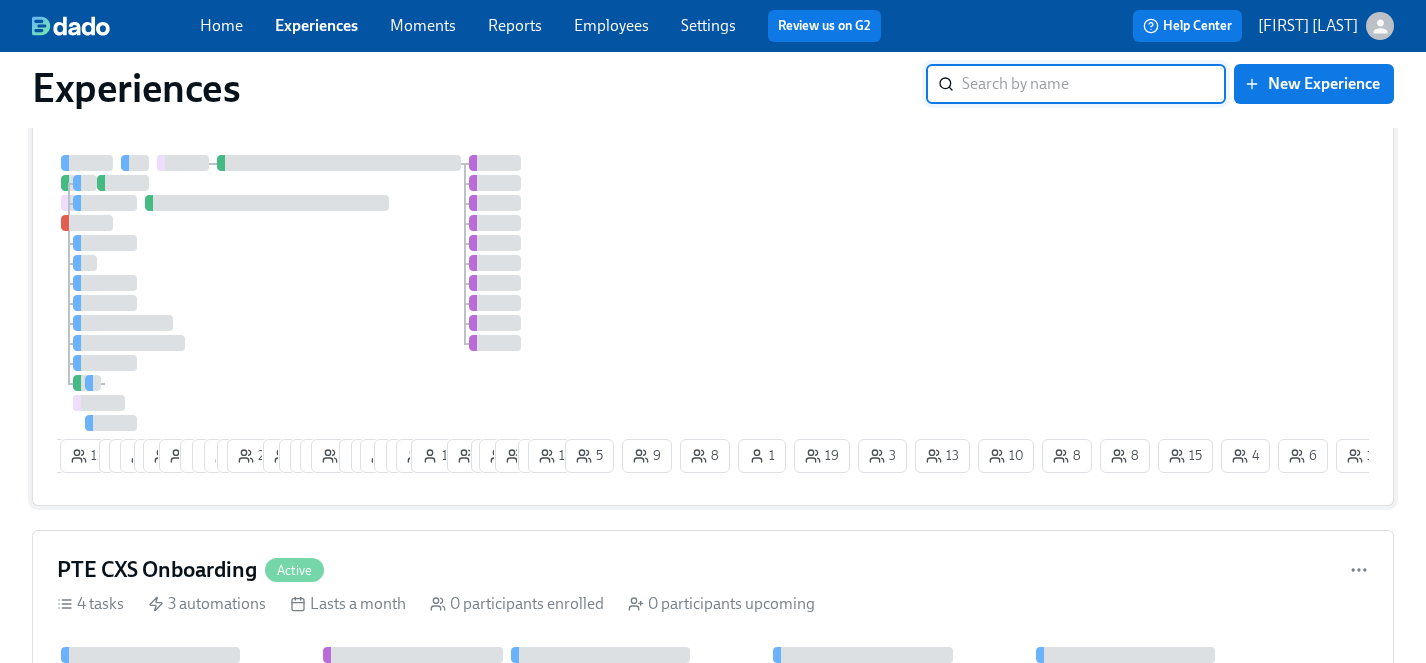 click at bounding box center (309, 293) 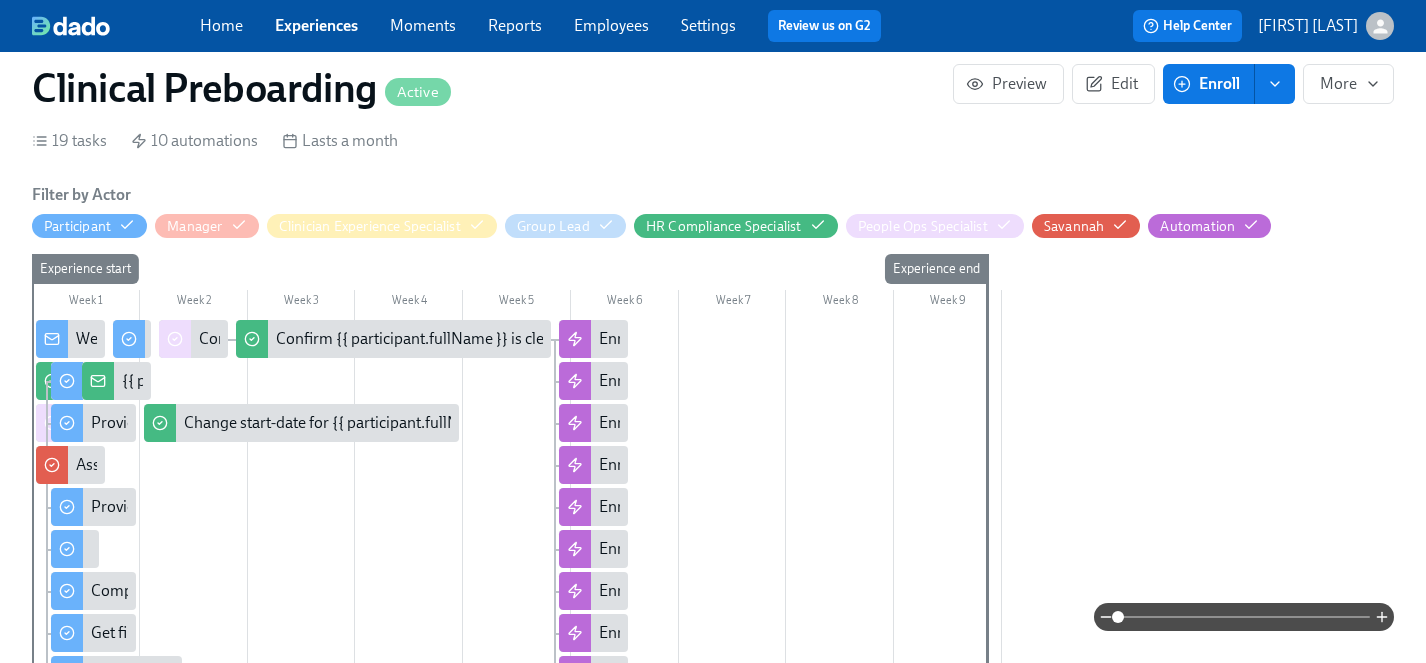 scroll, scrollTop: 0, scrollLeft: 0, axis: both 